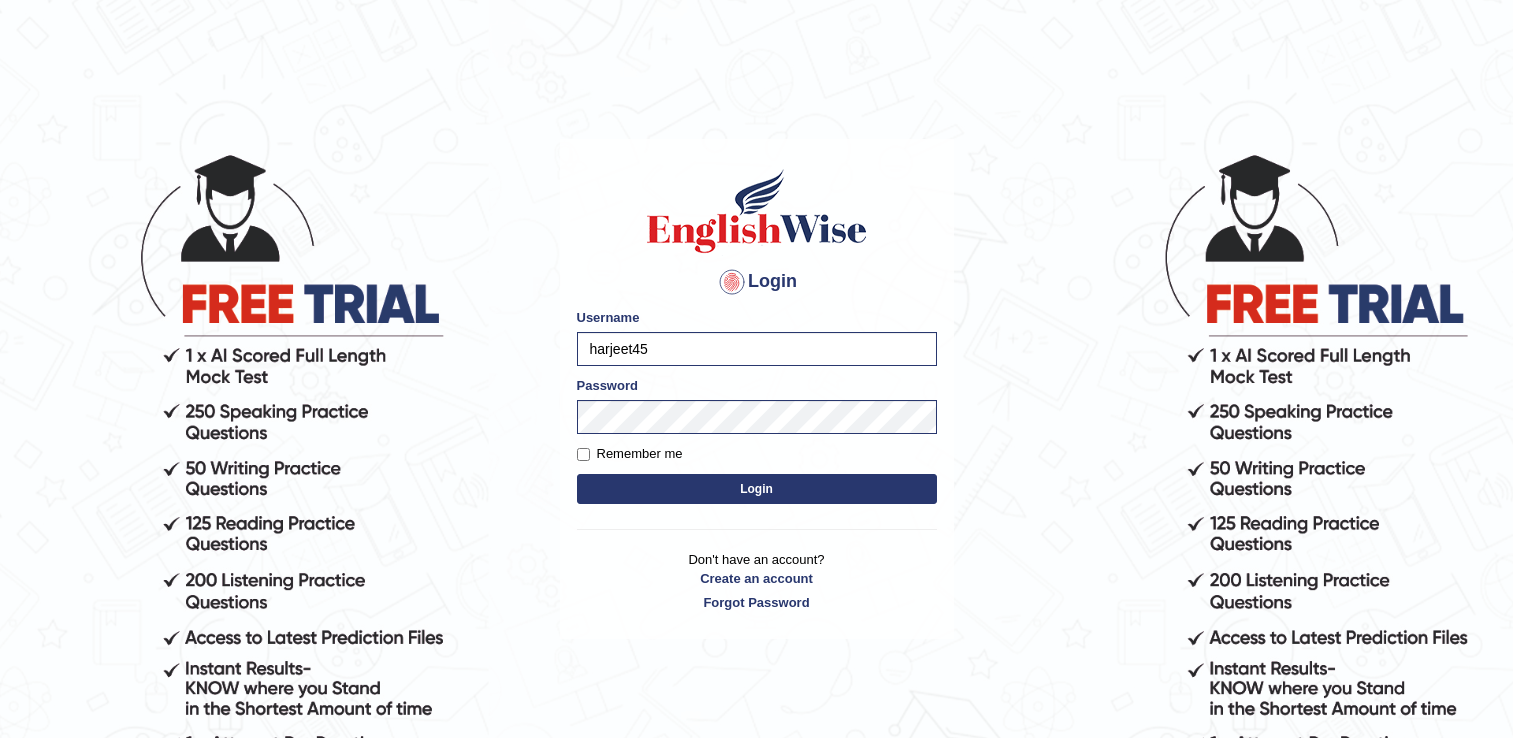 scroll, scrollTop: 0, scrollLeft: 0, axis: both 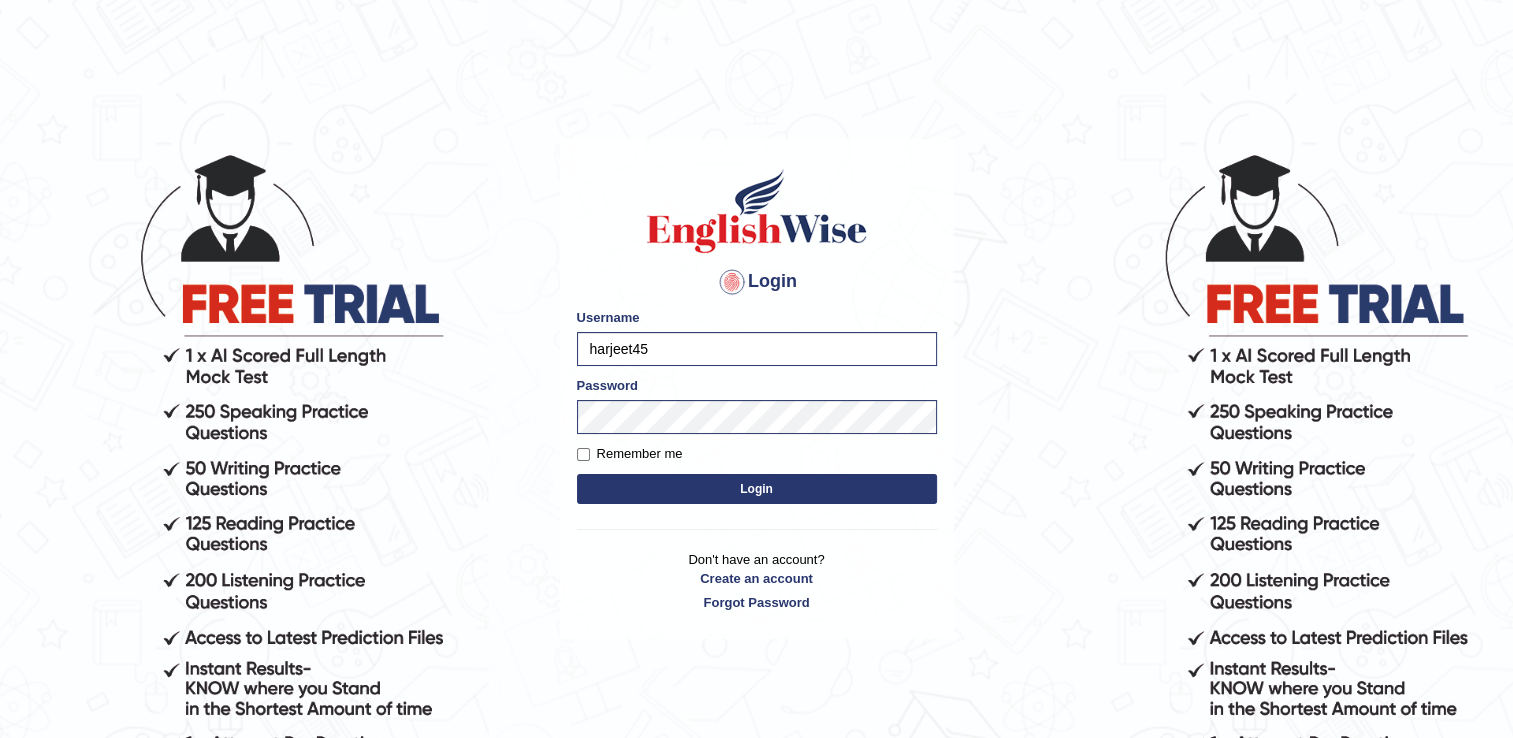 click on "Login" at bounding box center [757, 489] 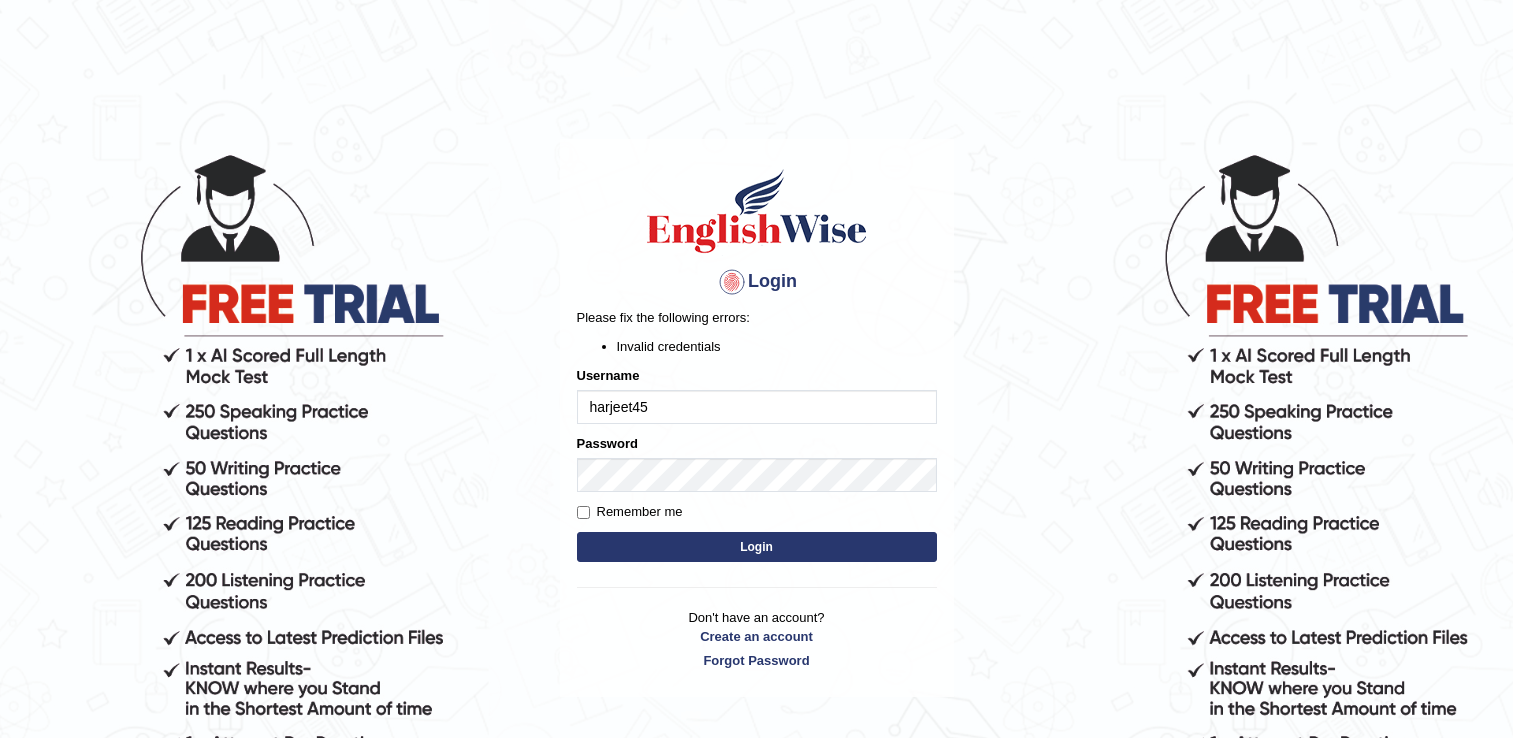 scroll, scrollTop: 0, scrollLeft: 0, axis: both 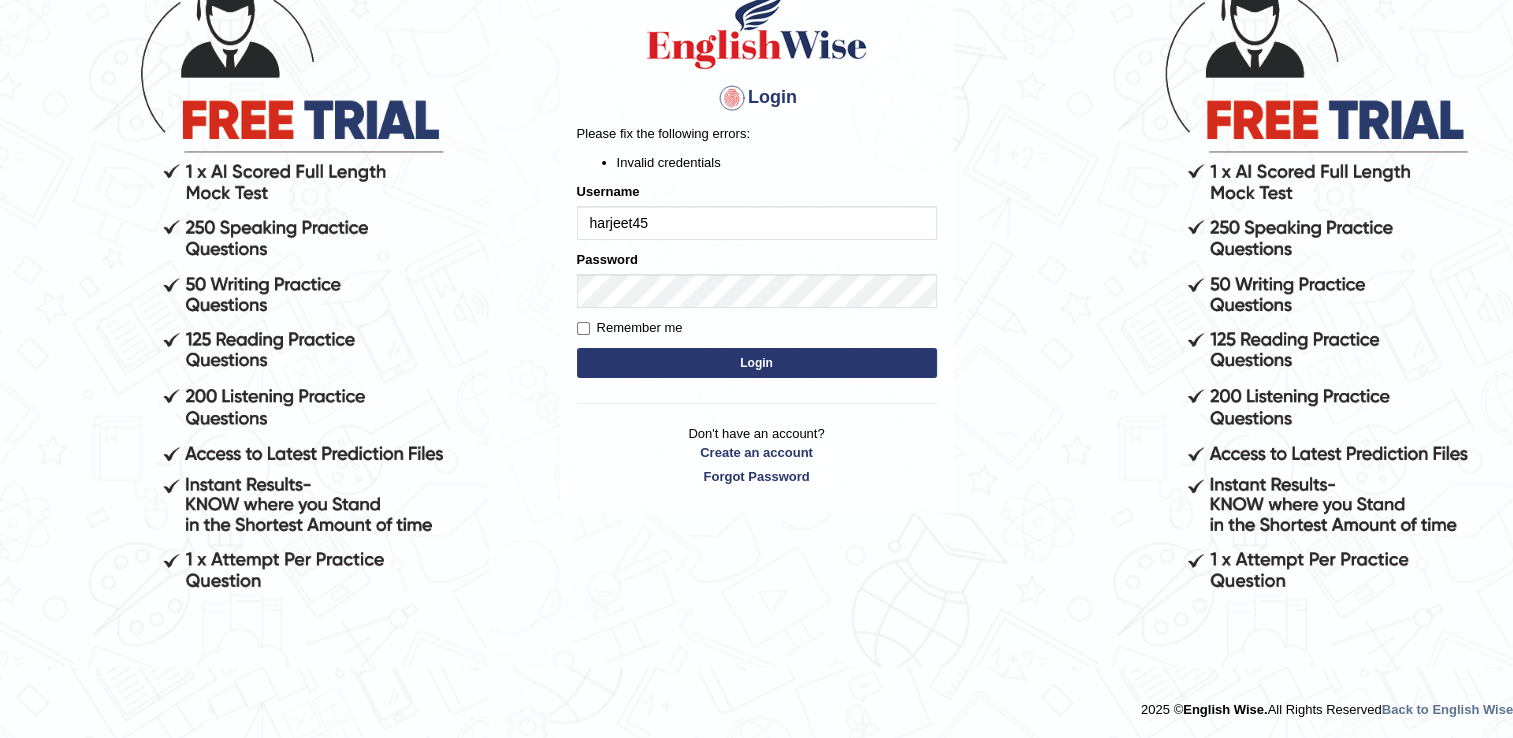 click on "Login" at bounding box center [757, 363] 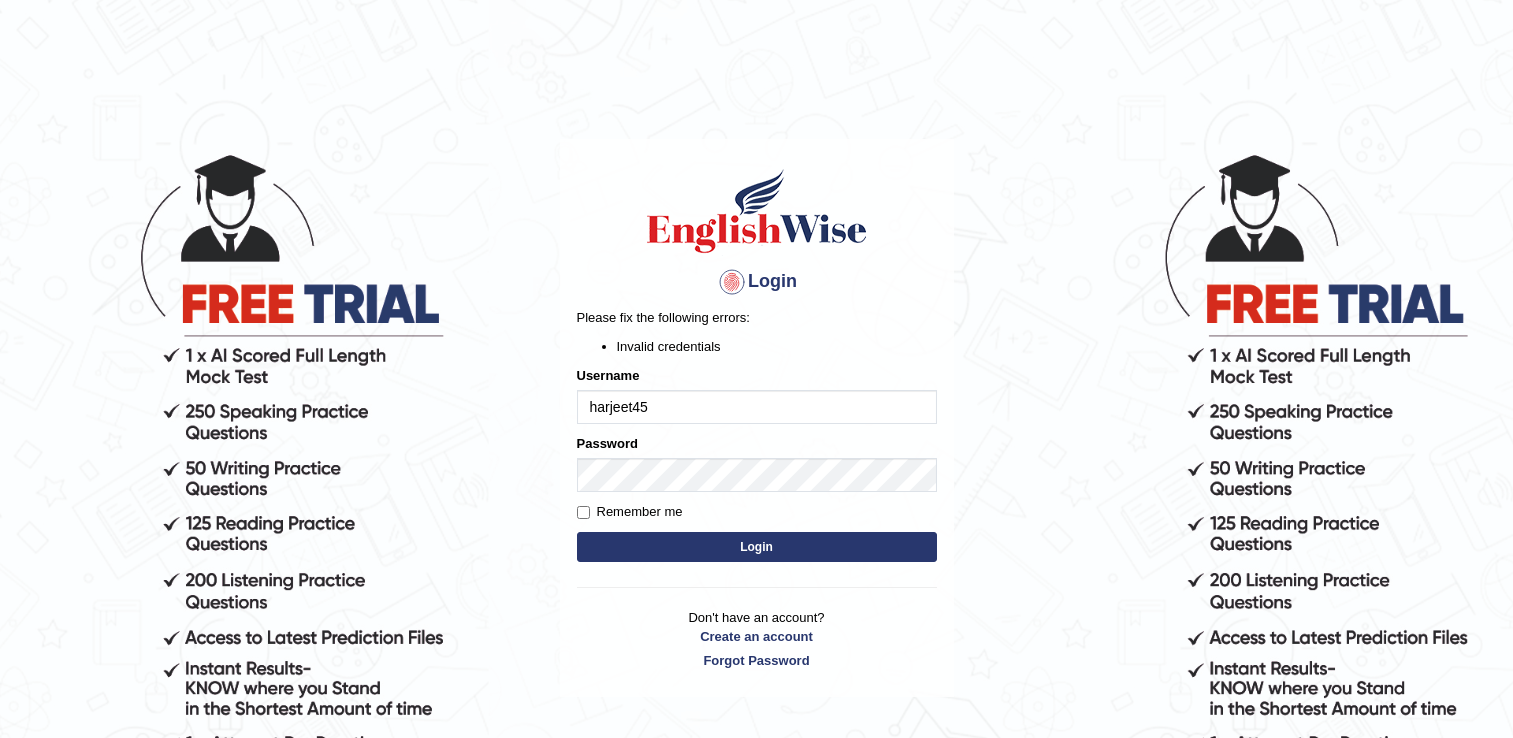 scroll, scrollTop: 0, scrollLeft: 0, axis: both 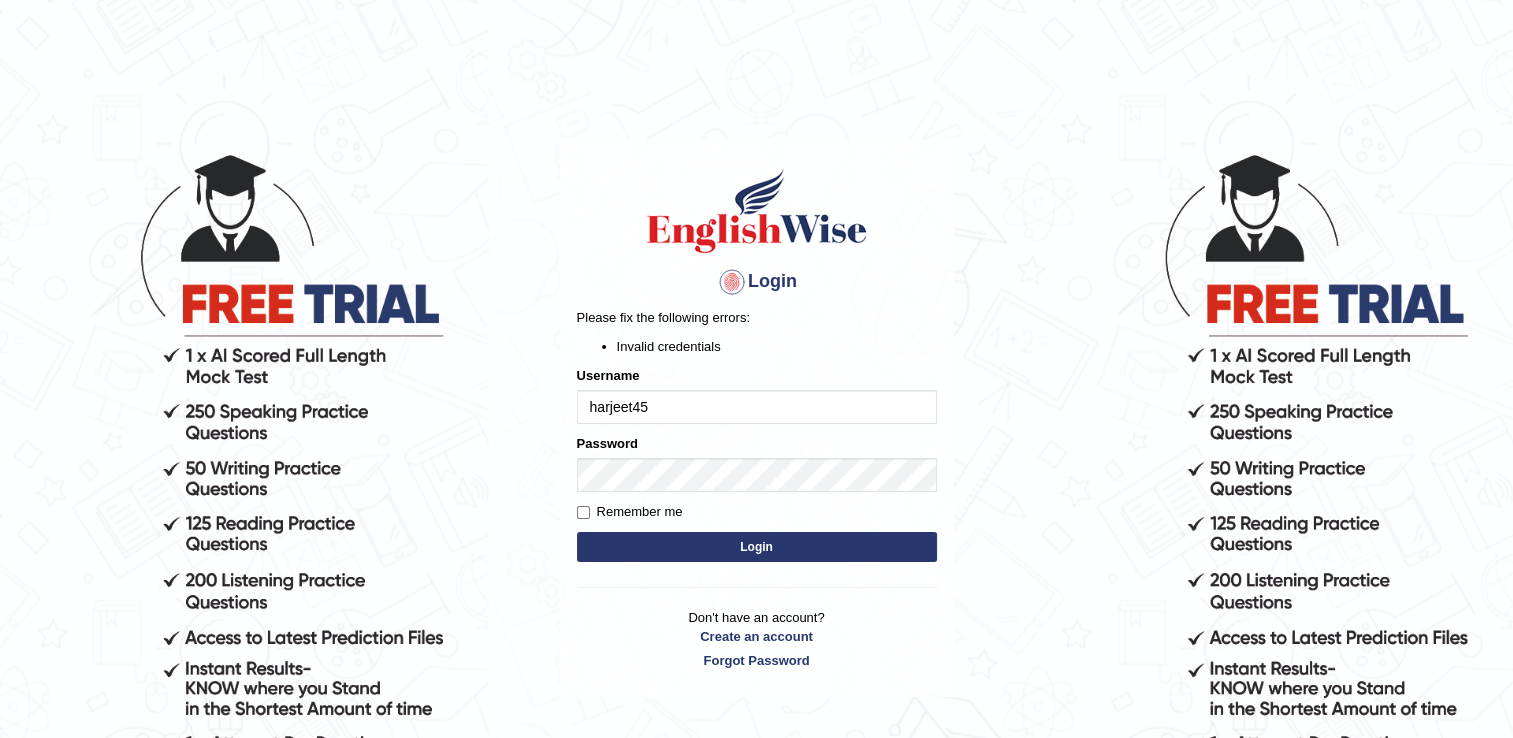 click on "harjeet45" at bounding box center [757, 407] 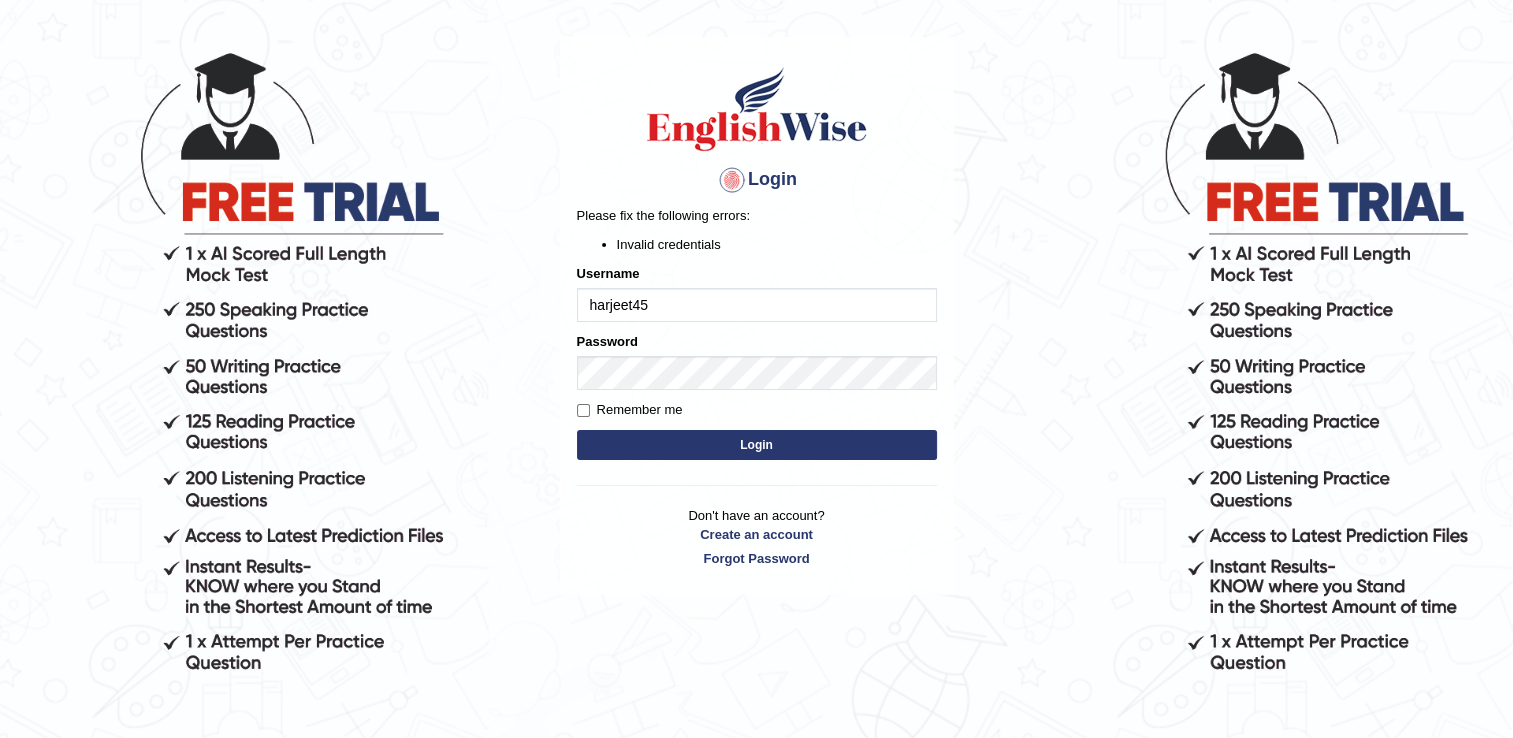 scroll, scrollTop: 184, scrollLeft: 0, axis: vertical 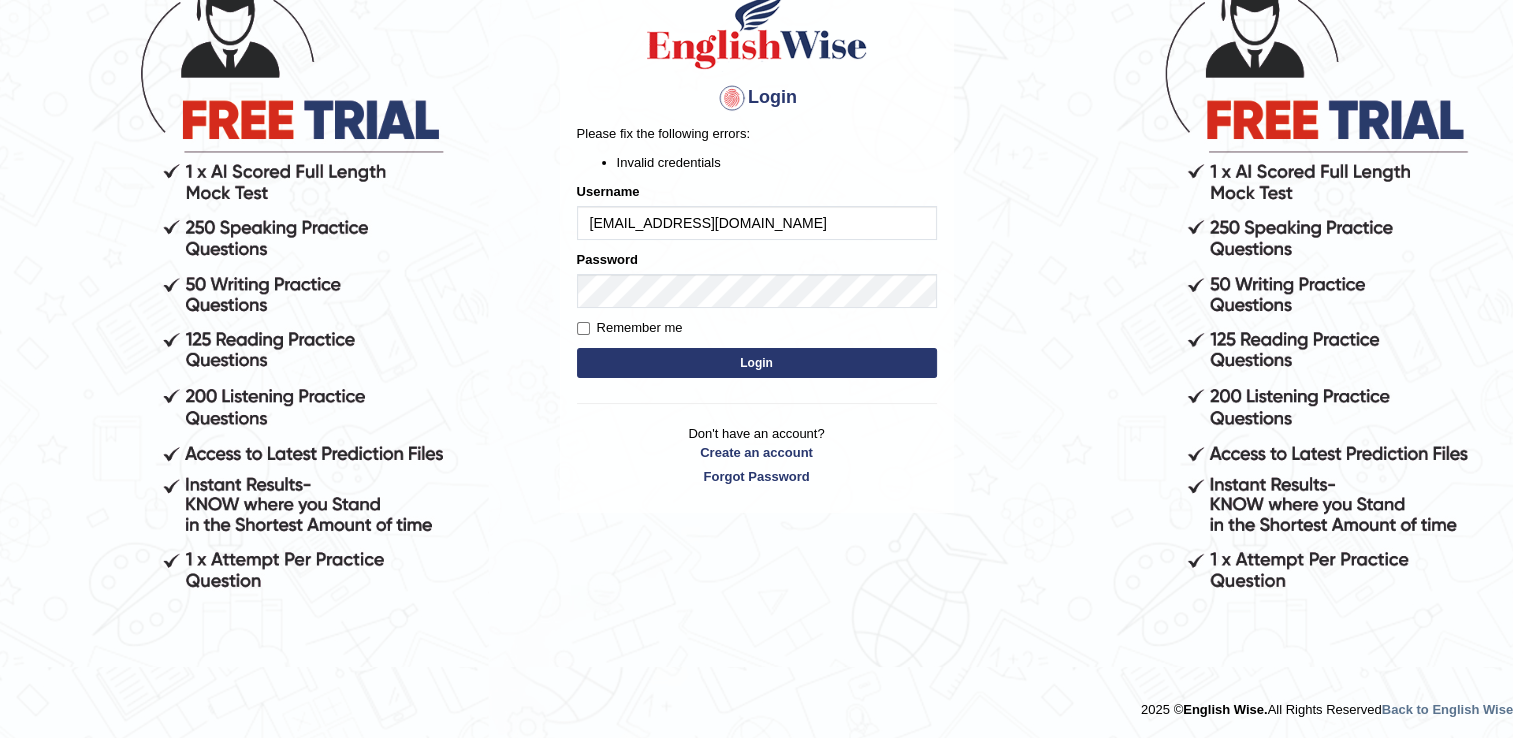 type on "harjeet45hk@gmail.com" 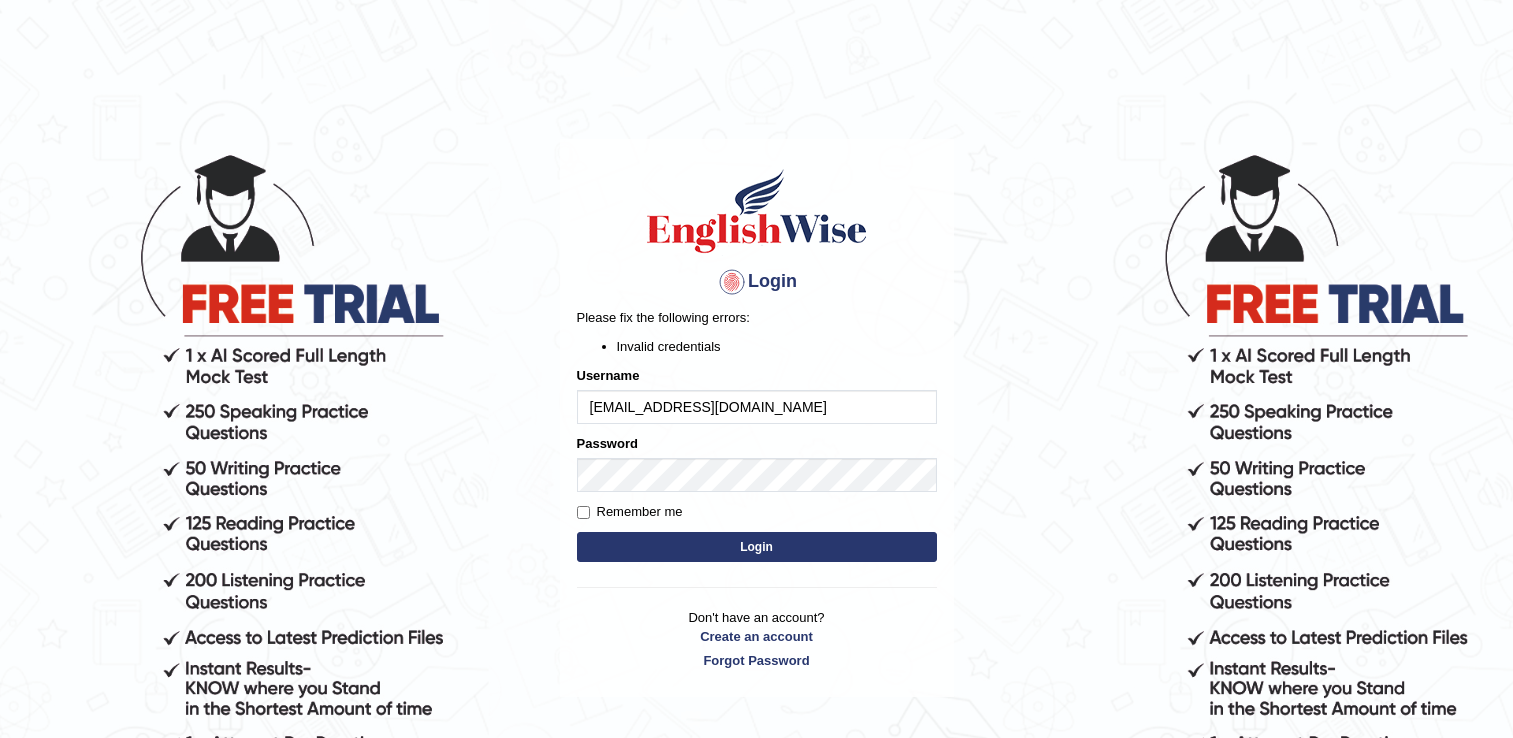 scroll, scrollTop: 0, scrollLeft: 0, axis: both 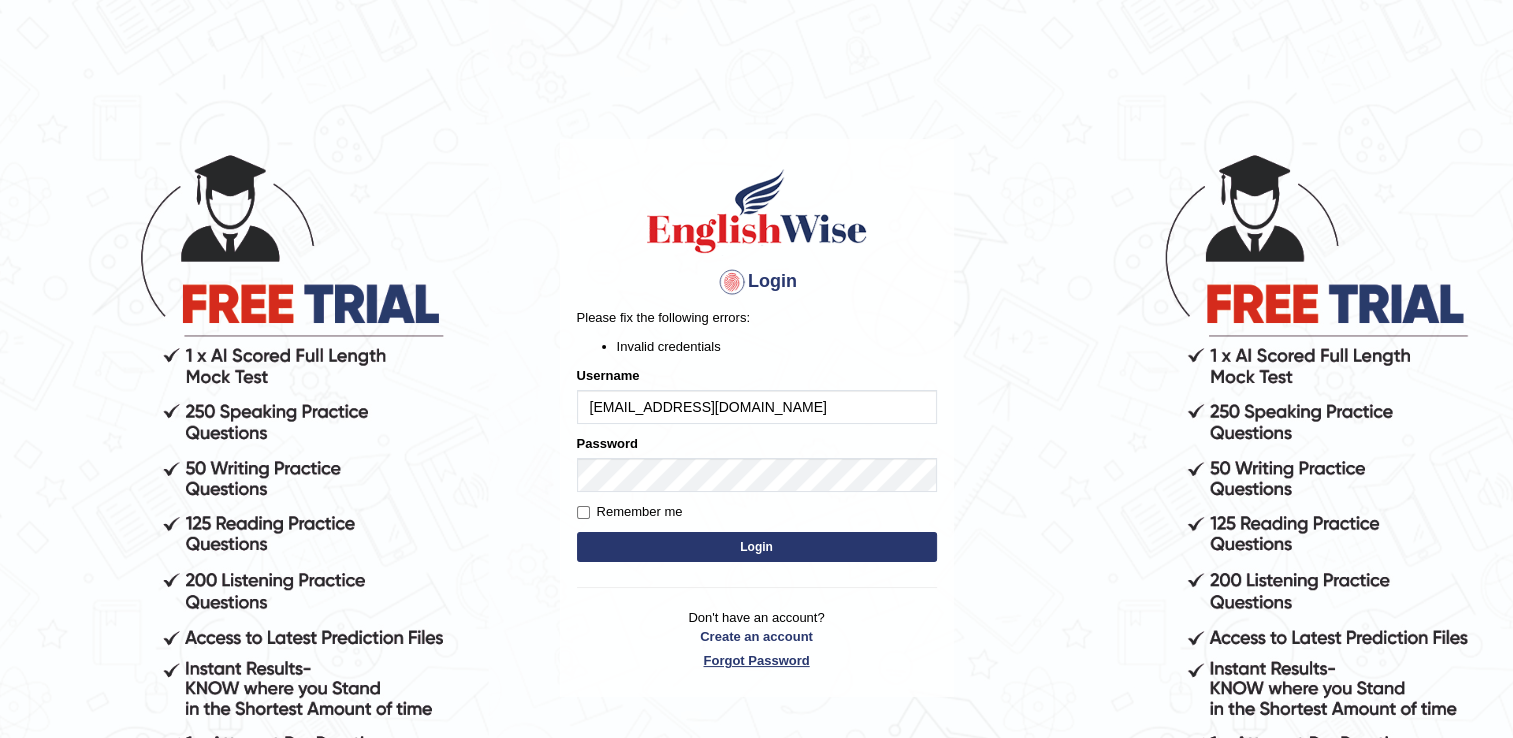 click on "Forgot Password" at bounding box center (757, 660) 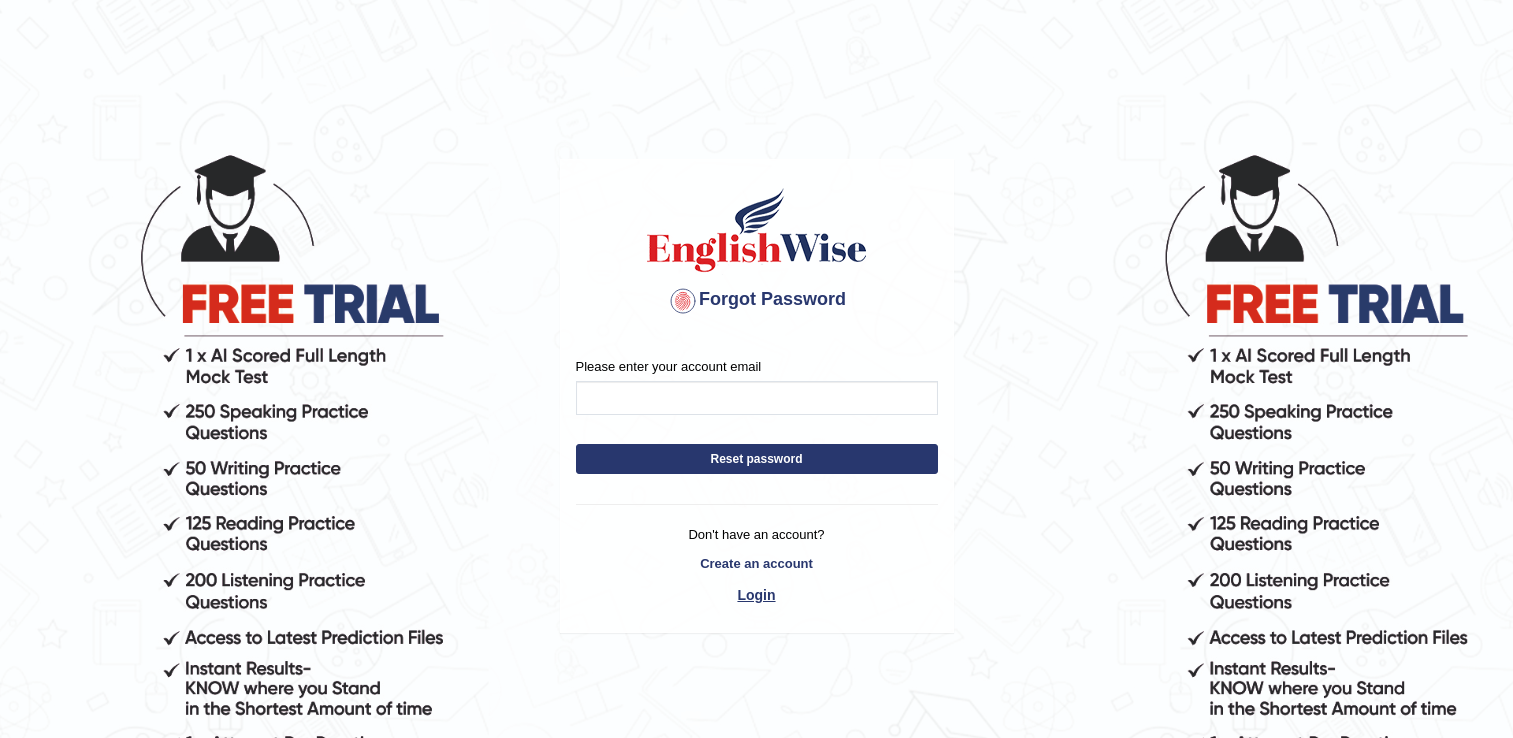 scroll, scrollTop: 0, scrollLeft: 0, axis: both 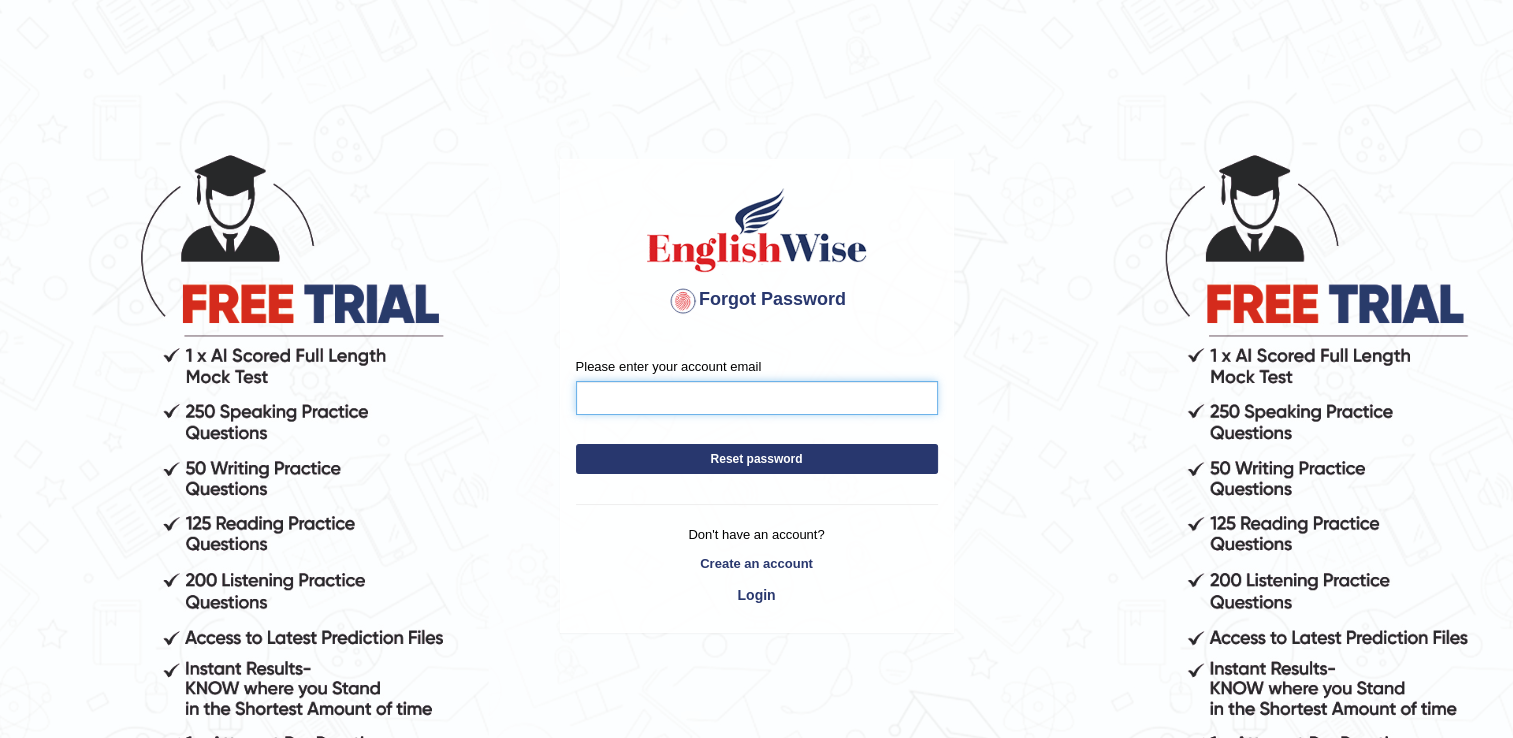 click on "Please enter your account email" at bounding box center [757, 398] 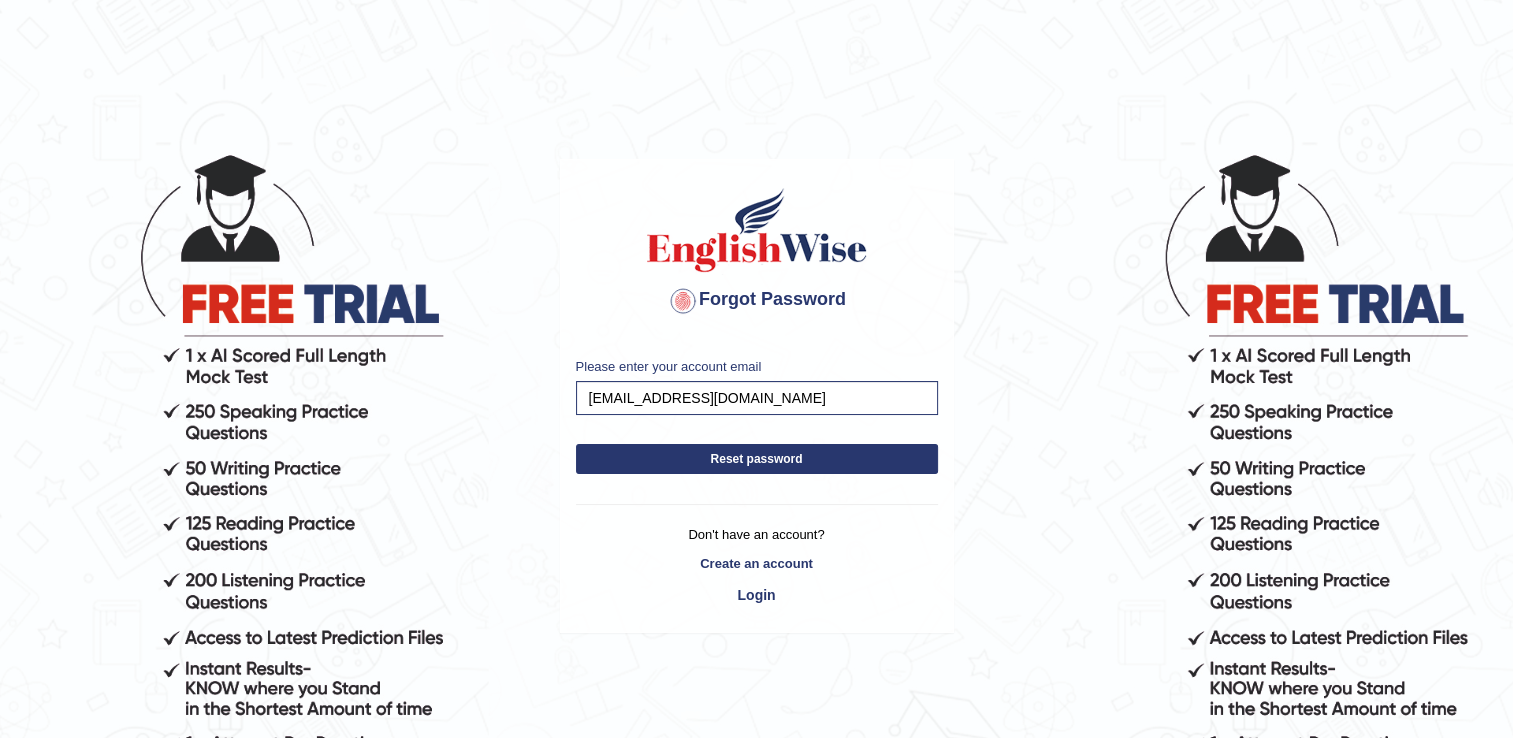 click on "Reset password" at bounding box center [757, 459] 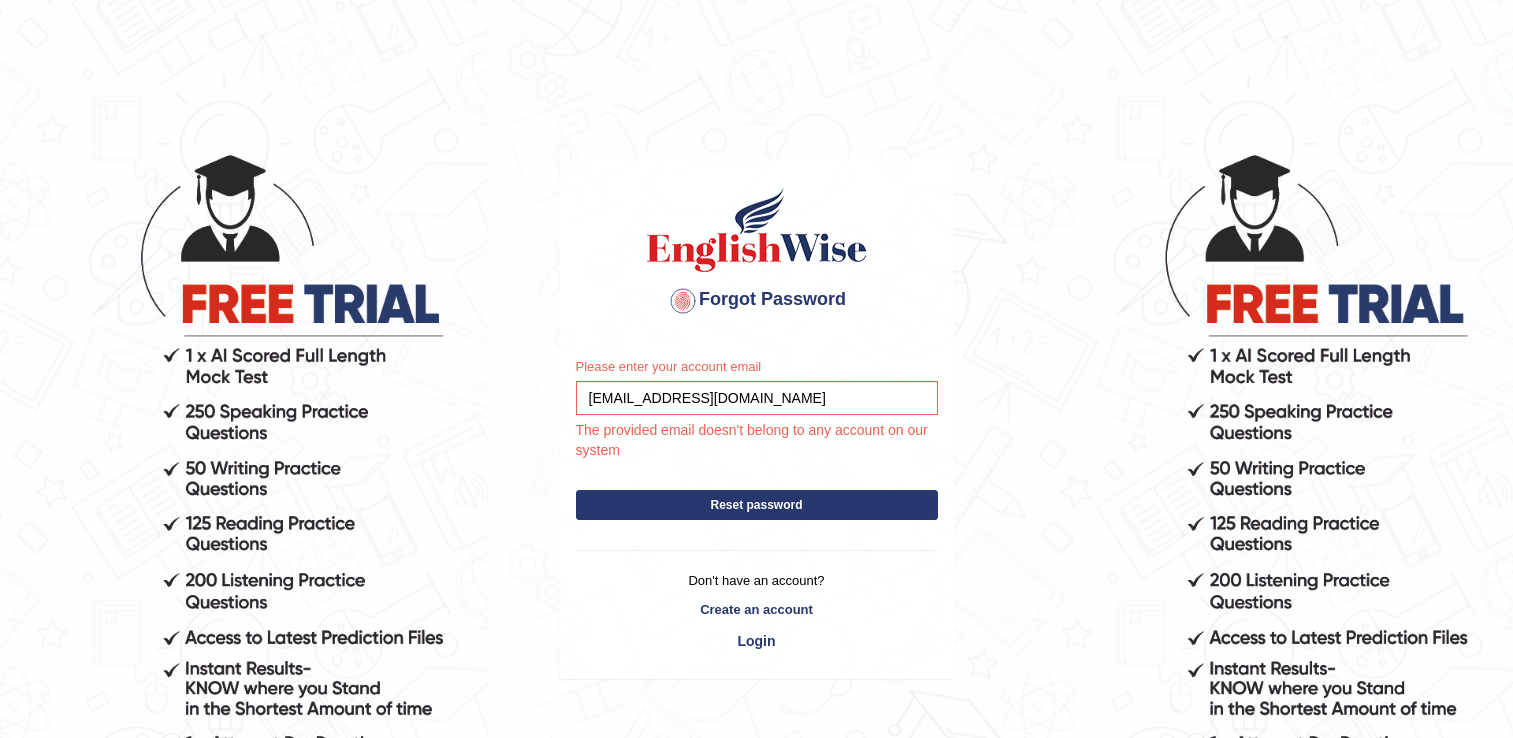 scroll, scrollTop: 0, scrollLeft: 0, axis: both 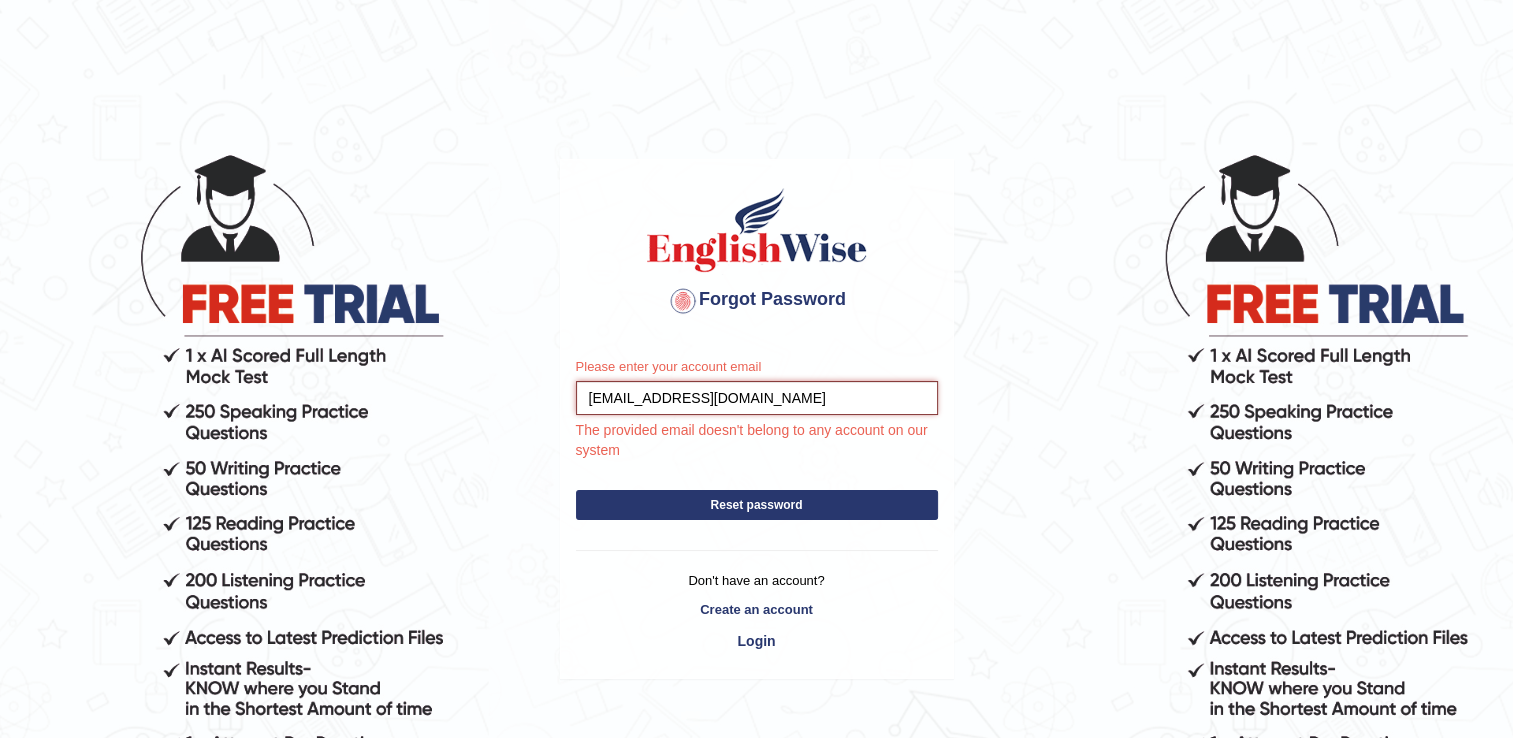 click on "[EMAIL_ADDRESS][DOMAIN_NAME]" at bounding box center [757, 398] 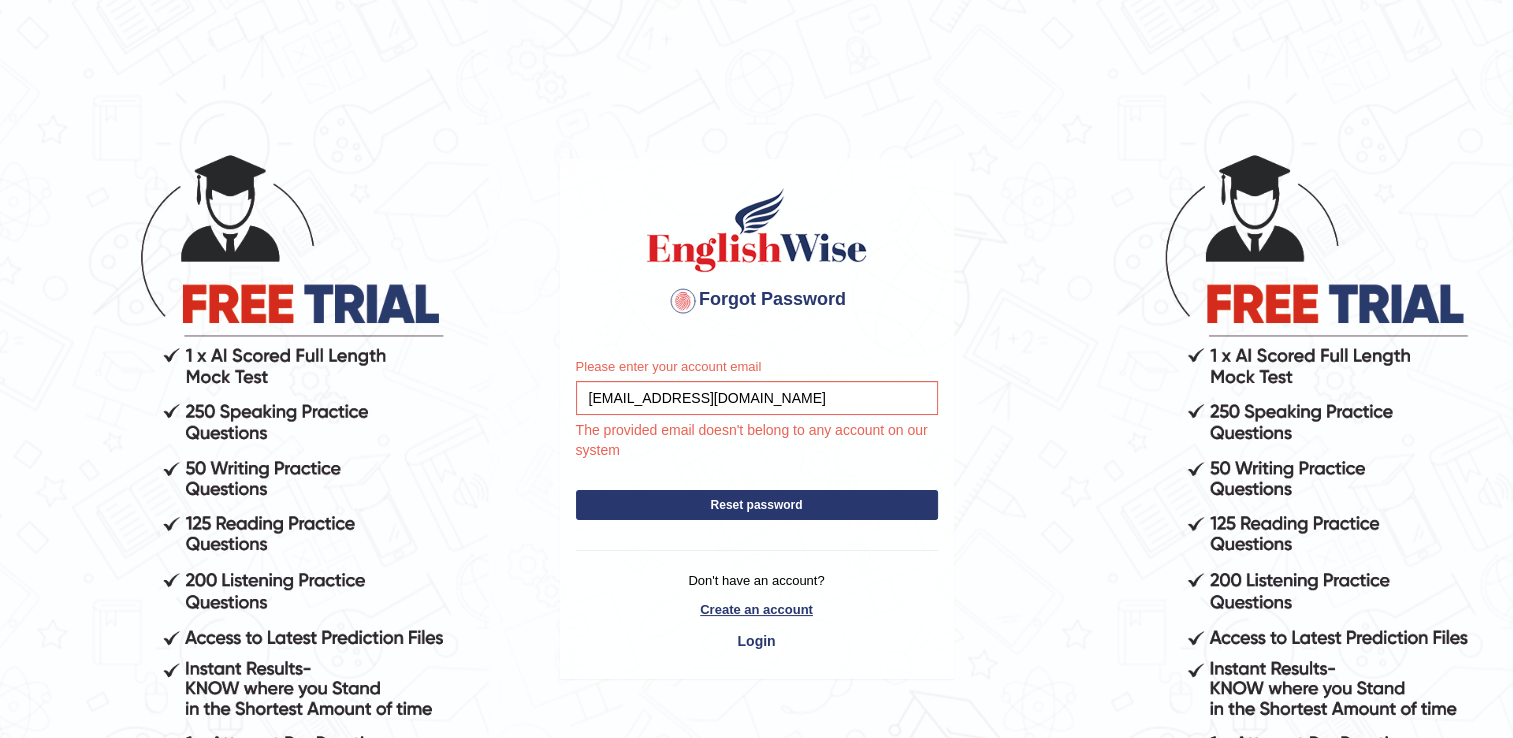 click on "Create an account" at bounding box center (757, 609) 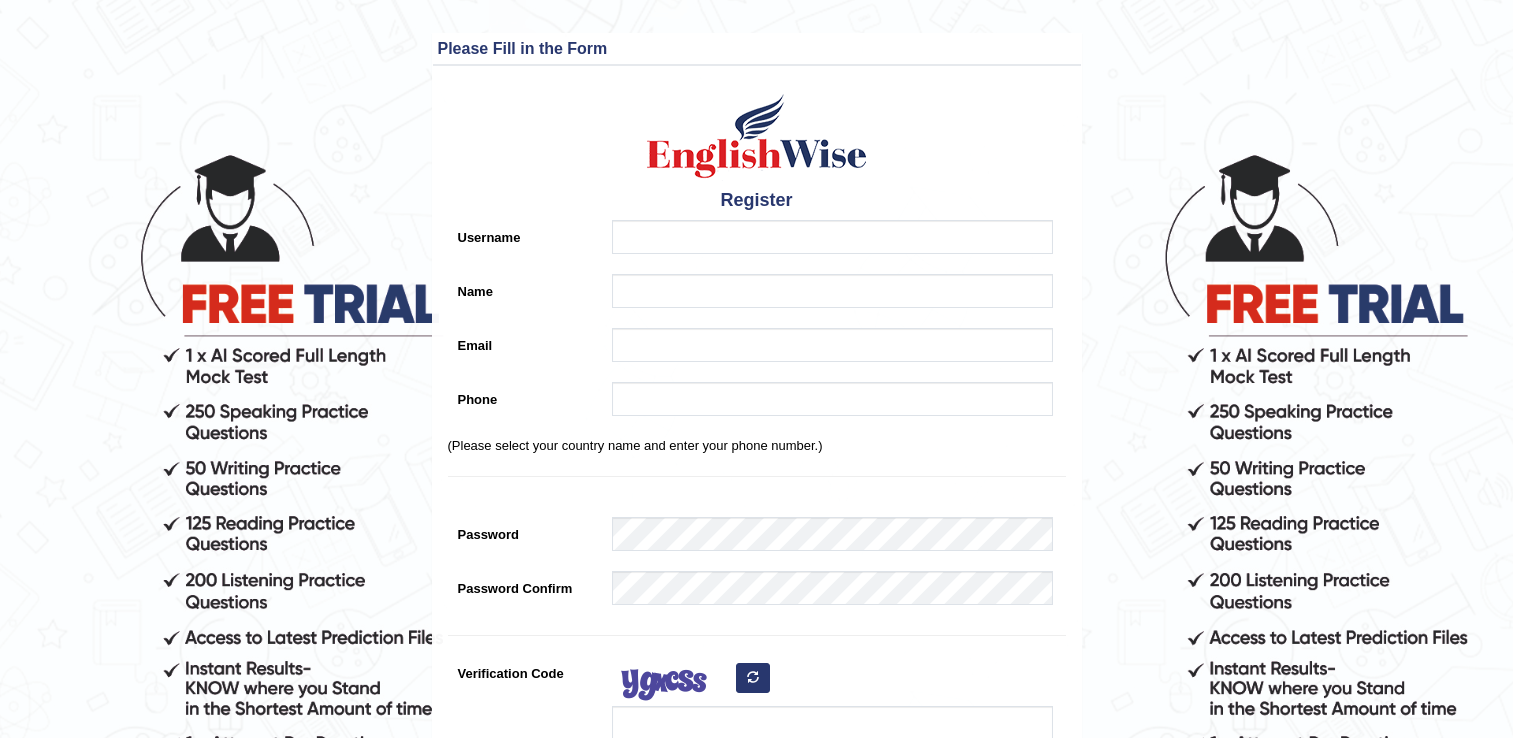 scroll, scrollTop: 0, scrollLeft: 0, axis: both 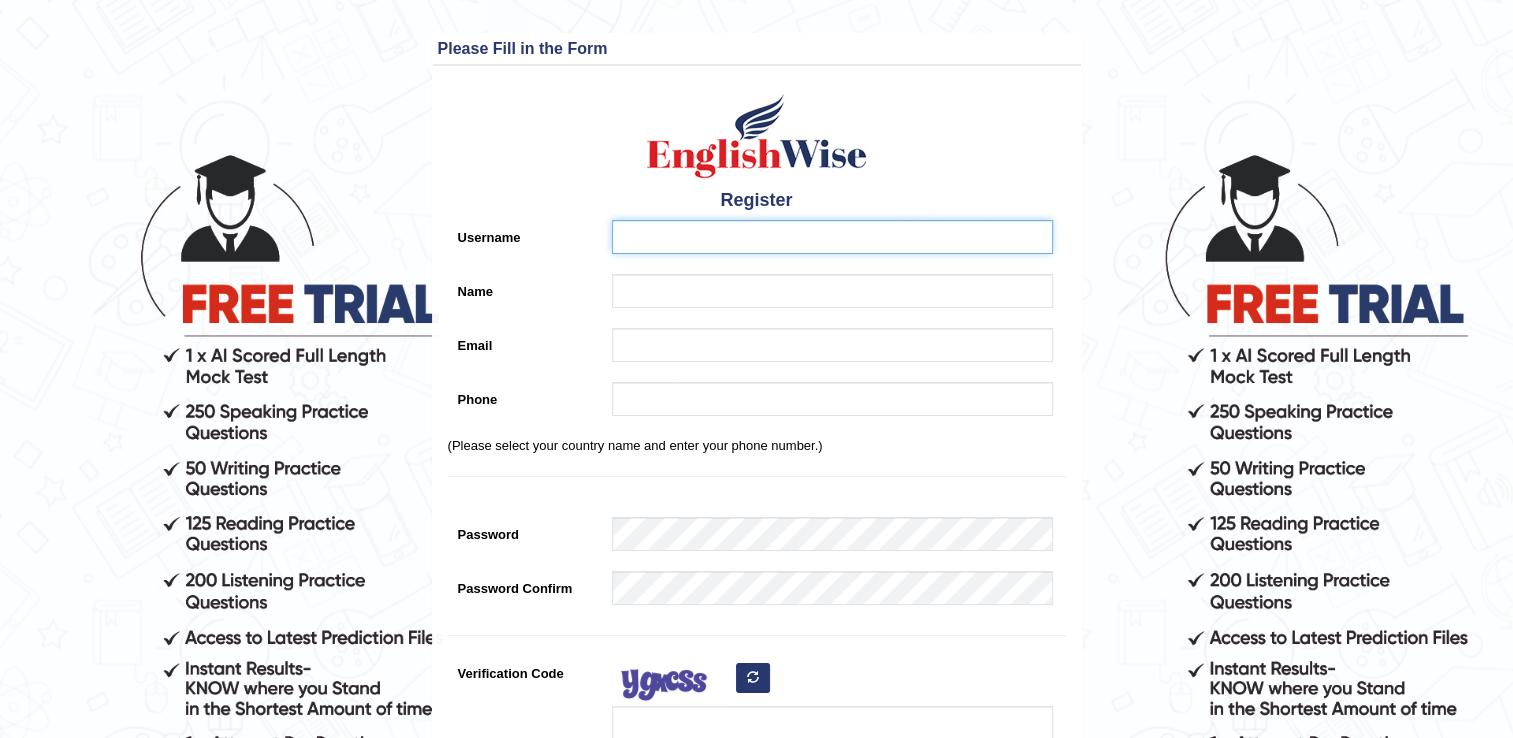 click on "Username" at bounding box center [832, 237] 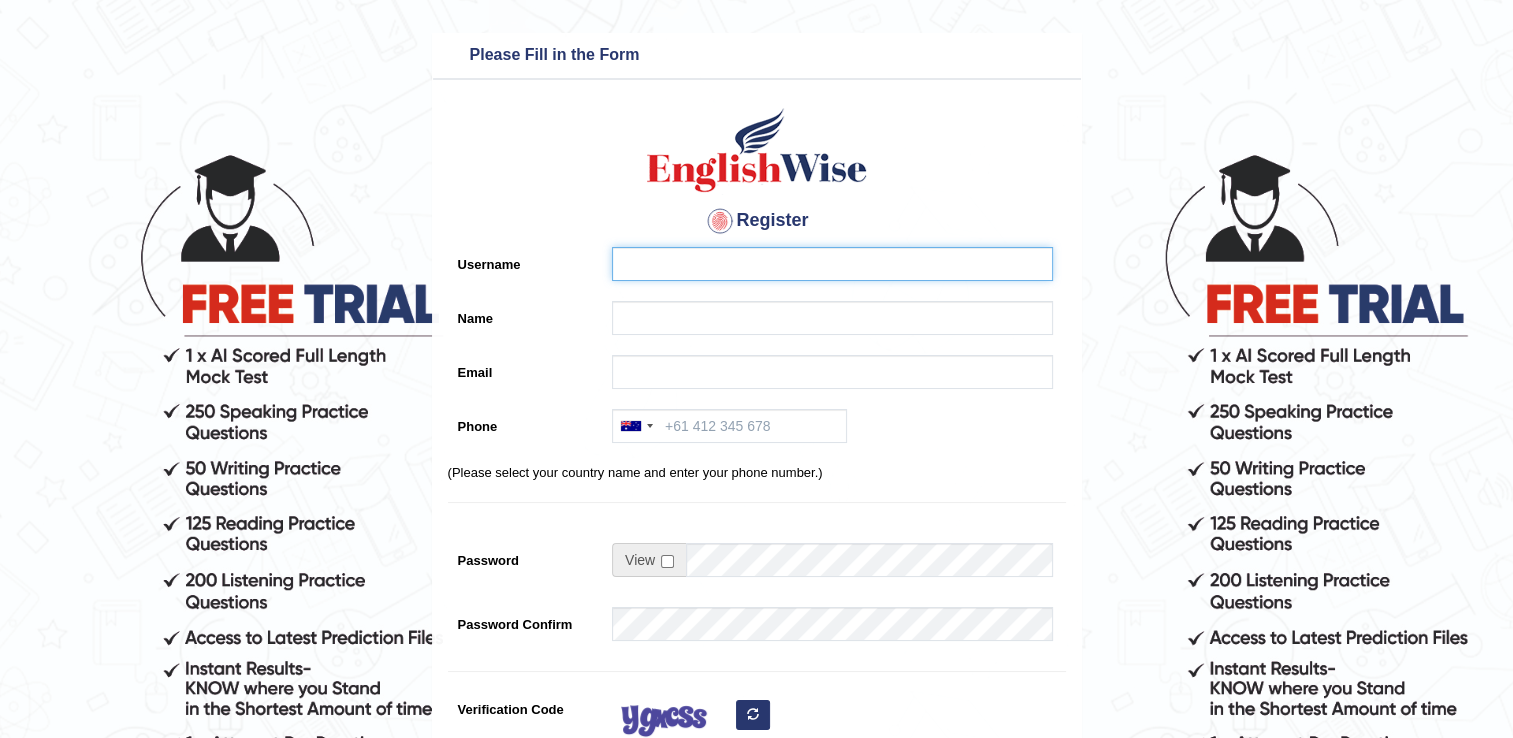 type on "harjeet45" 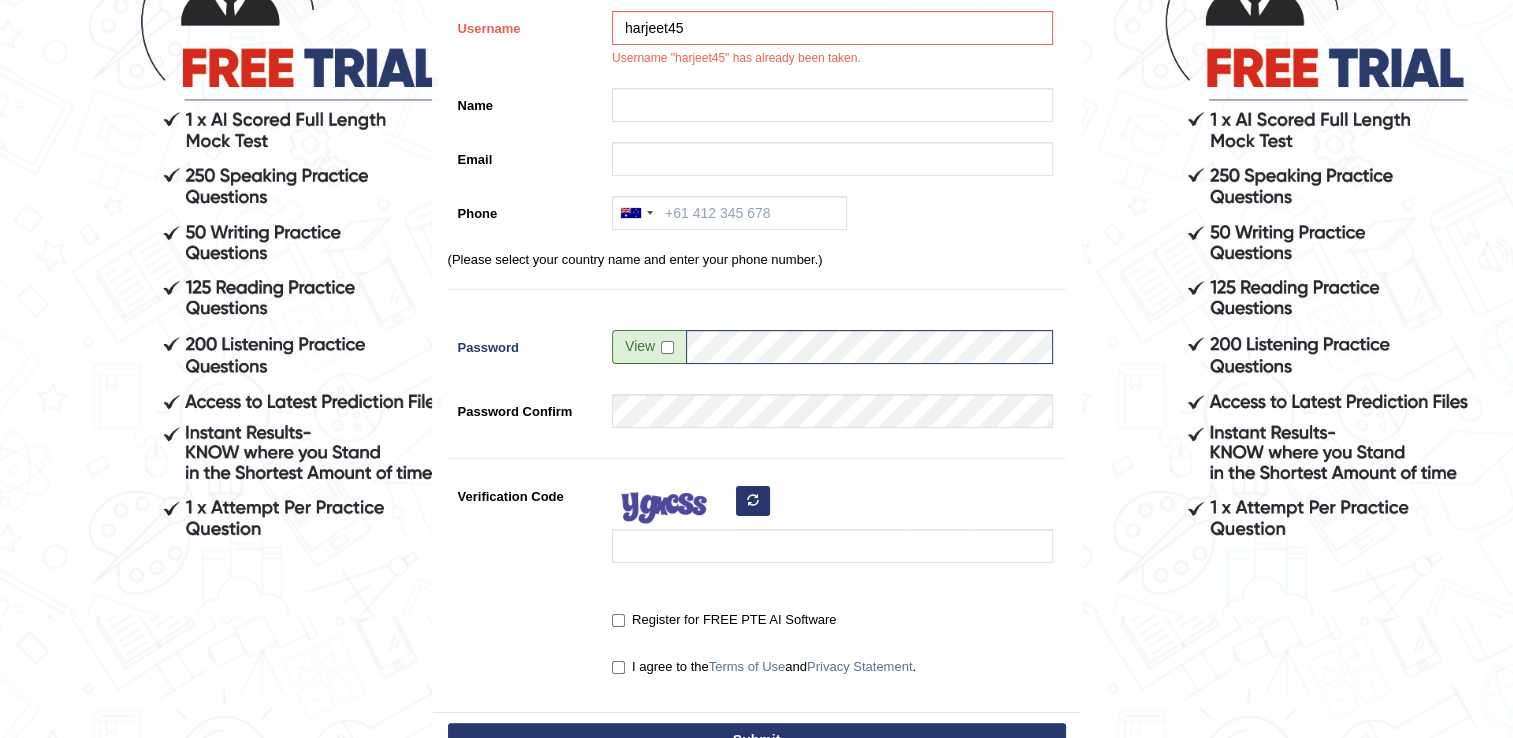 scroll, scrollTop: 454, scrollLeft: 0, axis: vertical 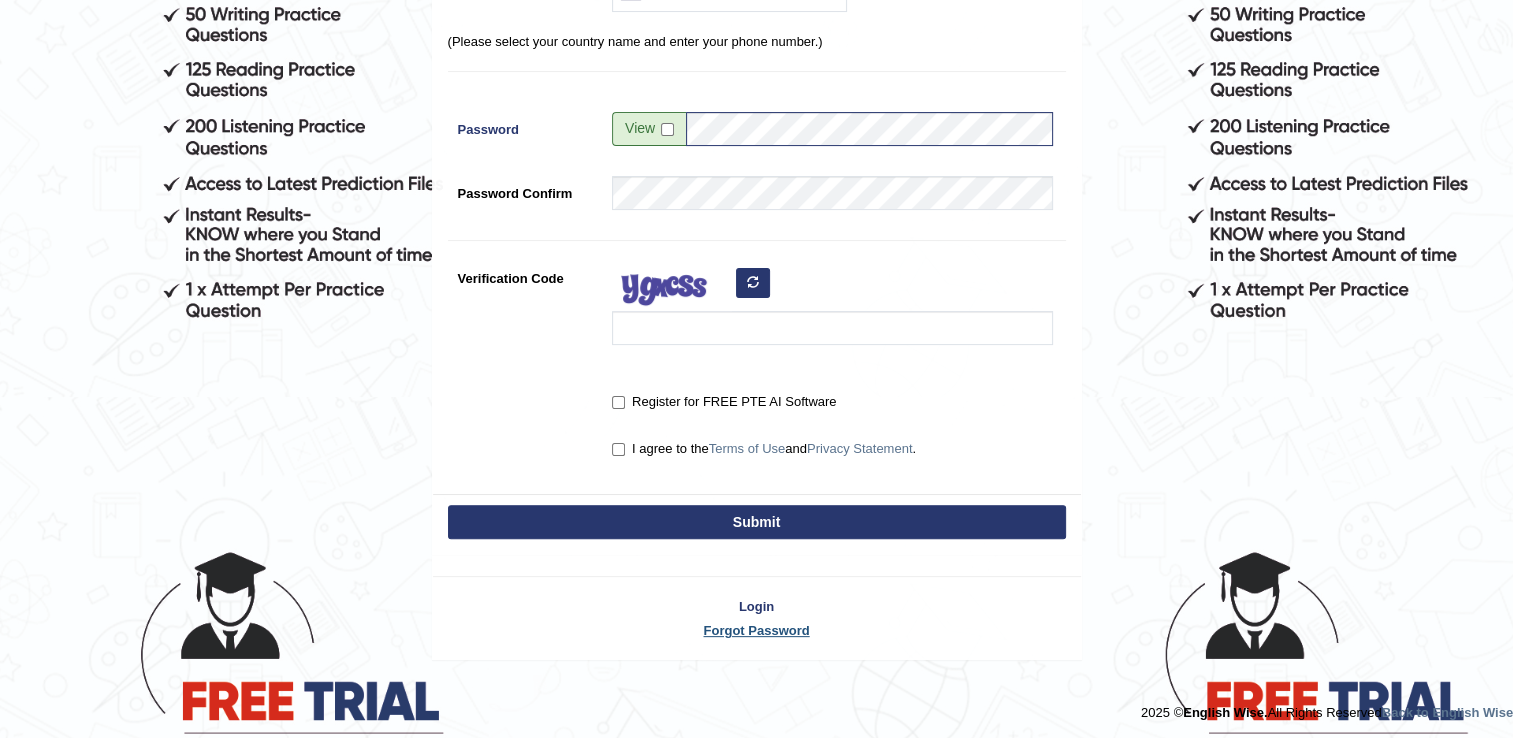 click on "Forgot Password" at bounding box center (757, 630) 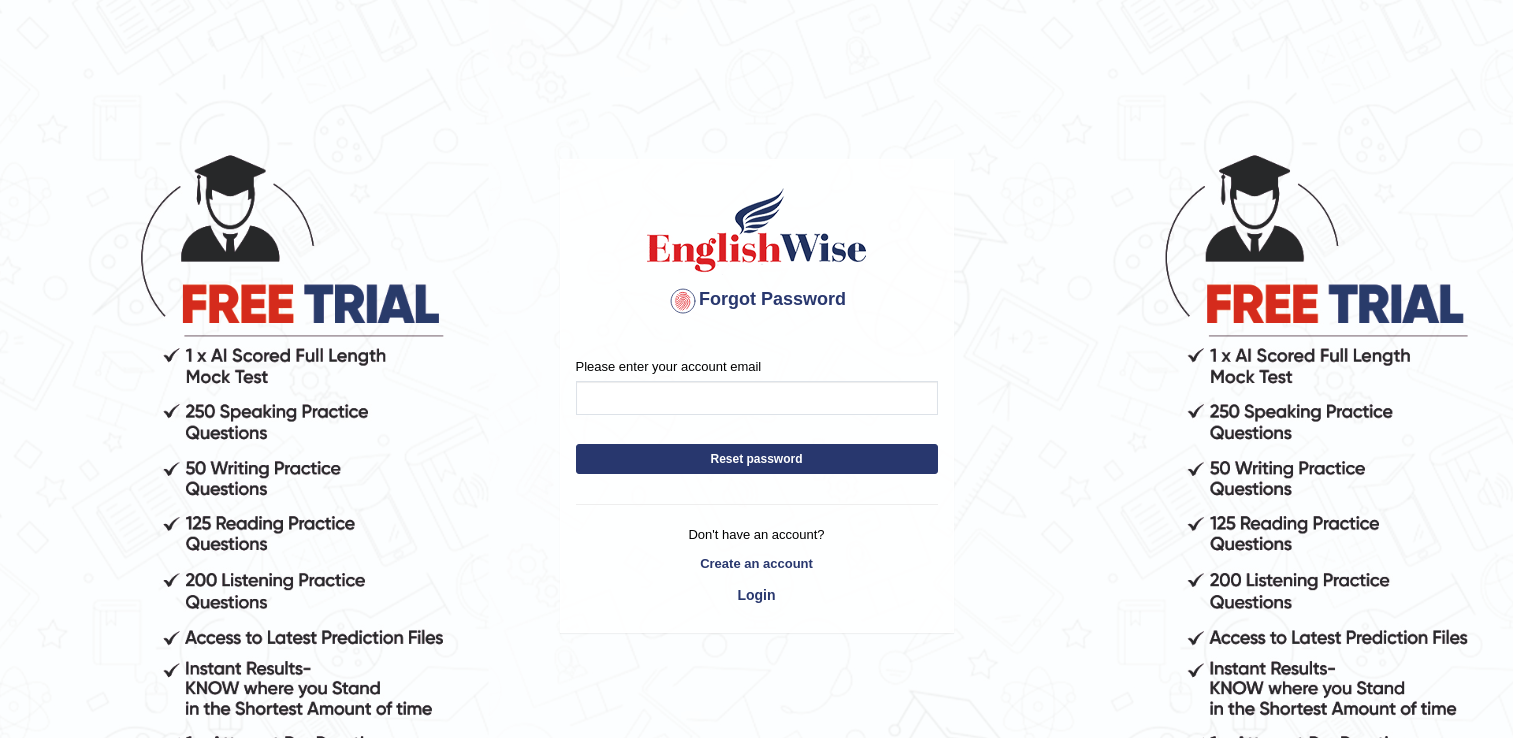 scroll, scrollTop: 0, scrollLeft: 0, axis: both 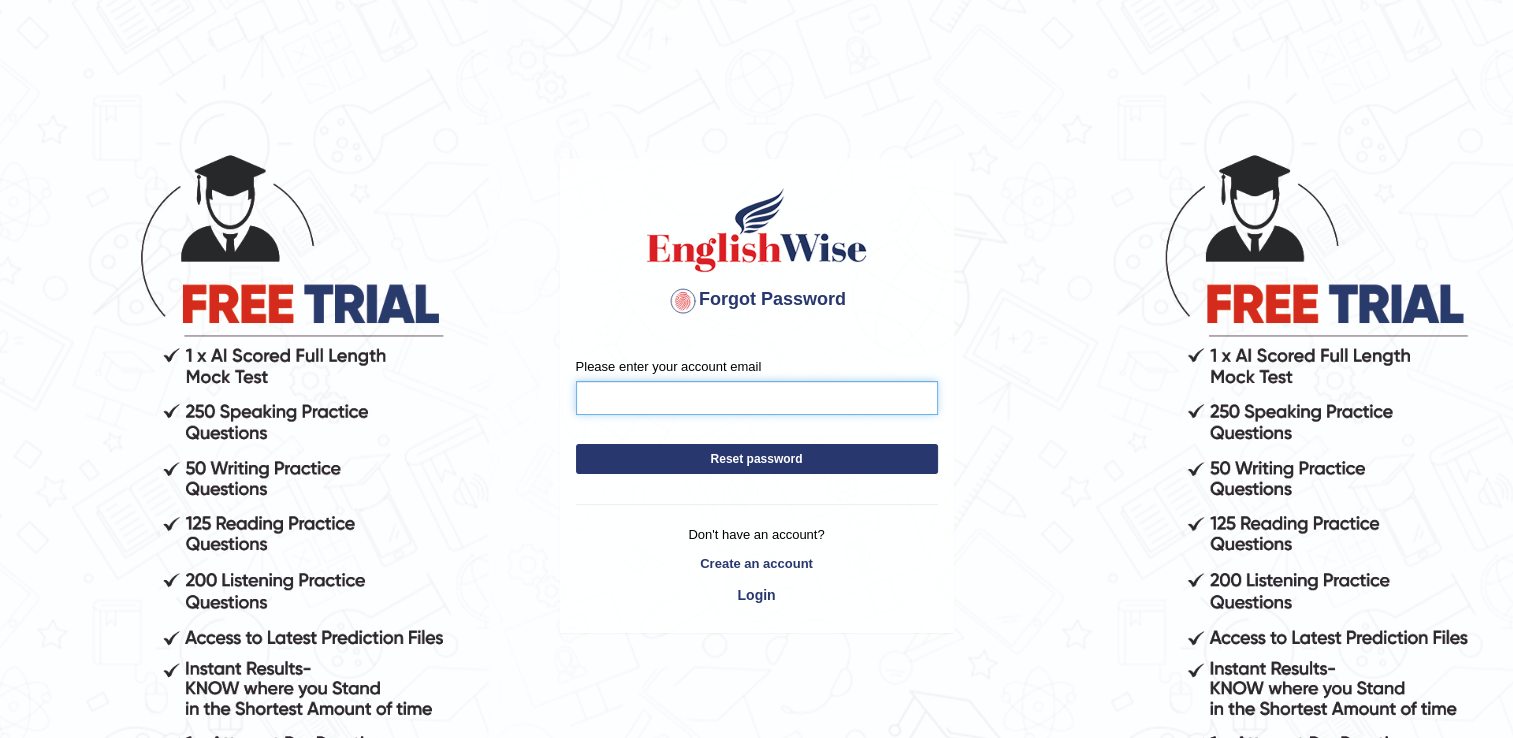 click on "Please enter your account email" at bounding box center (757, 398) 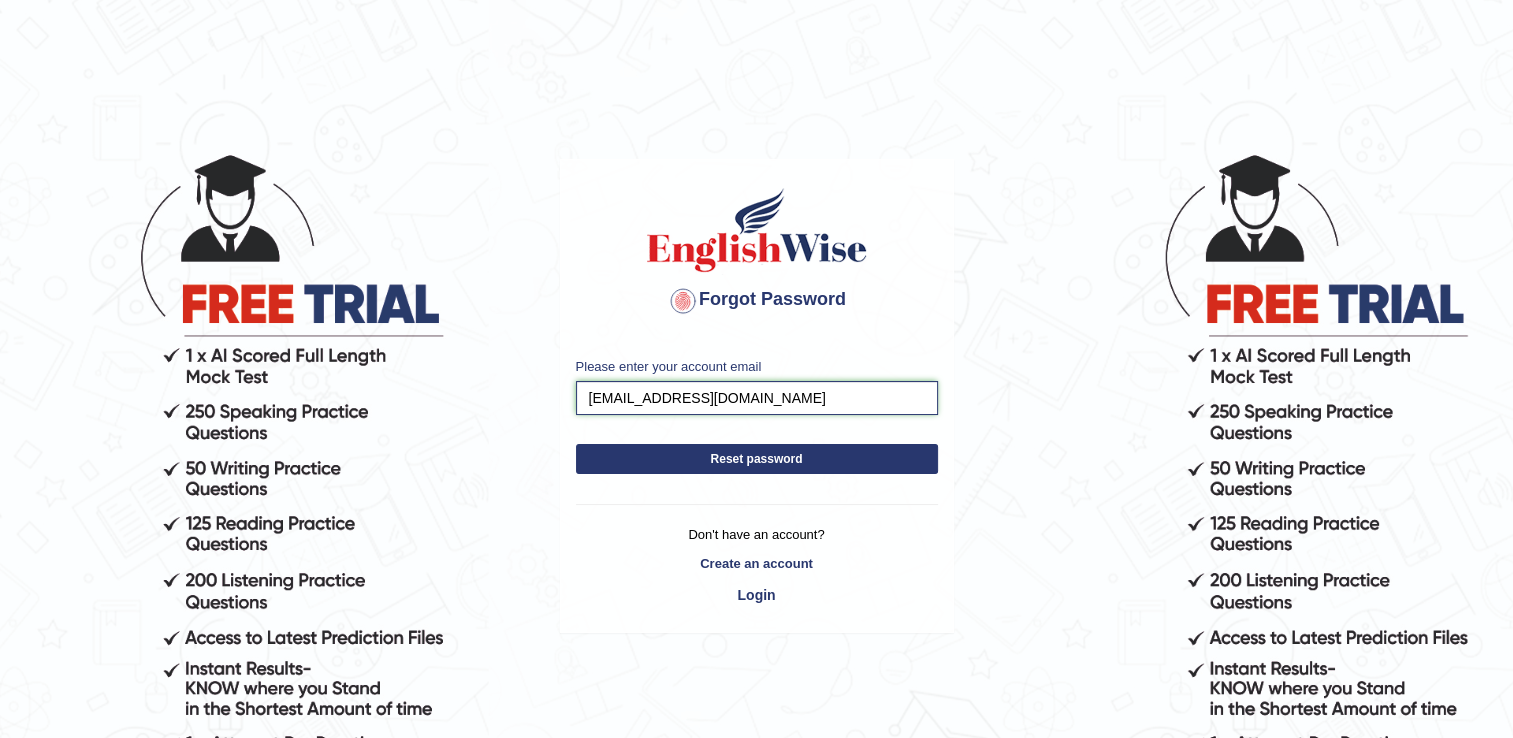drag, startPoint x: 762, startPoint y: 395, endPoint x: 650, endPoint y: 399, distance: 112.0714 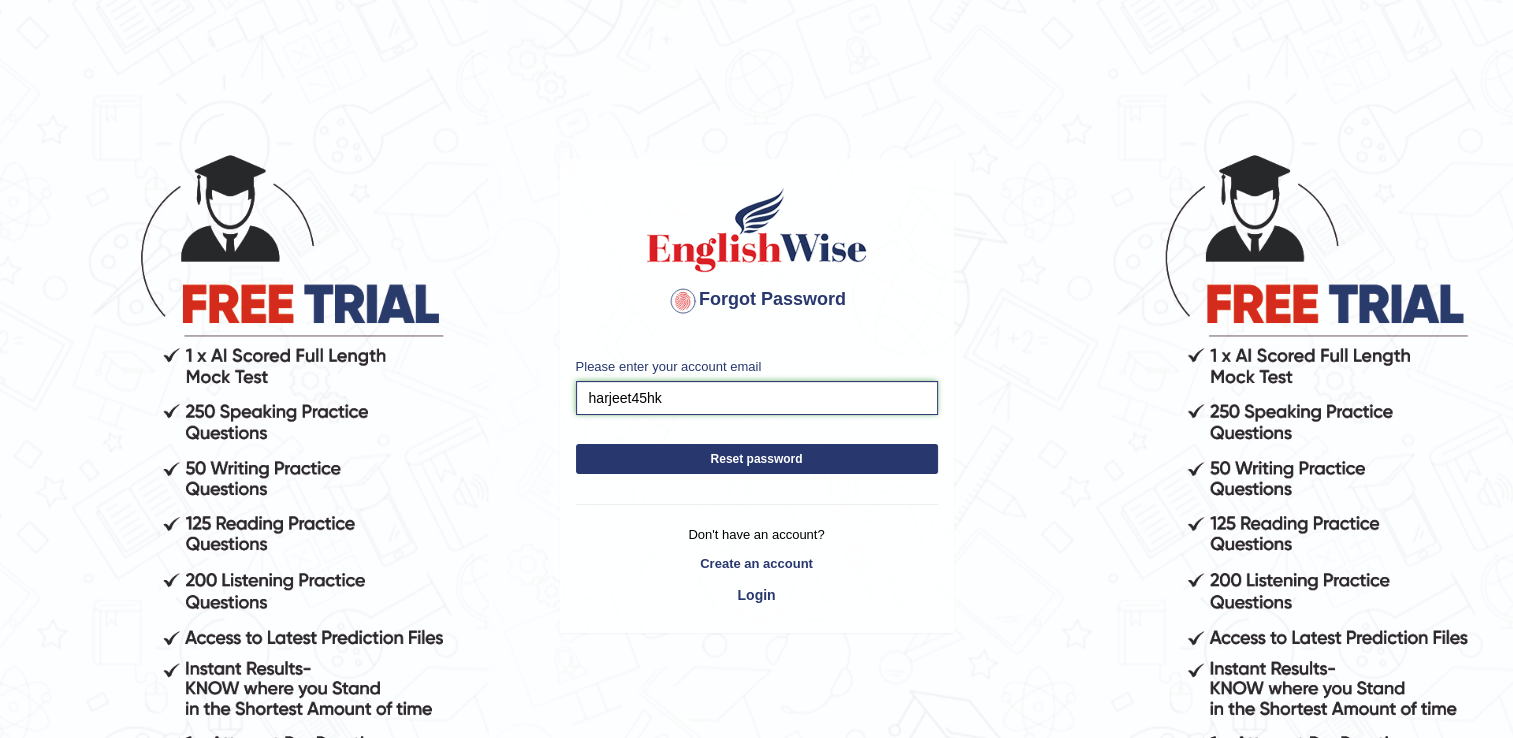 type on "harjeet45hk" 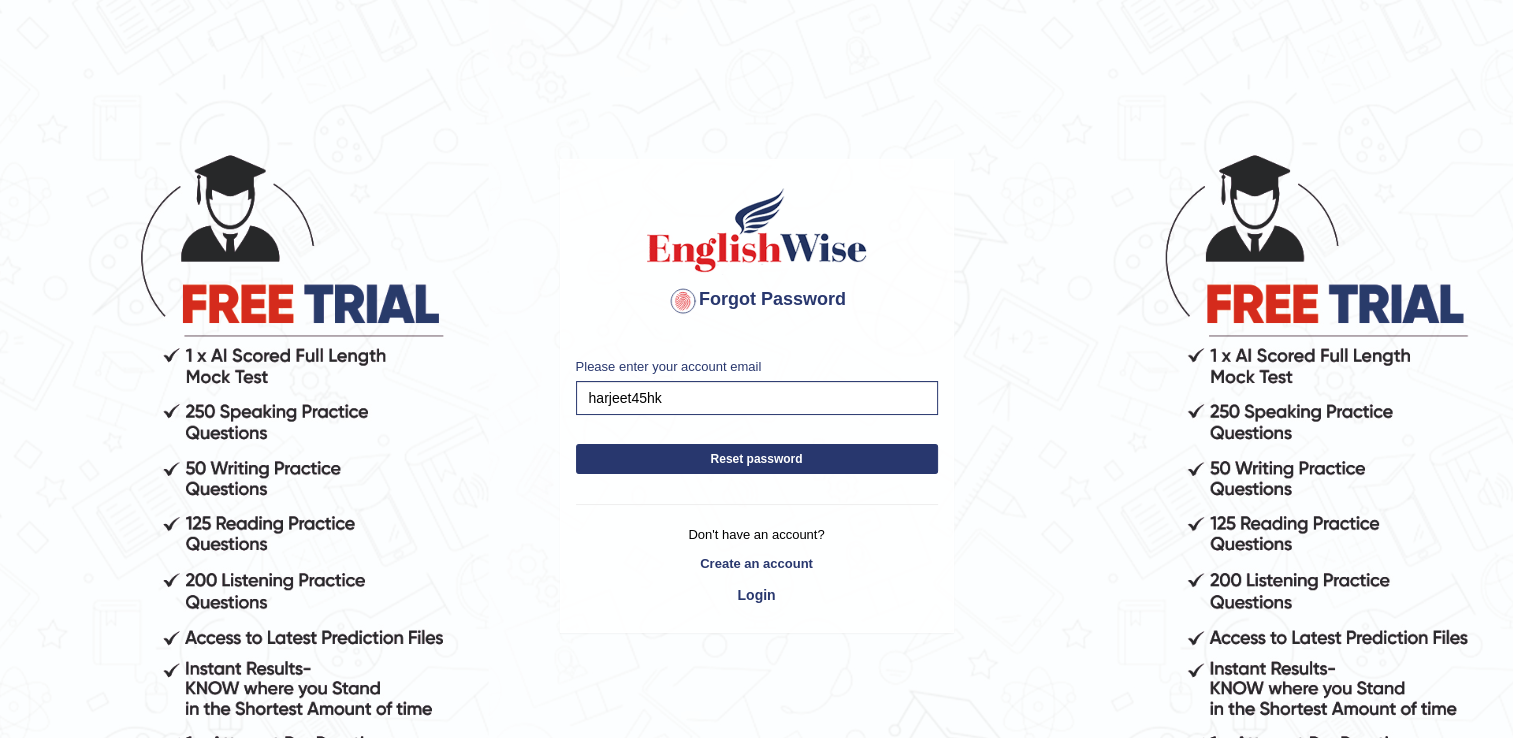 click on "Forgot Password
Please enter your account email
harjeet45hk
Reset password
Don't have an account?
Create an account 	     Login
2025 ©  English Wise.  All Rights Reserved  Back to English Wise" at bounding box center (756, 445) 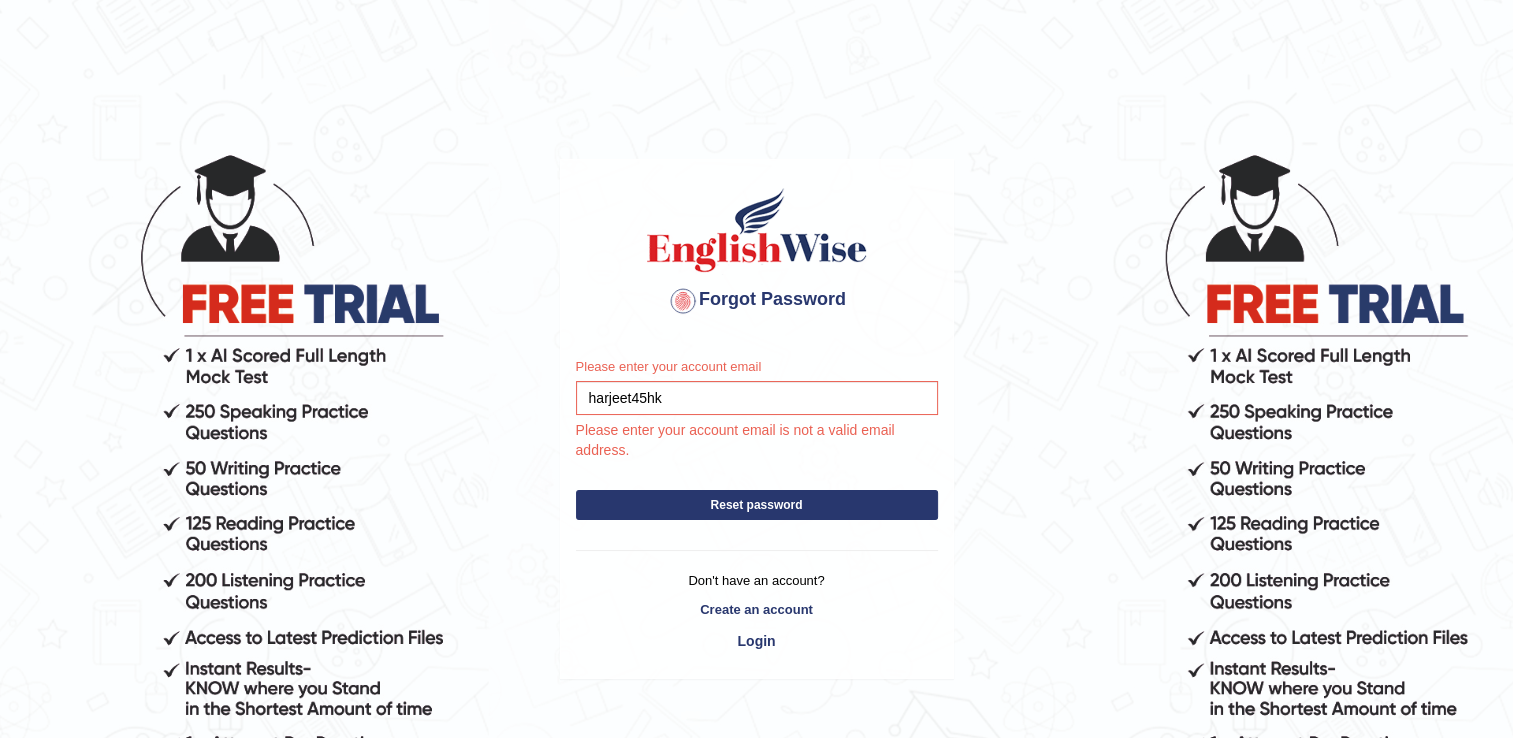 click on "Reset password" at bounding box center (757, 505) 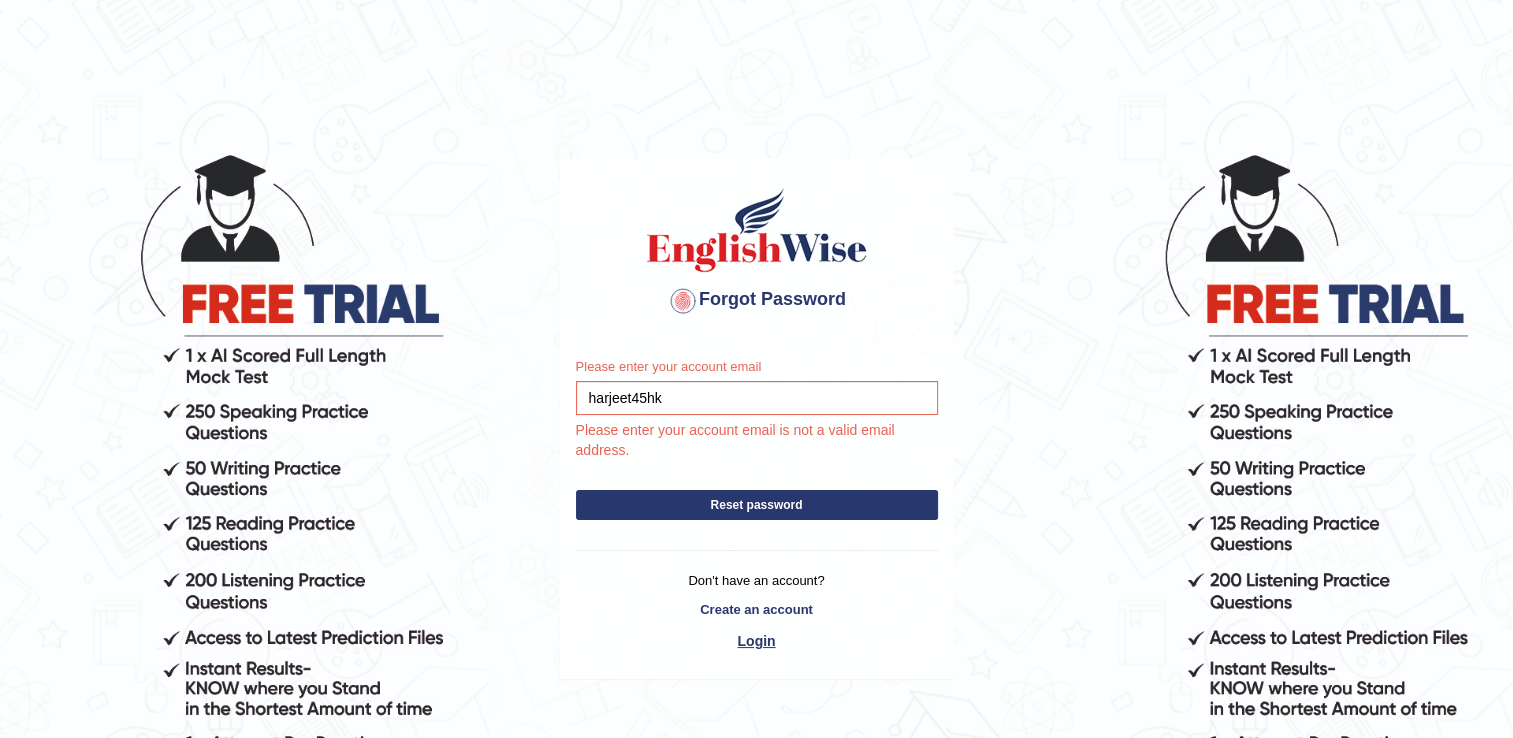 click on "Login" at bounding box center [757, 641] 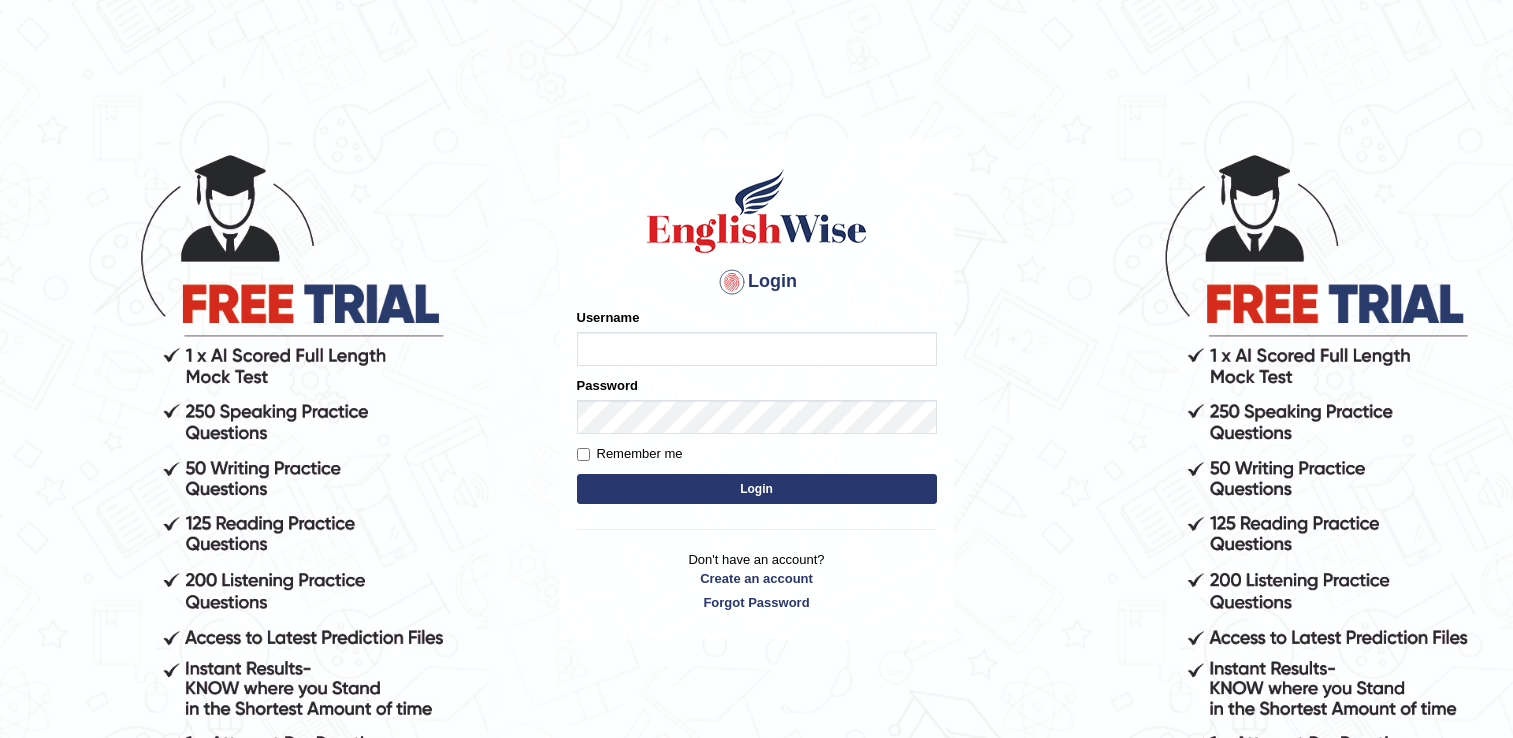 scroll, scrollTop: 0, scrollLeft: 0, axis: both 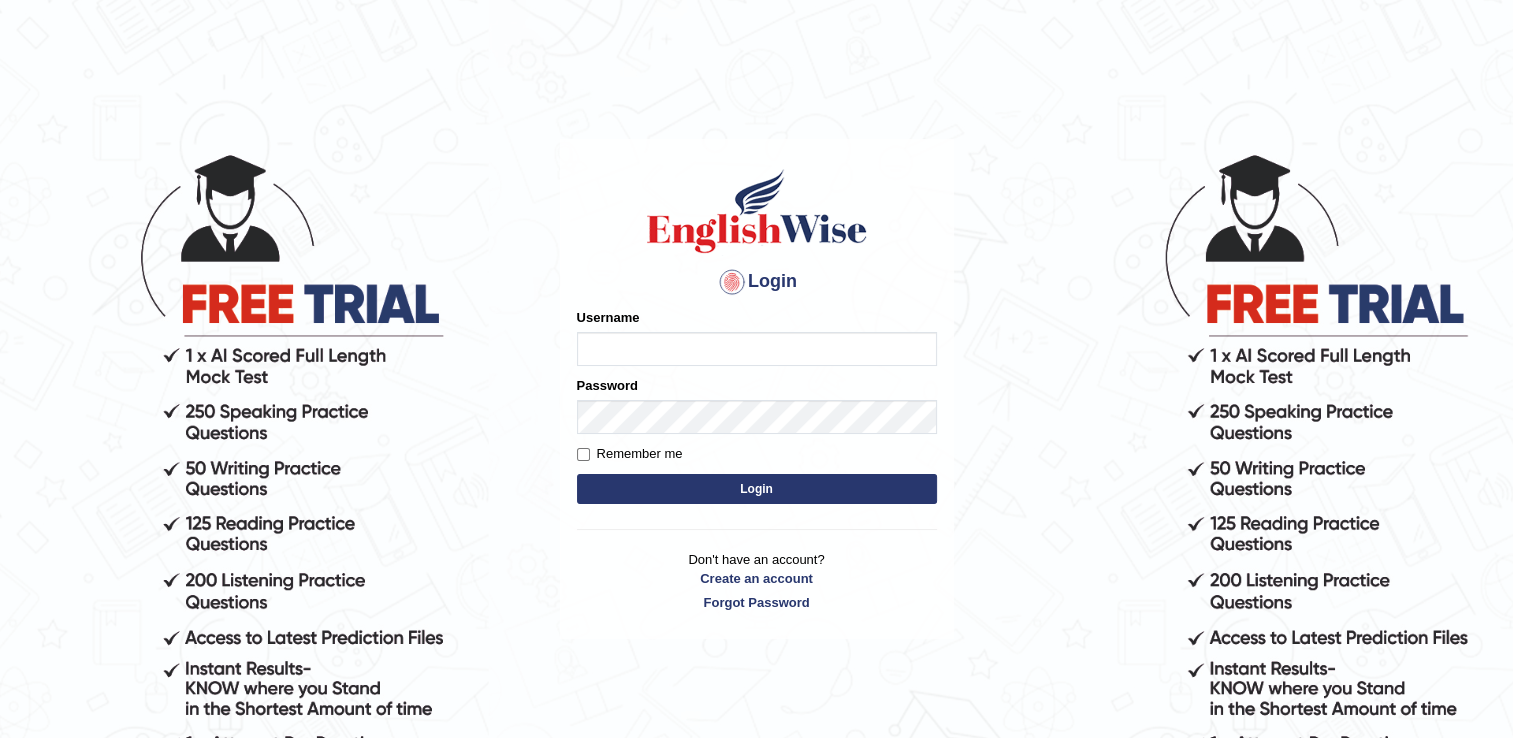type on "harjeet45" 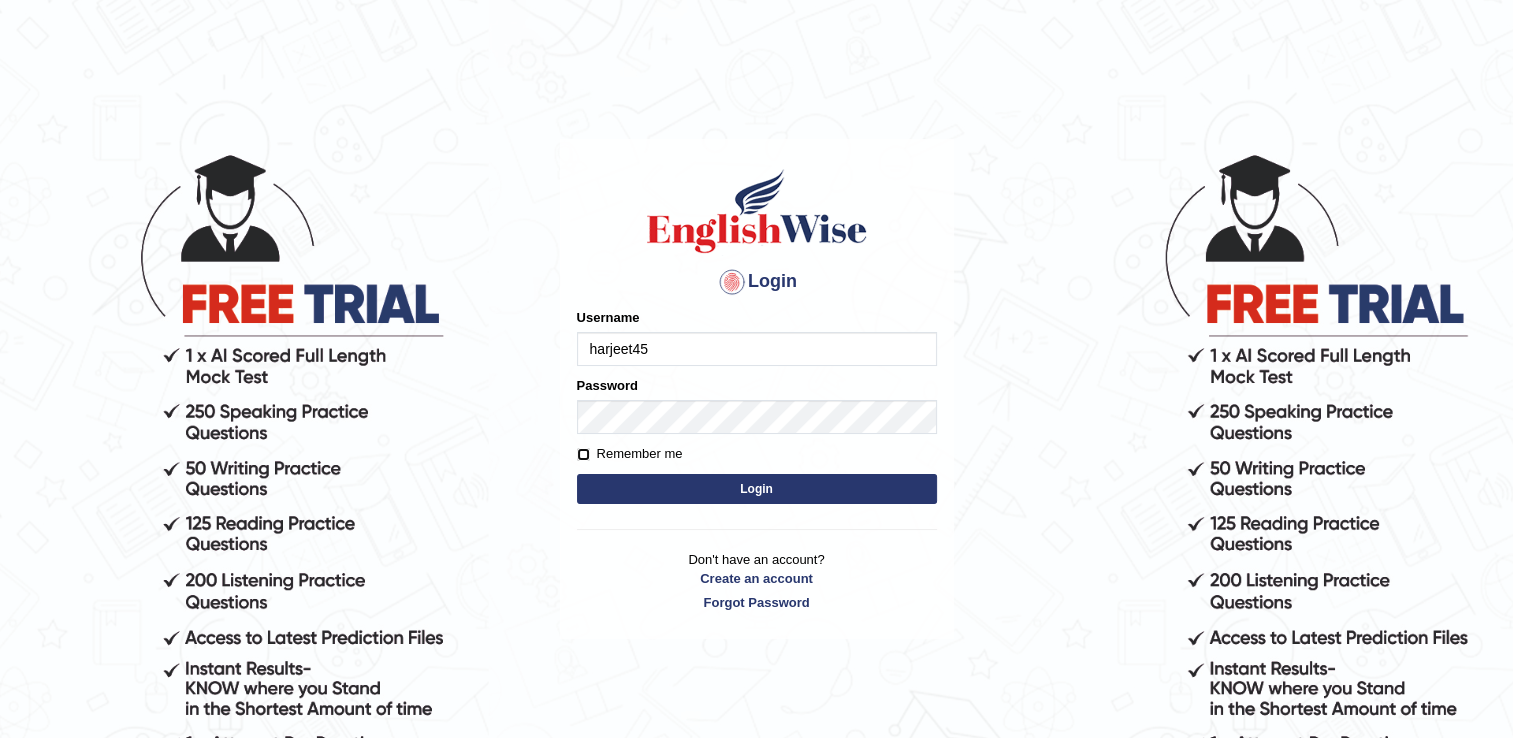 click on "Remember me" at bounding box center (583, 454) 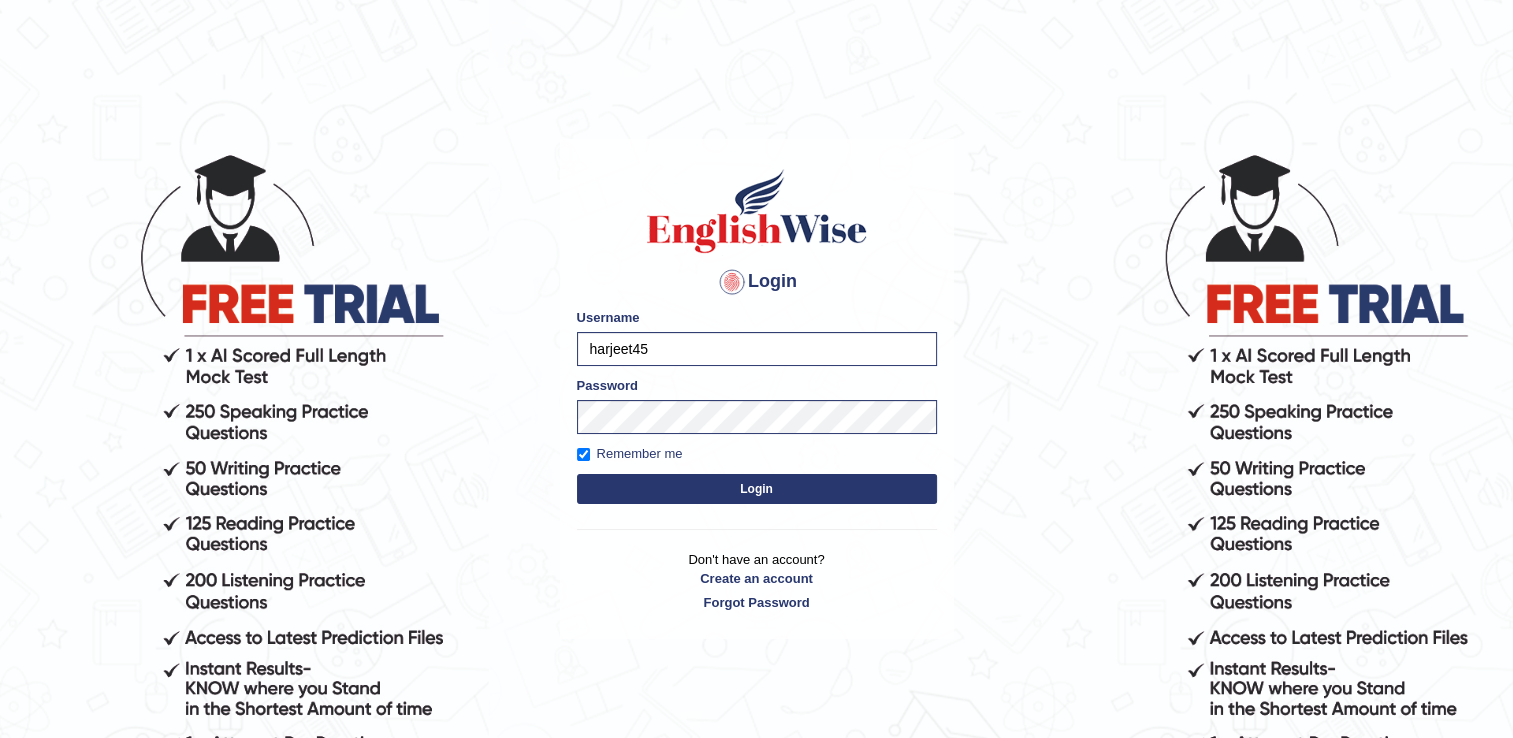 click on "Login" at bounding box center (757, 489) 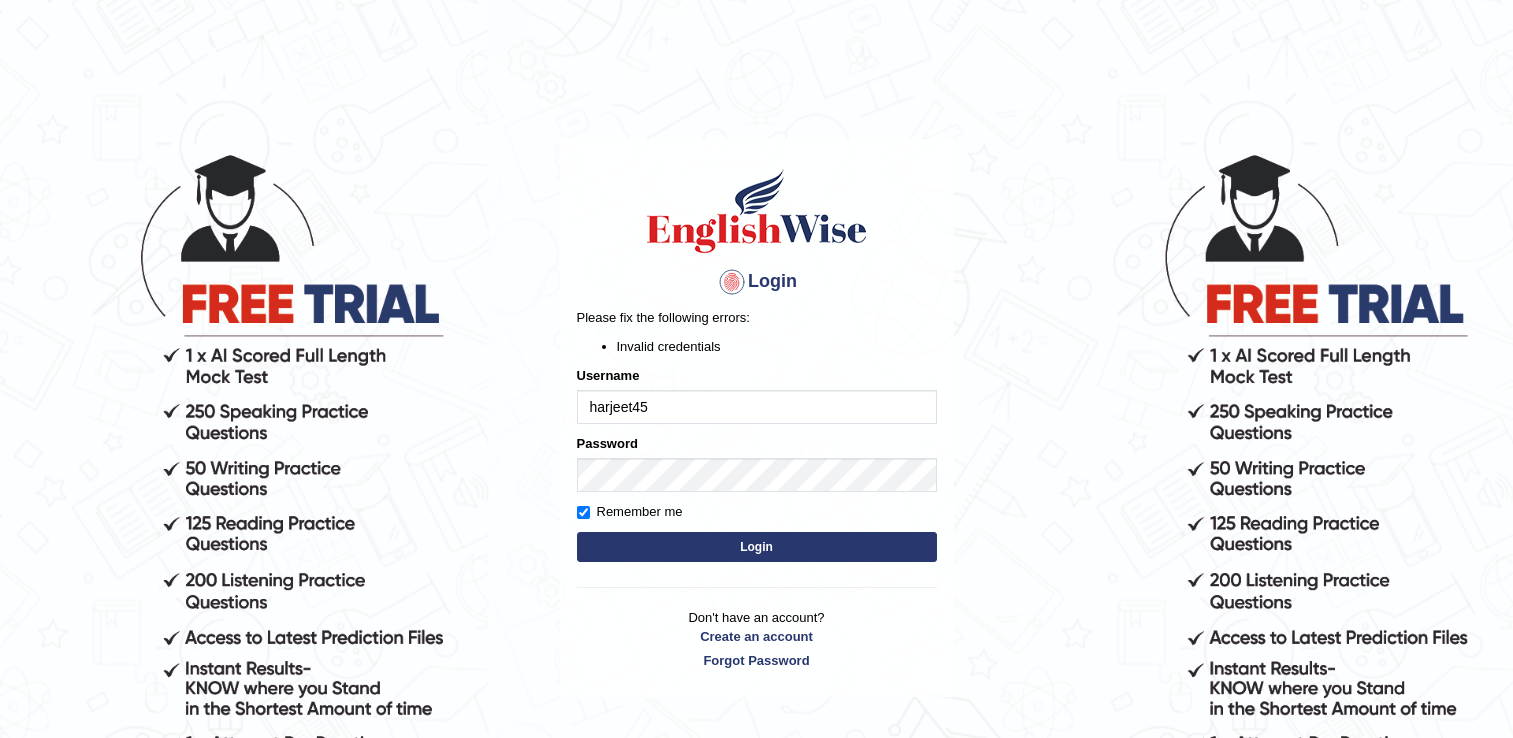 scroll, scrollTop: 0, scrollLeft: 0, axis: both 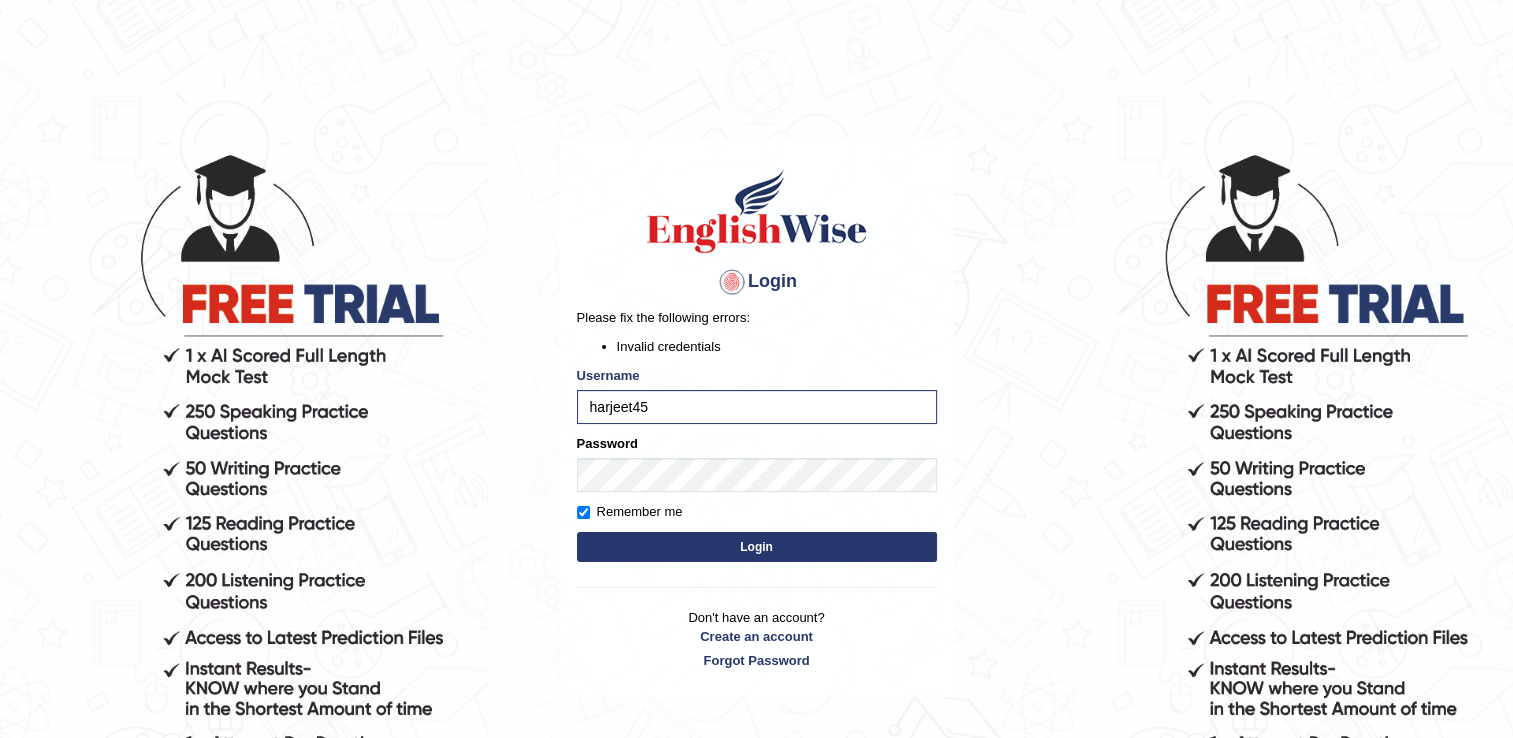 click on "Login" at bounding box center (757, 547) 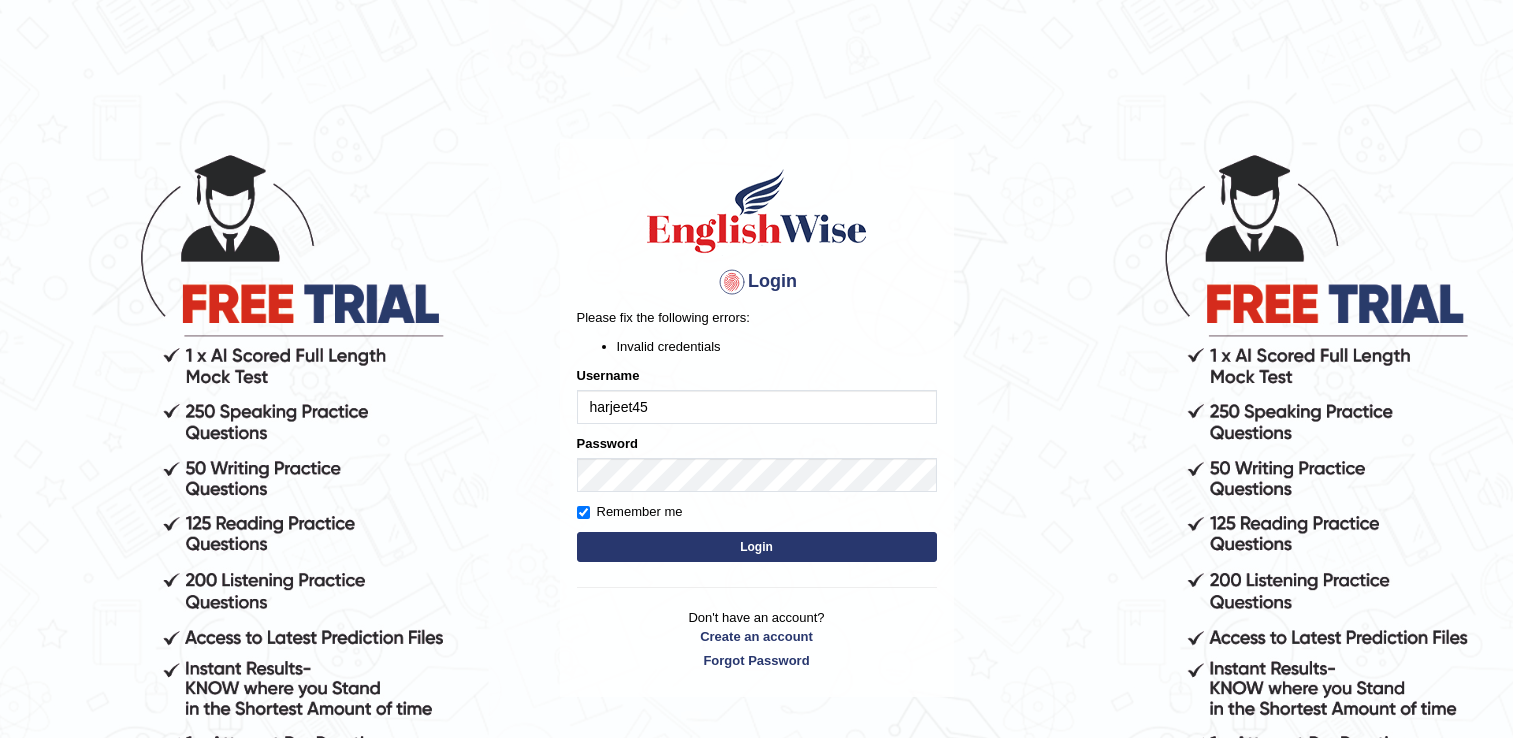 scroll, scrollTop: 0, scrollLeft: 0, axis: both 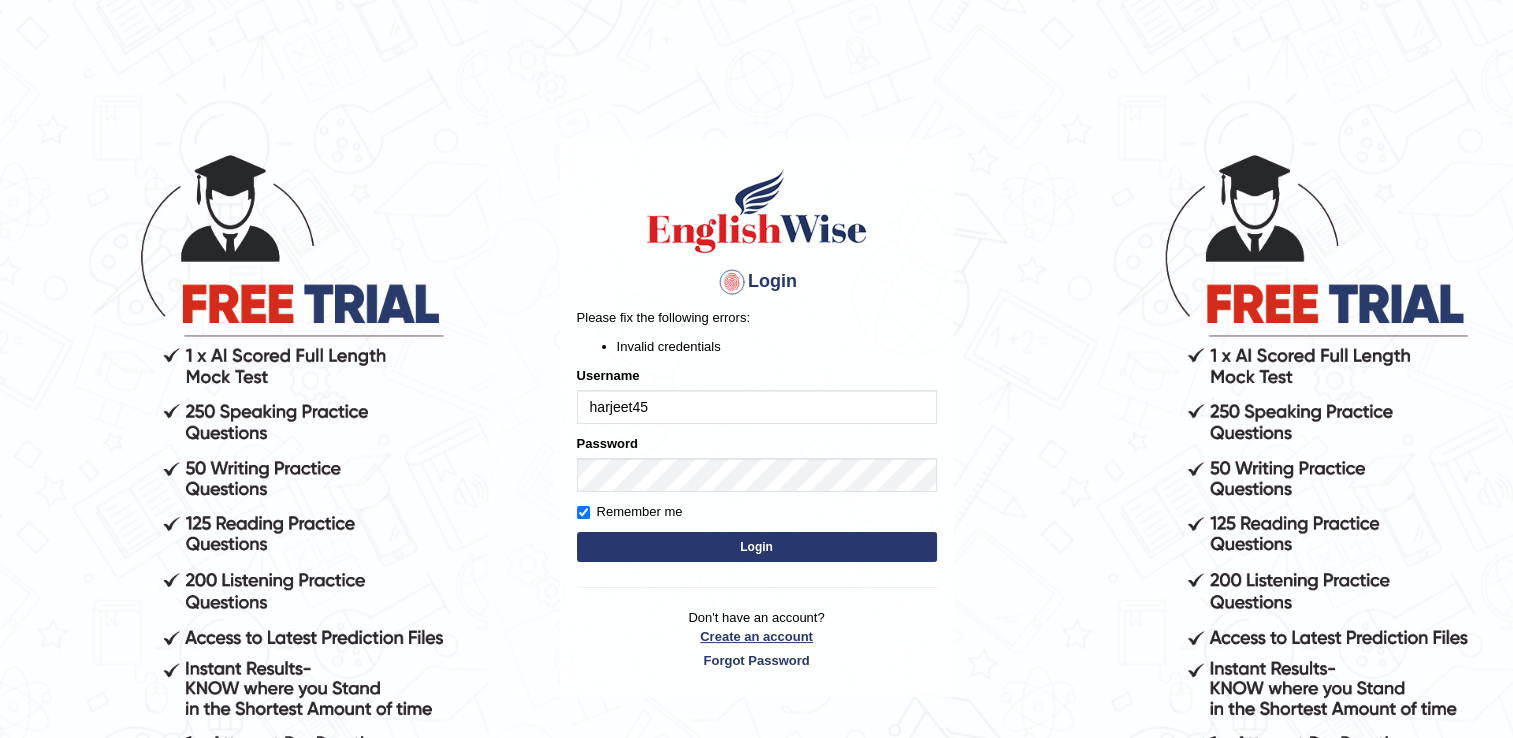 click on "Create an account" at bounding box center [757, 636] 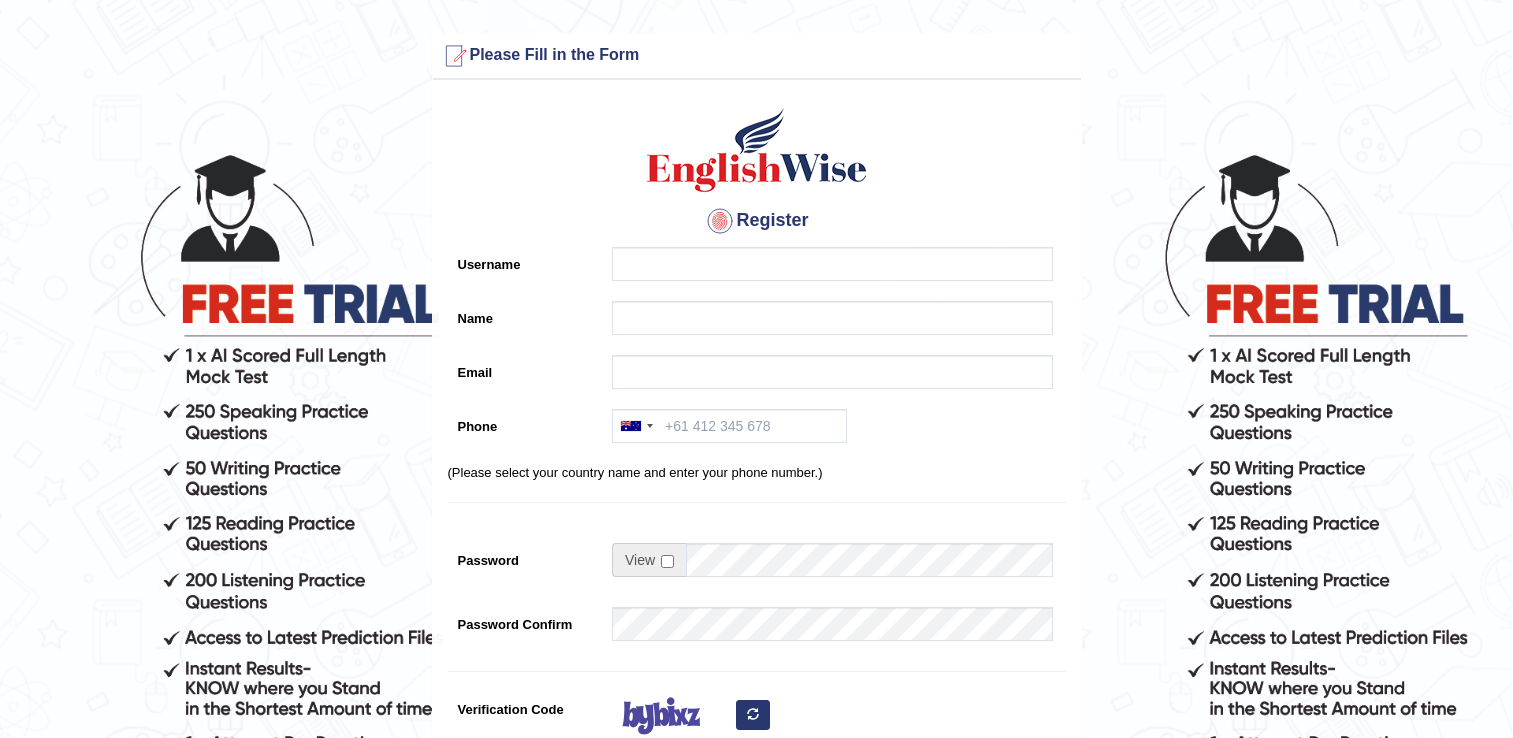scroll, scrollTop: 0, scrollLeft: 0, axis: both 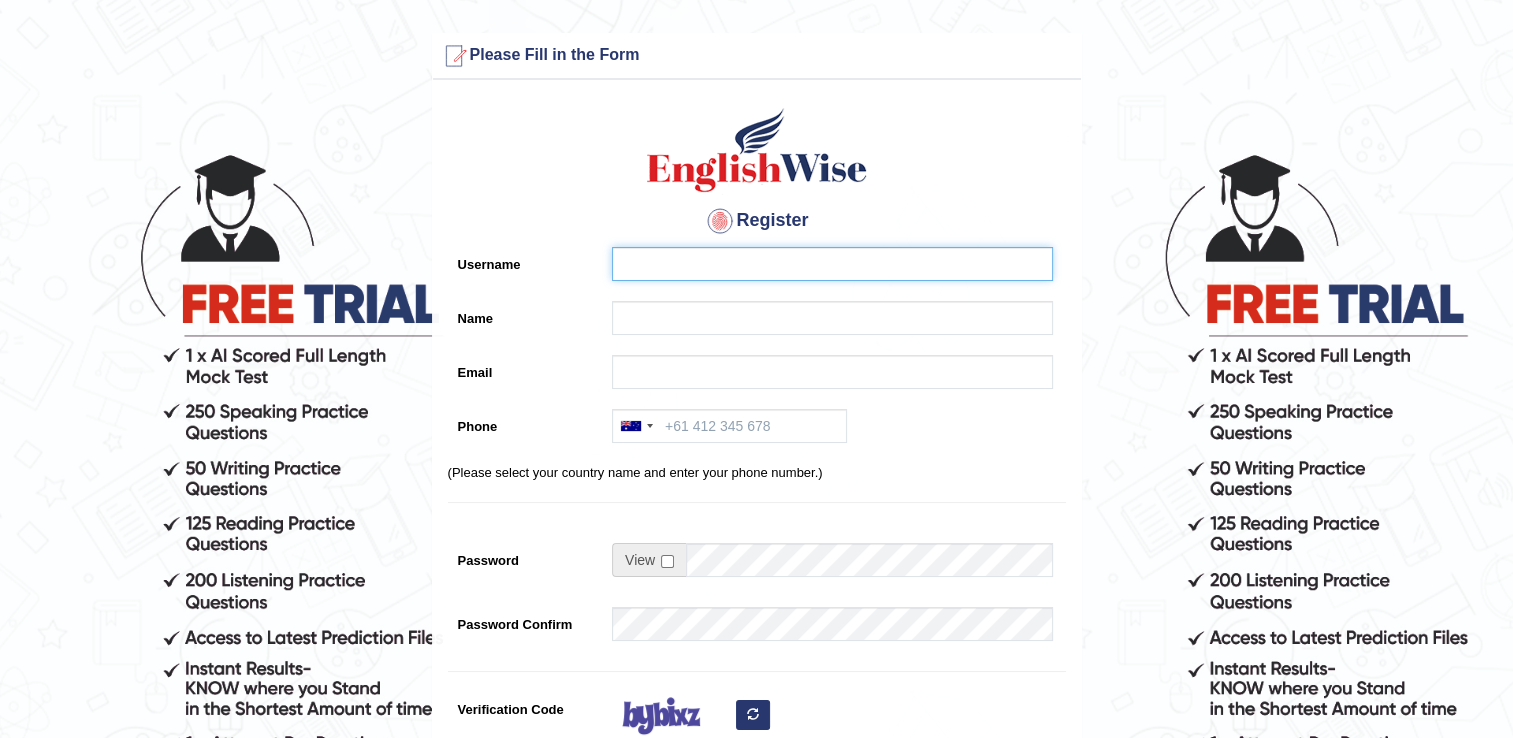 type on "harjeet45" 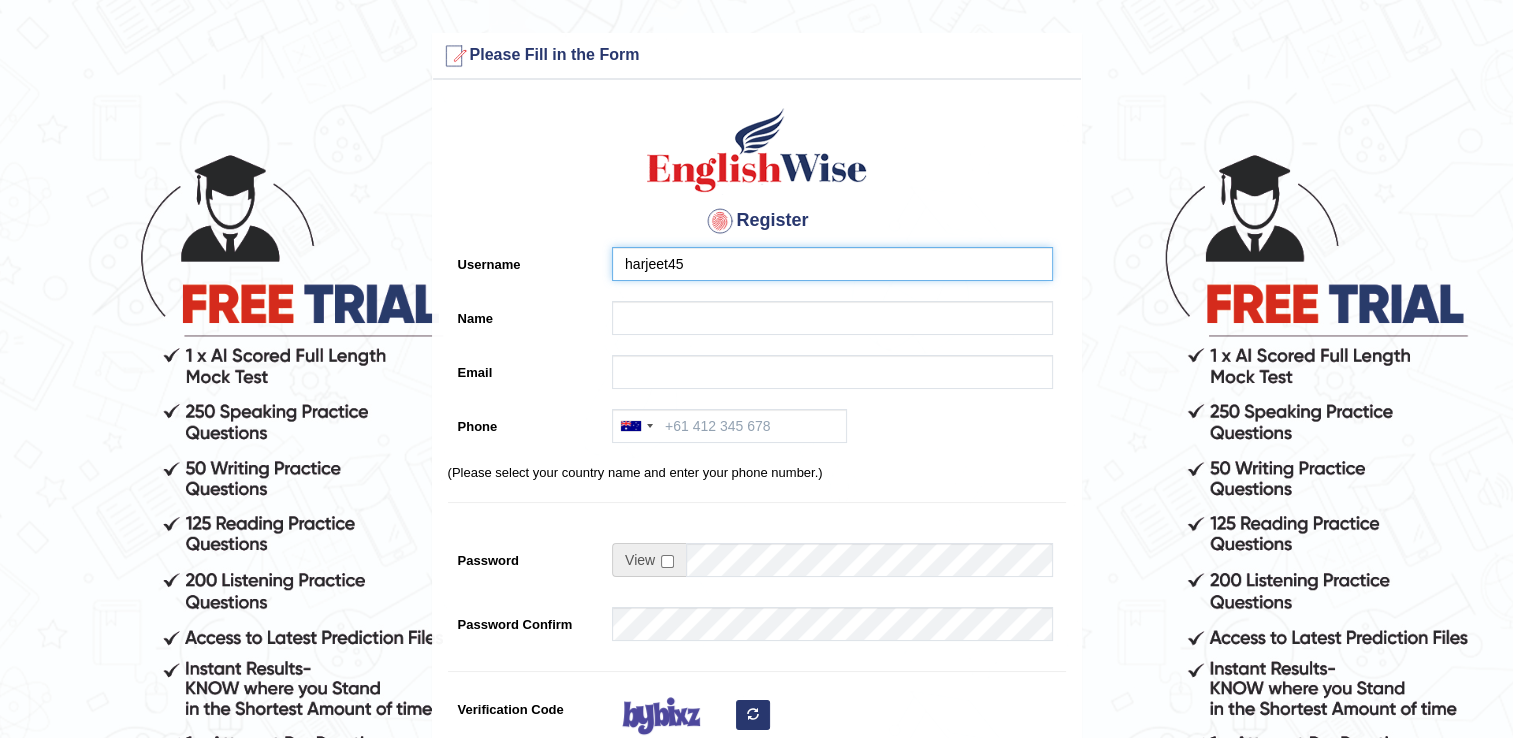 drag, startPoint x: 676, startPoint y: 257, endPoint x: 524, endPoint y: 246, distance: 152.3975 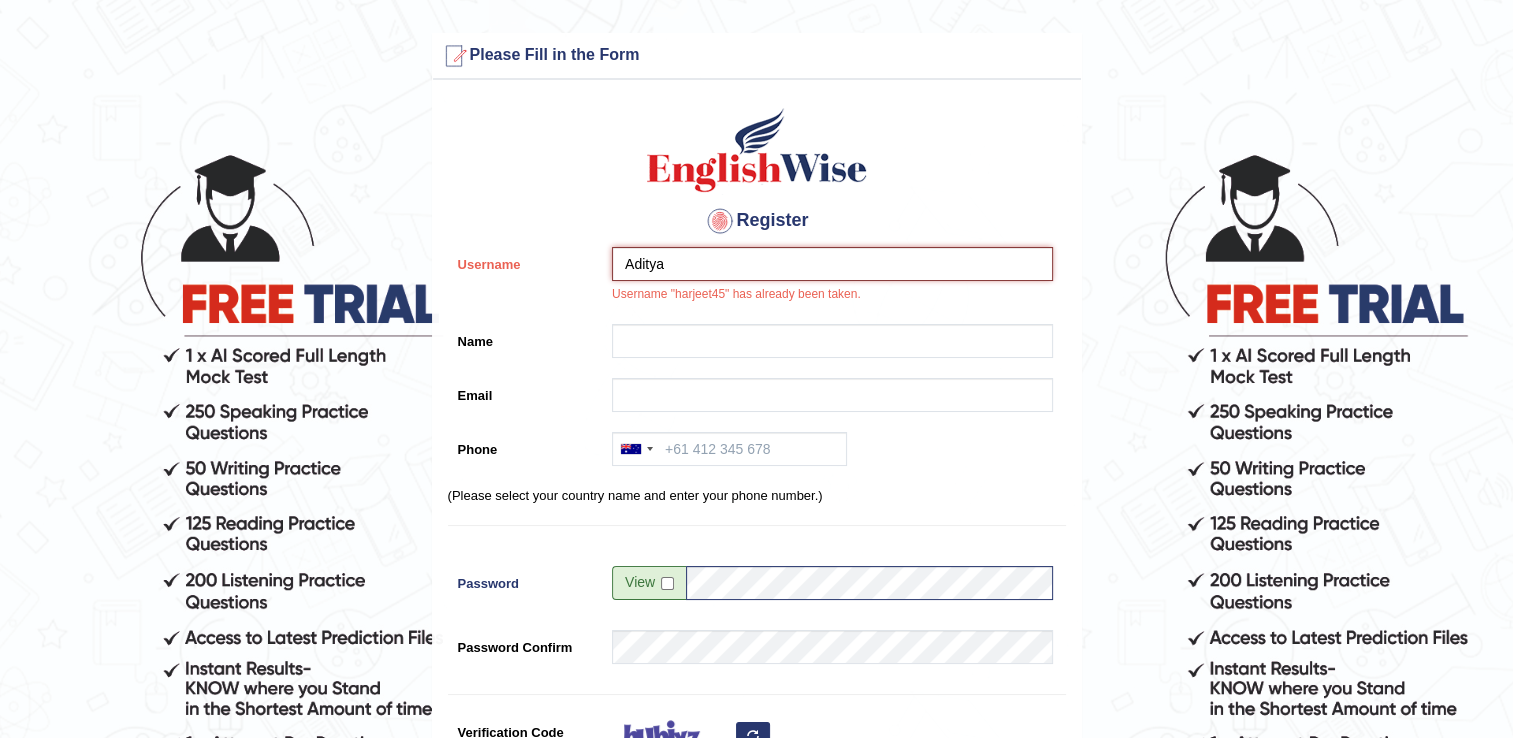 type on "Aditya" 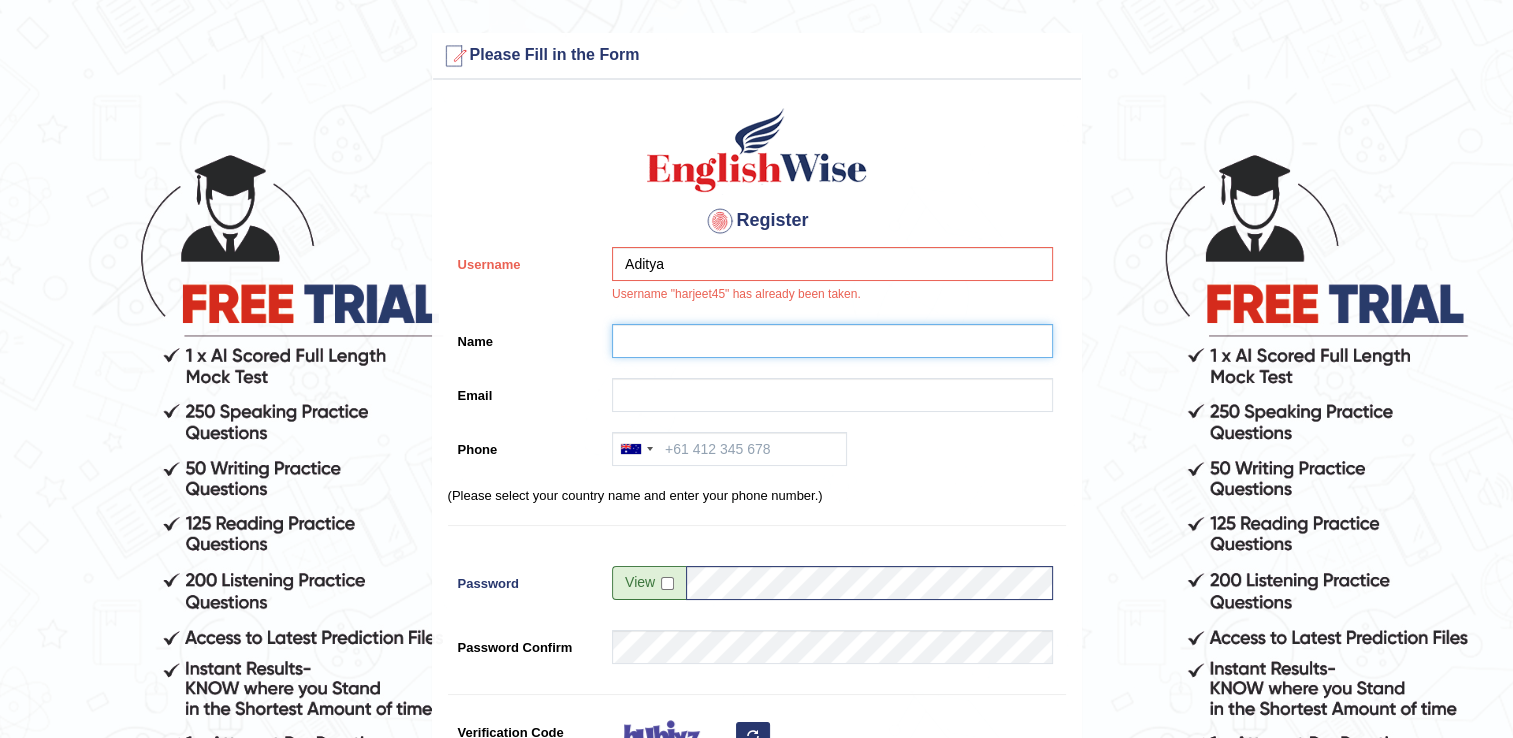 click on "Name" at bounding box center [832, 341] 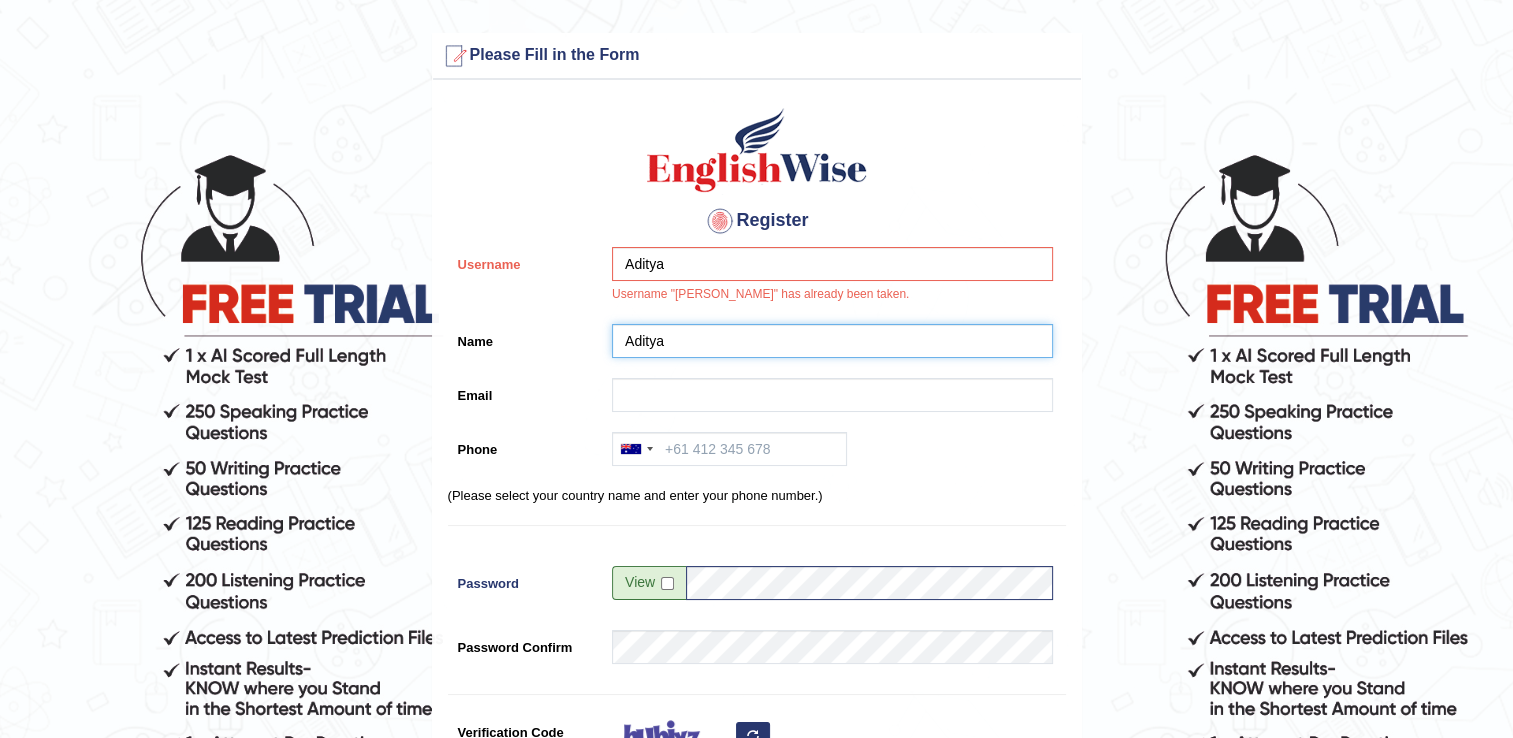 type on "Aditya" 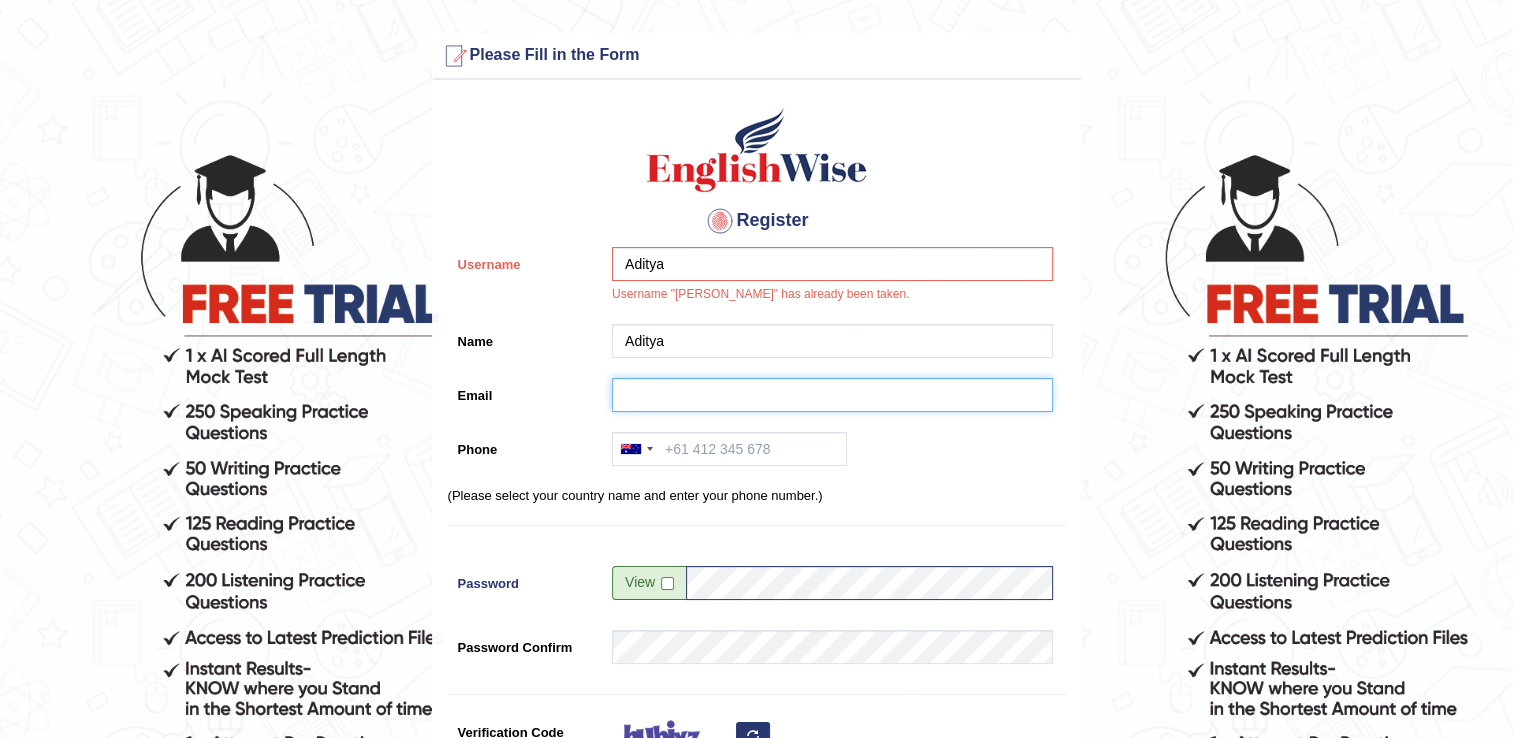 click on "Email" at bounding box center [832, 395] 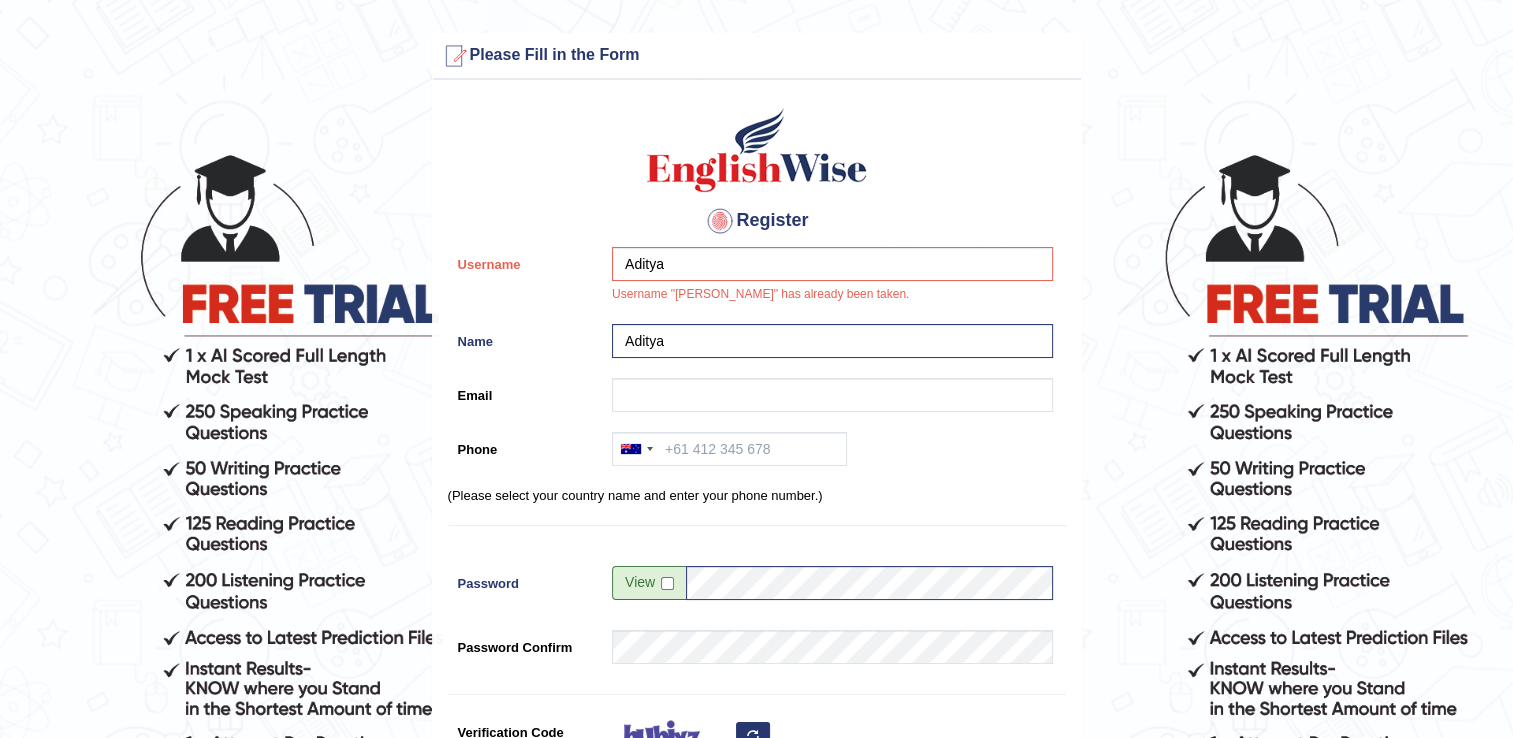 click on "Phone
Australia +61 India (भारत) +91 New Zealand +64 United States +1 Canada +1 United Arab Emirates (‫الإمارات العربية المتحدة‬‎) +971 Saudi Arabia (‫المملكة العربية السعودية‬‎) +966 Bahrain (‫البحرين‬‎) +973 Afghanistan (‫افغانستان‬‎) +93 Albania (Shqipëri) +355 Algeria (‫الجزائر‬‎) +213 American Samoa +1 Andorra +376 Angola +244 Anguilla +1 Antigua and Barbuda +1 Argentina +54 Armenia (Հայաստան) +374 Aruba +297 Australia +61 Austria (Österreich) +43 Azerbaijan (Azərbaycan) +994 Bahamas +1 Bahrain (‫البحرين‬‎) +973 Bangladesh (বাংলাদেশ) +880 Barbados +1 Belarus (Беларусь) +375 Belgium (België) +32 Belize +501 Benin (Bénin) +229 Bermuda +1 Bhutan (འབྲུག) +975 Bolivia +591 Bosnia and Herzegovina (Босна и Херцеговина) +387 Botswana +267 Brazil (Brasil) +55 British Indian Ocean Territory +246 British Virgin Islands +1 Brunei" at bounding box center [757, 454] 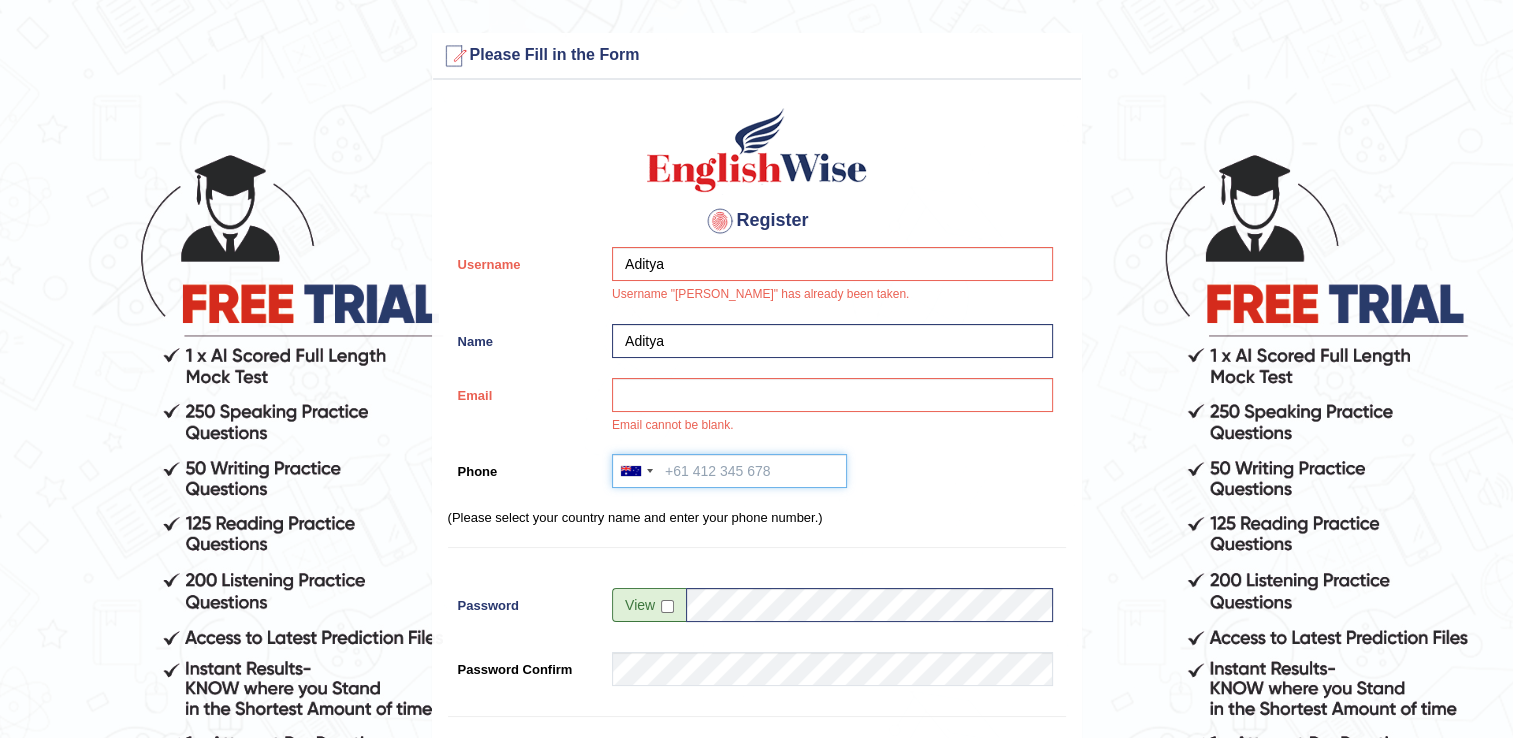click on "Phone" at bounding box center (729, 471) 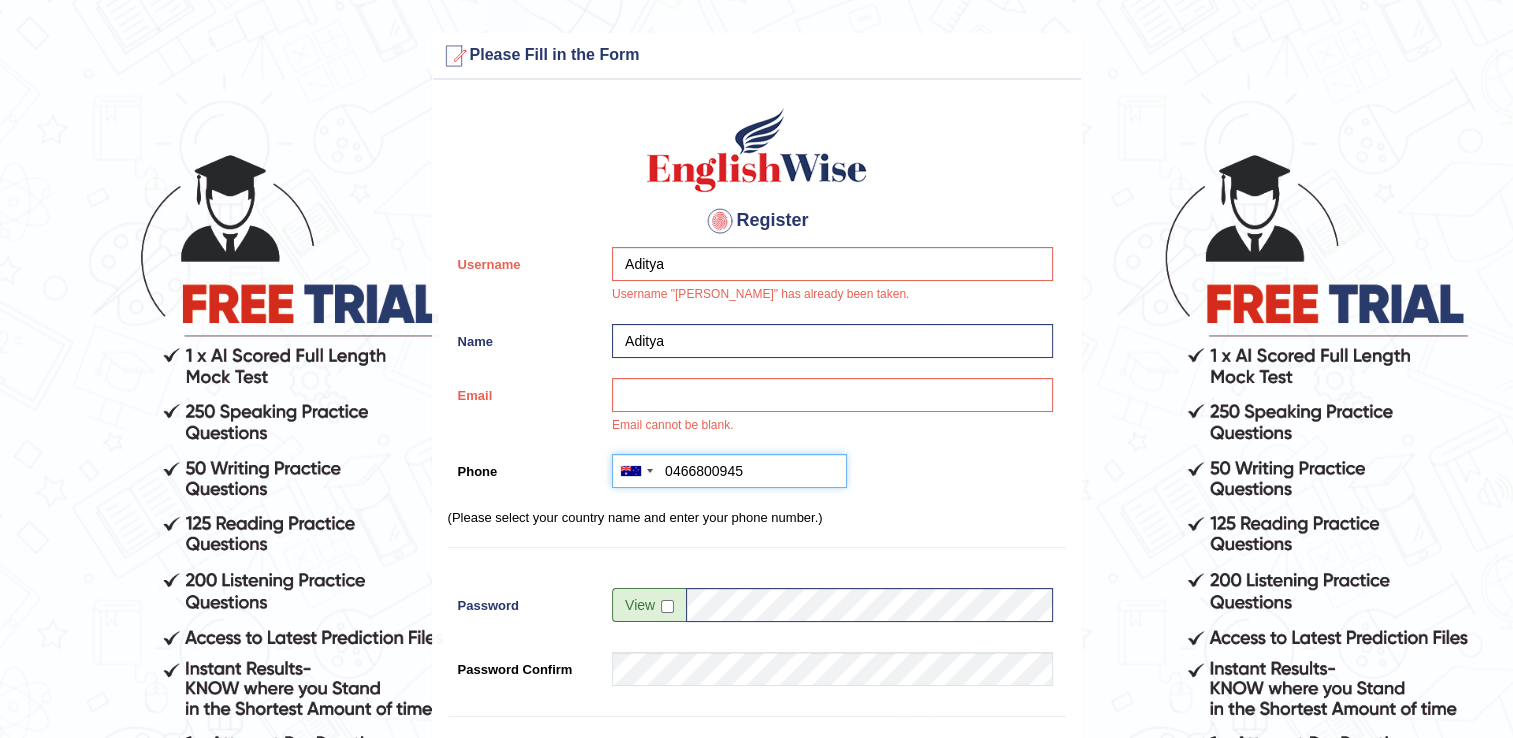 type on "0466800945" 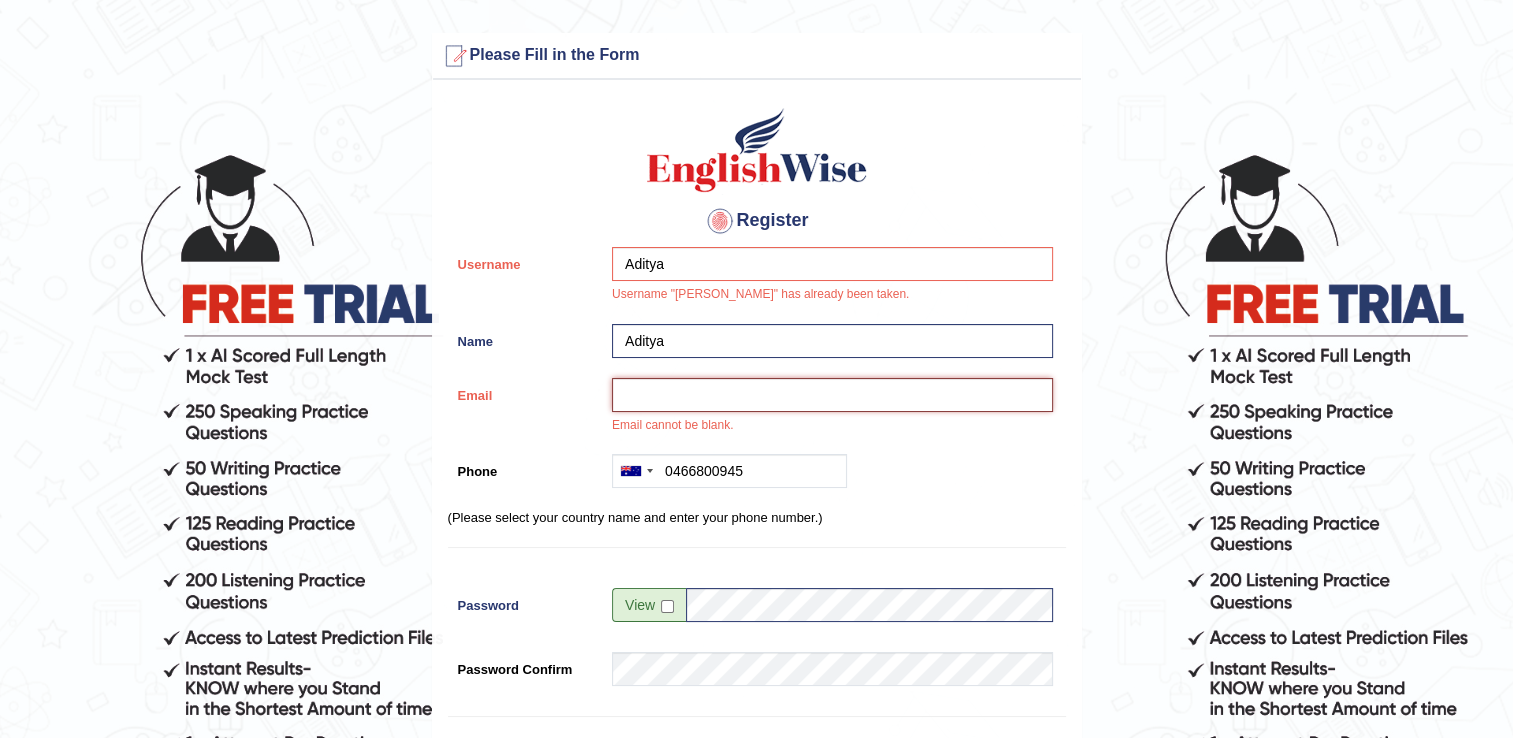 click on "Email" at bounding box center [832, 395] 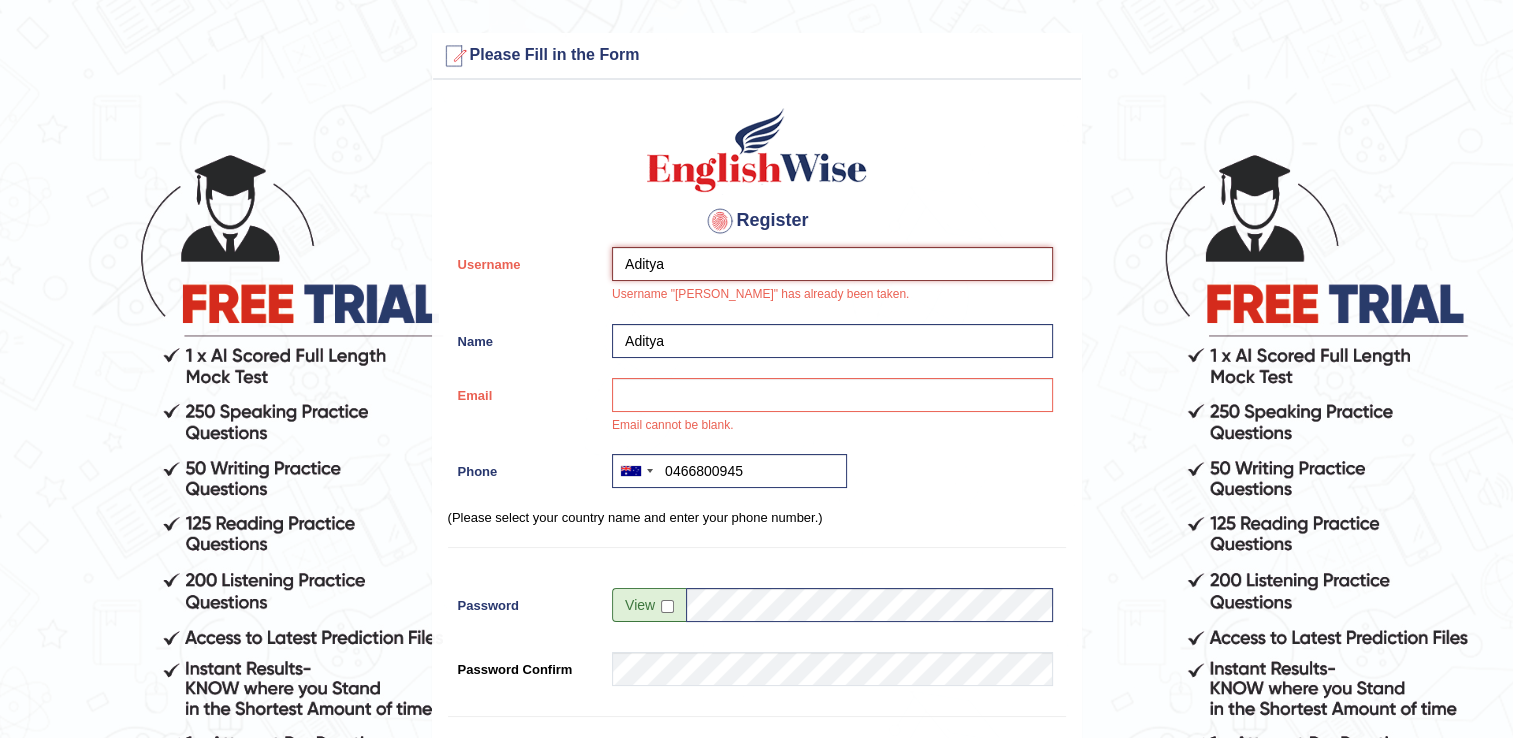 click on "Aditya" at bounding box center [832, 264] 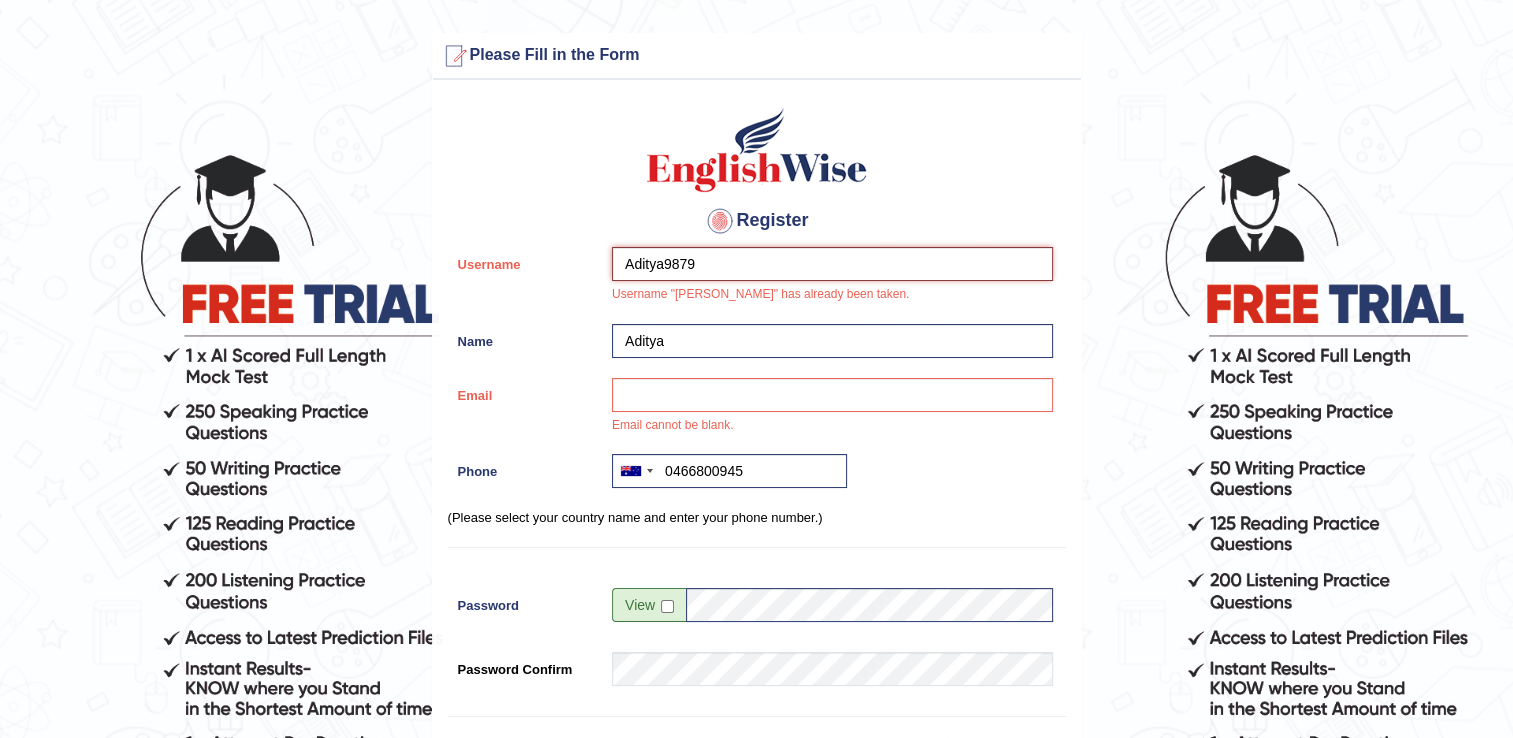 type on "Aditya9879" 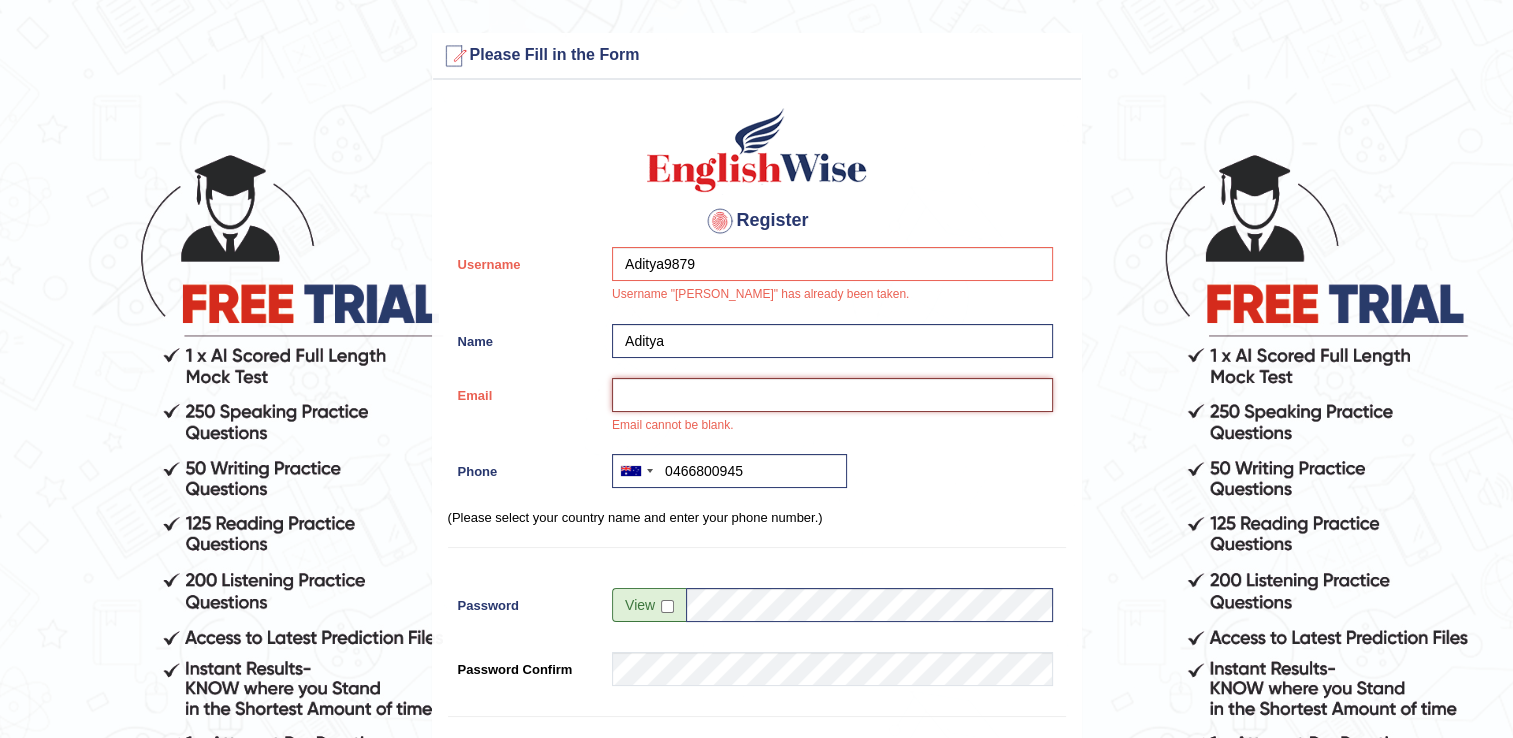 click on "Email" at bounding box center [832, 395] 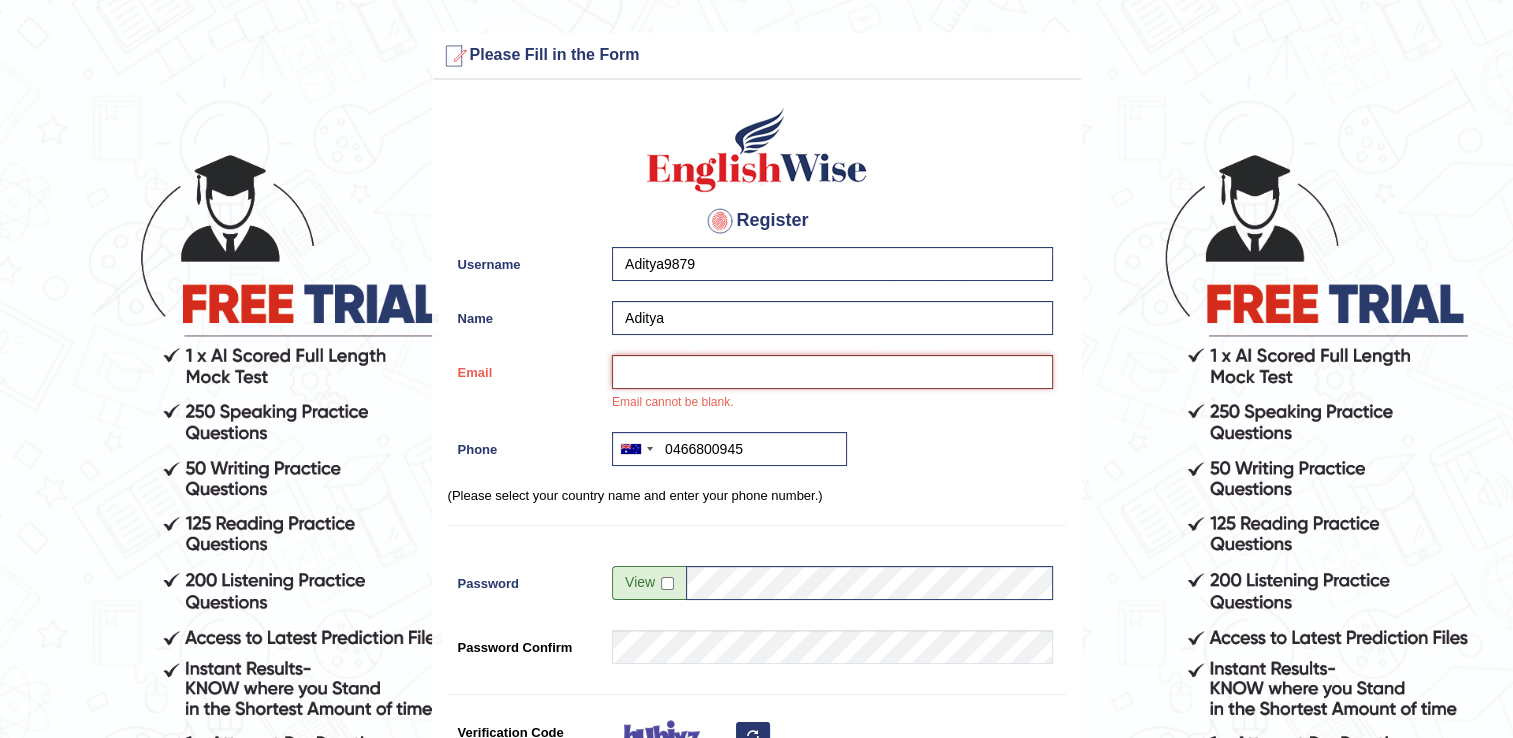 type on "Harjeet45hk@gmail.com" 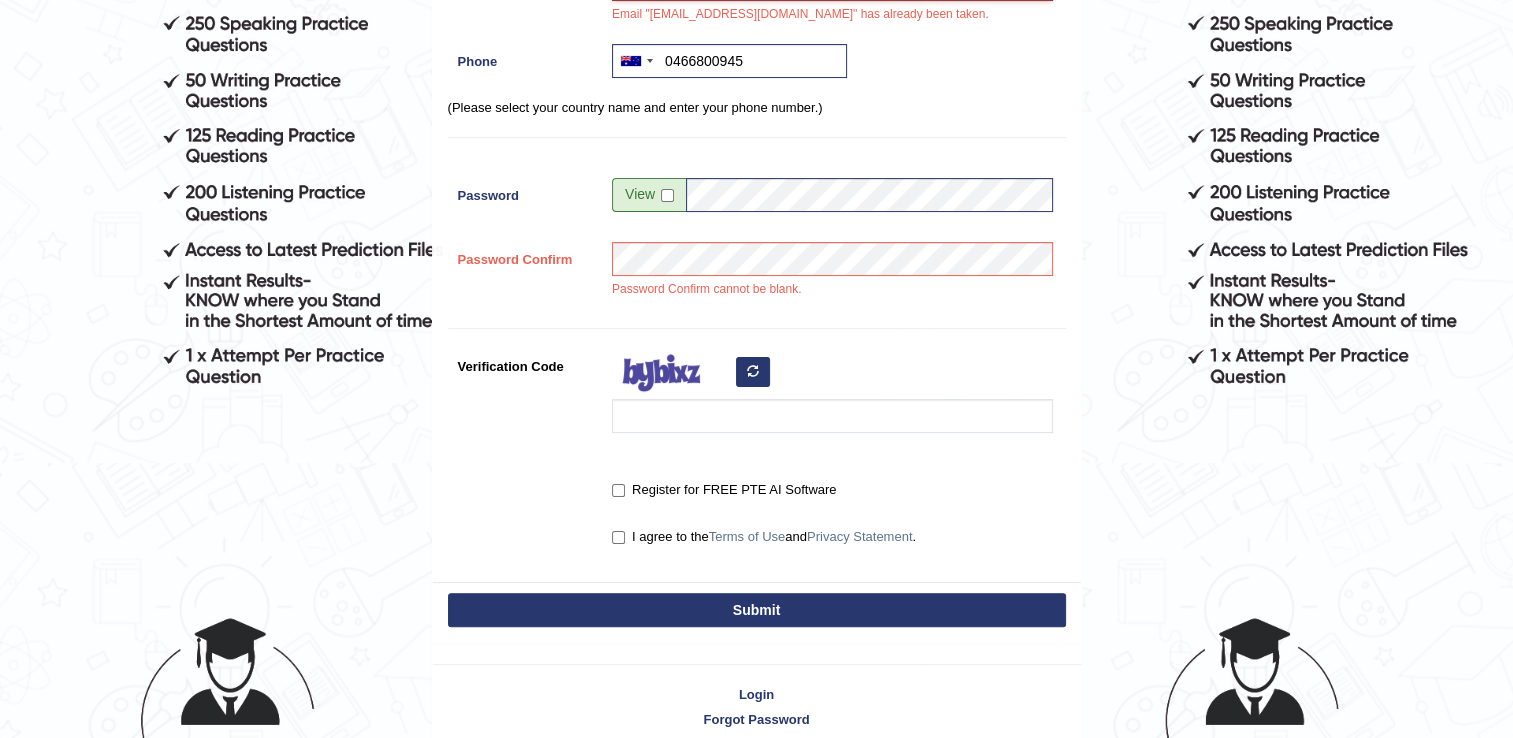 scroll, scrollTop: 400, scrollLeft: 0, axis: vertical 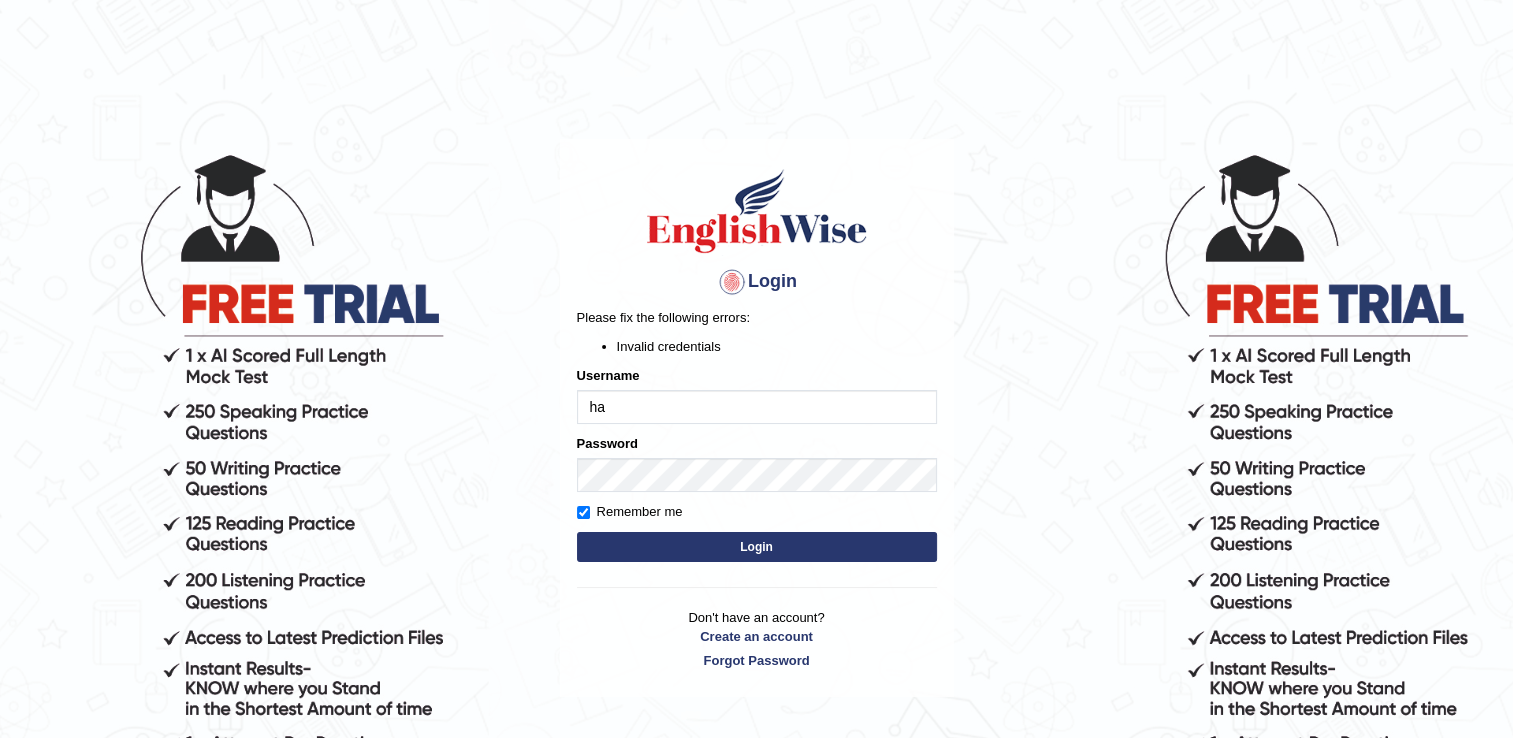 type on "h" 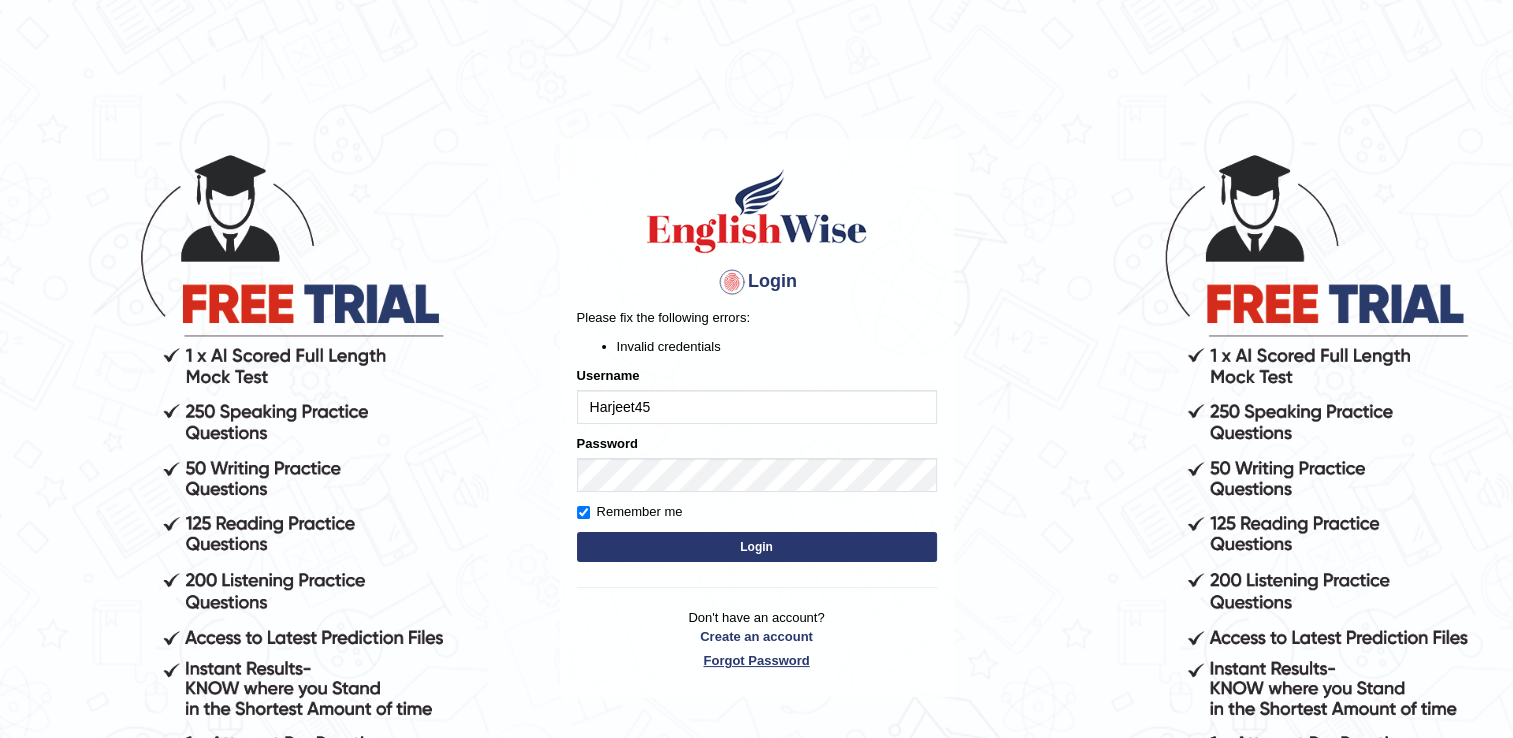 type on "Harjeet45" 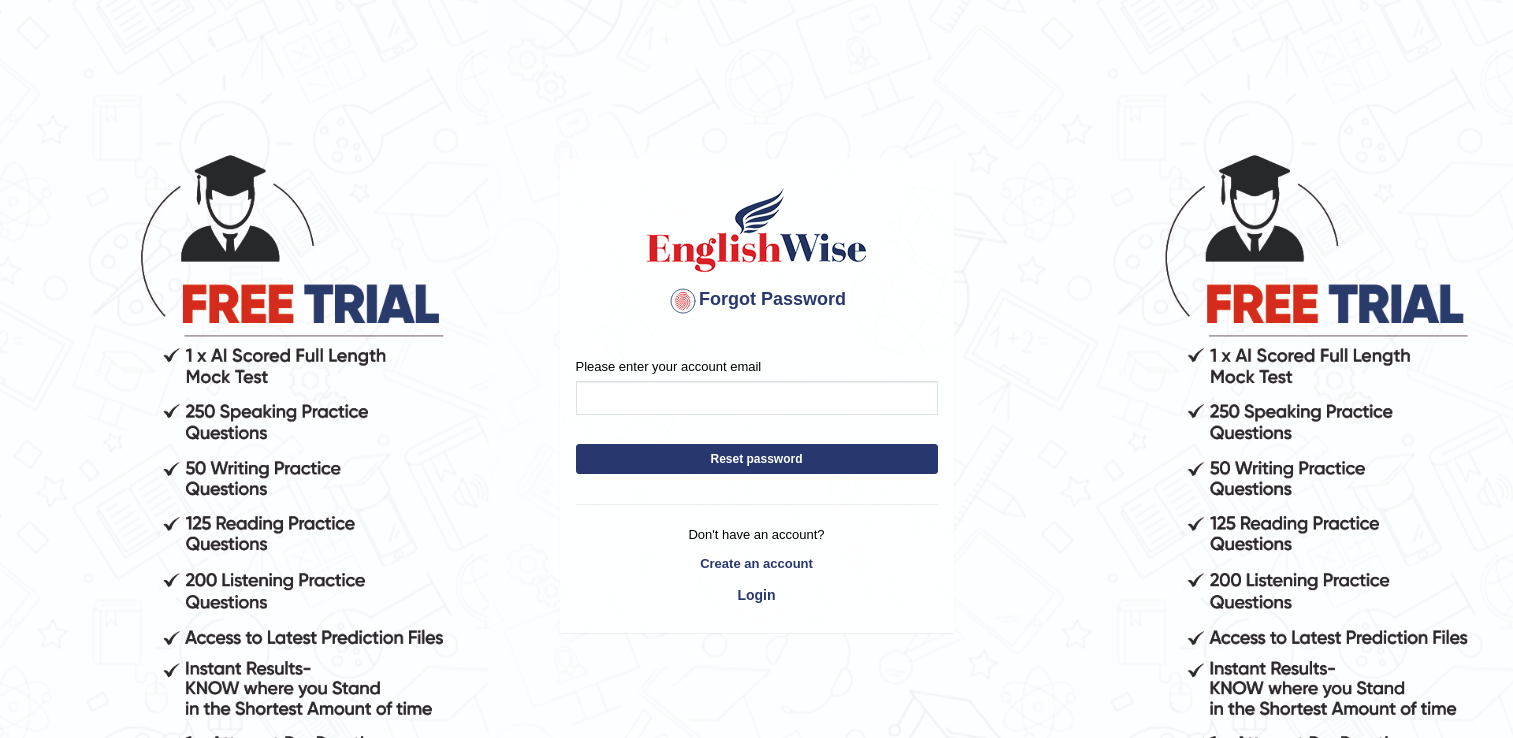 scroll, scrollTop: 0, scrollLeft: 0, axis: both 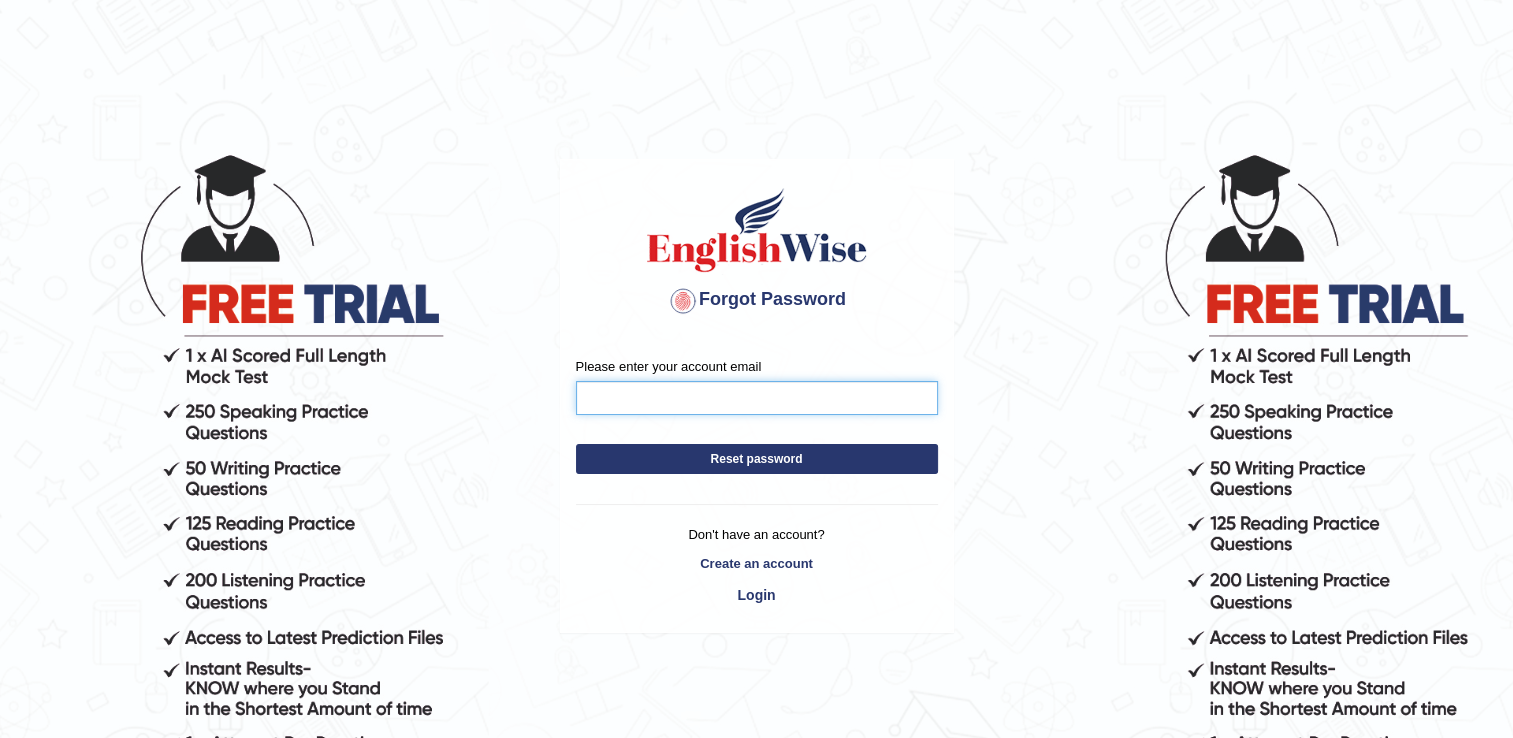 click on "Please enter your account email" at bounding box center [757, 398] 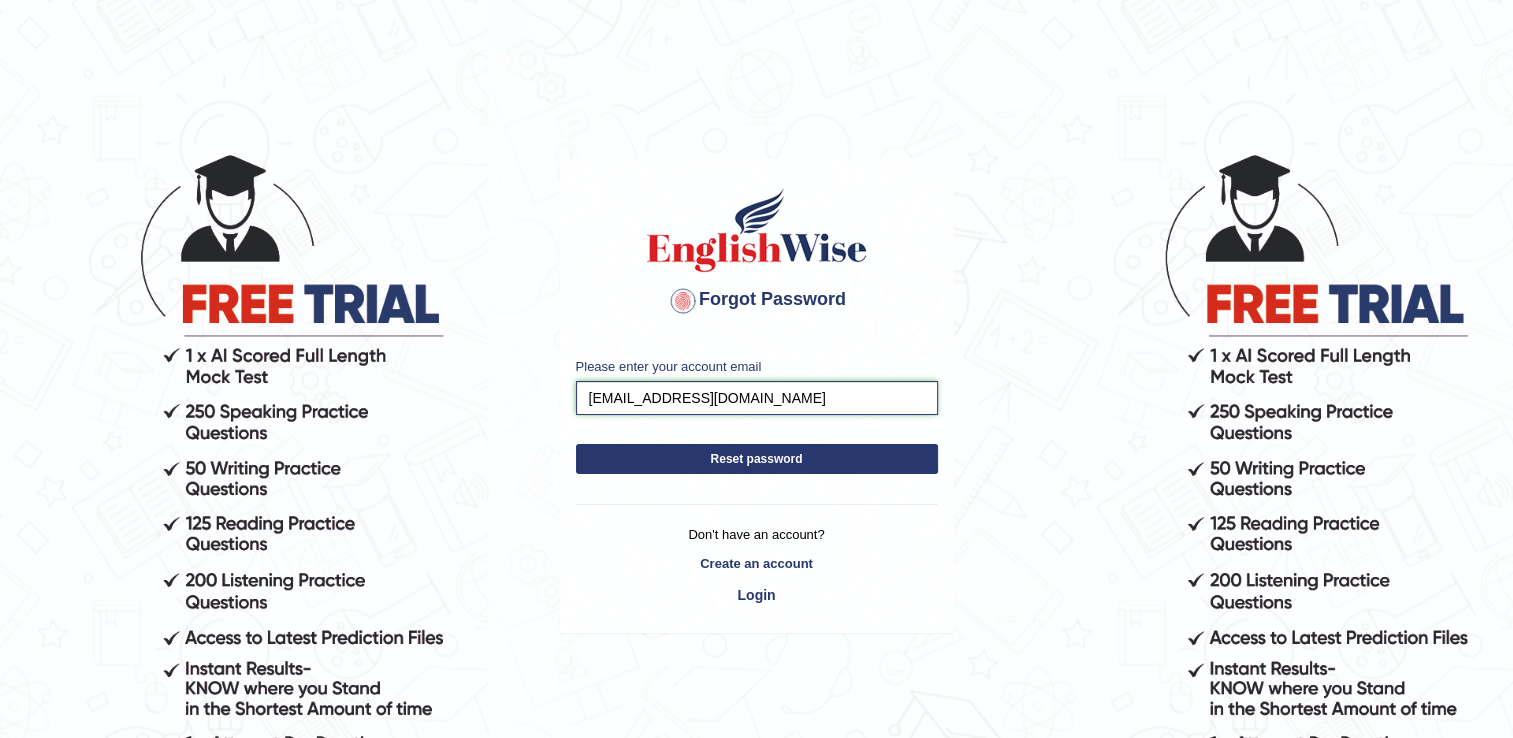 click on "harjeet45hk@gmail.com" at bounding box center (757, 398) 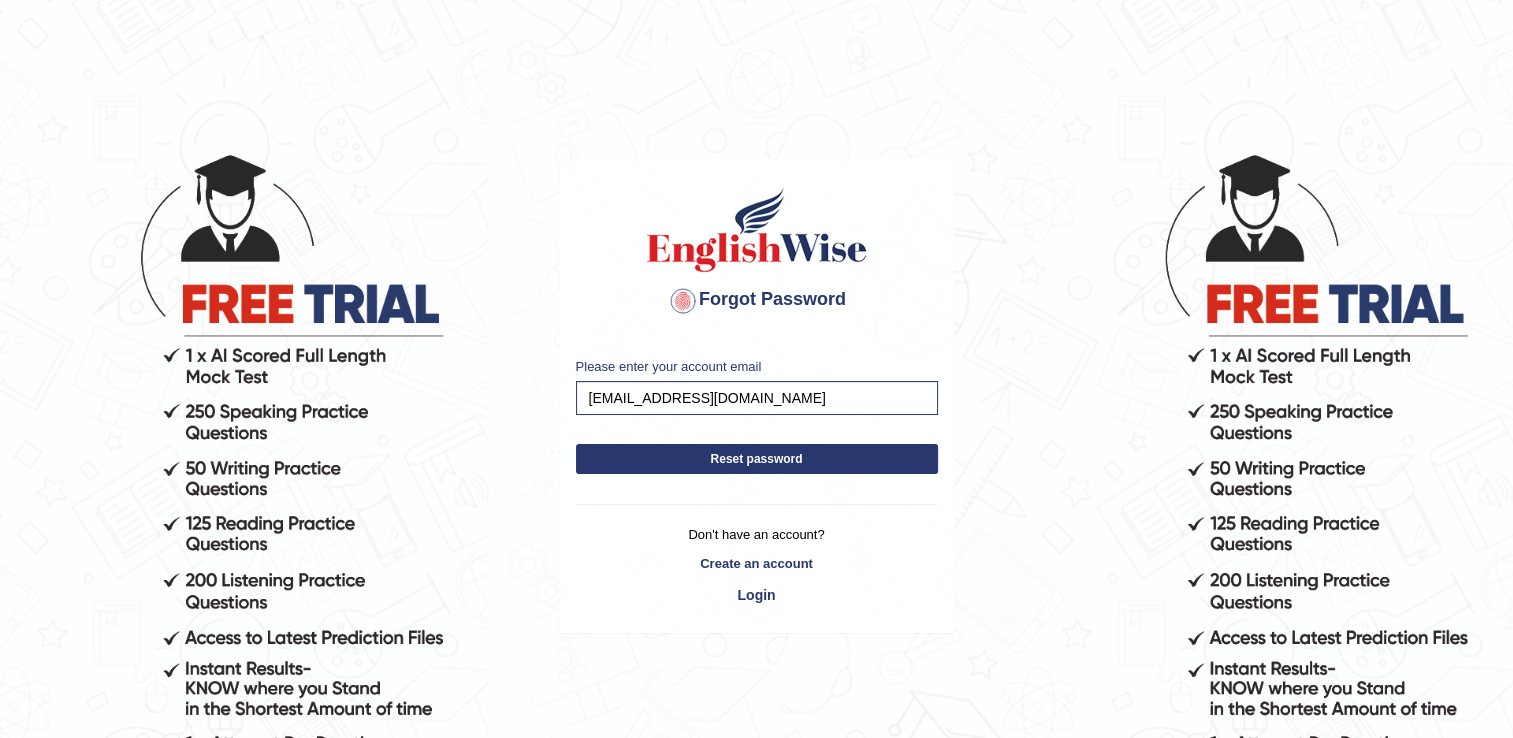 click on "Reset password" at bounding box center [757, 459] 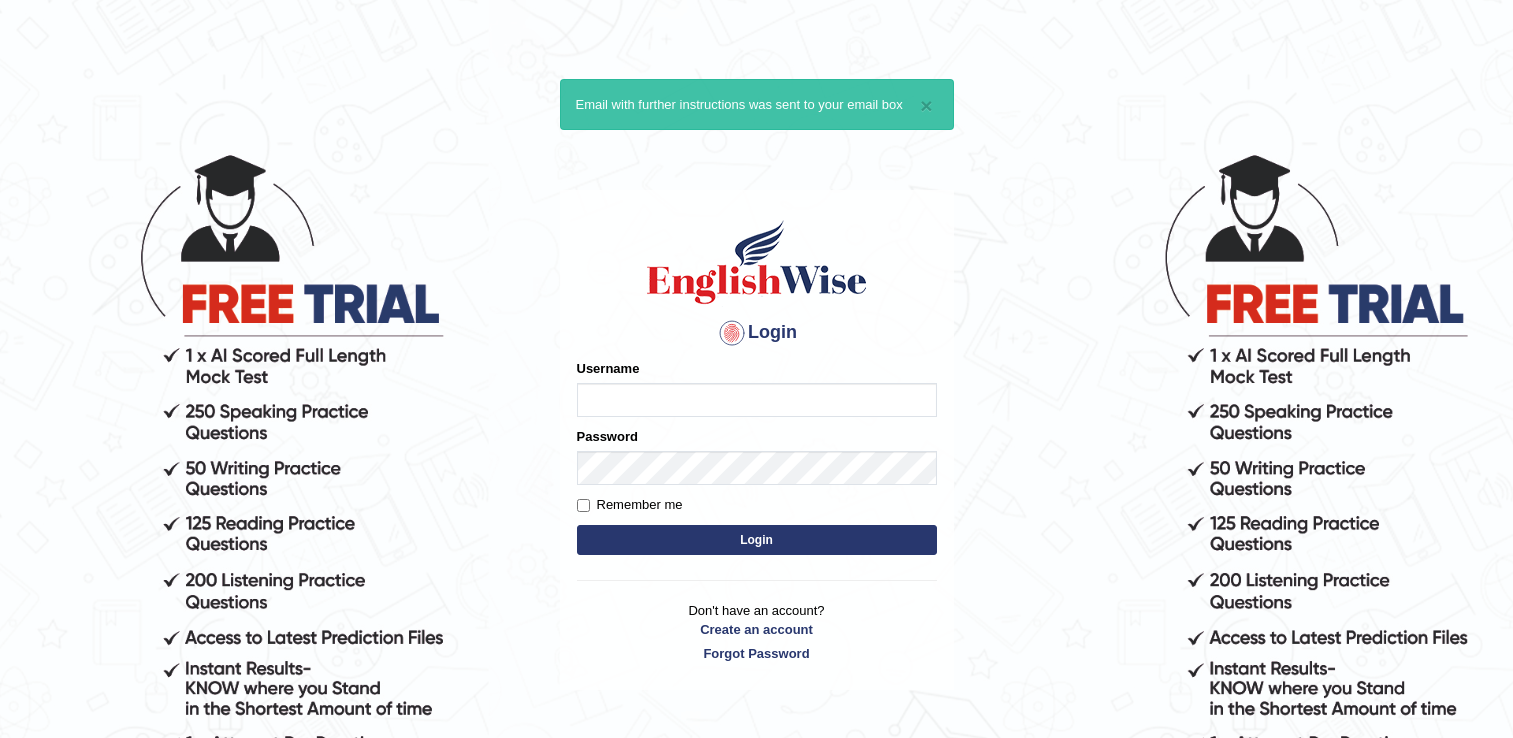 scroll, scrollTop: 0, scrollLeft: 0, axis: both 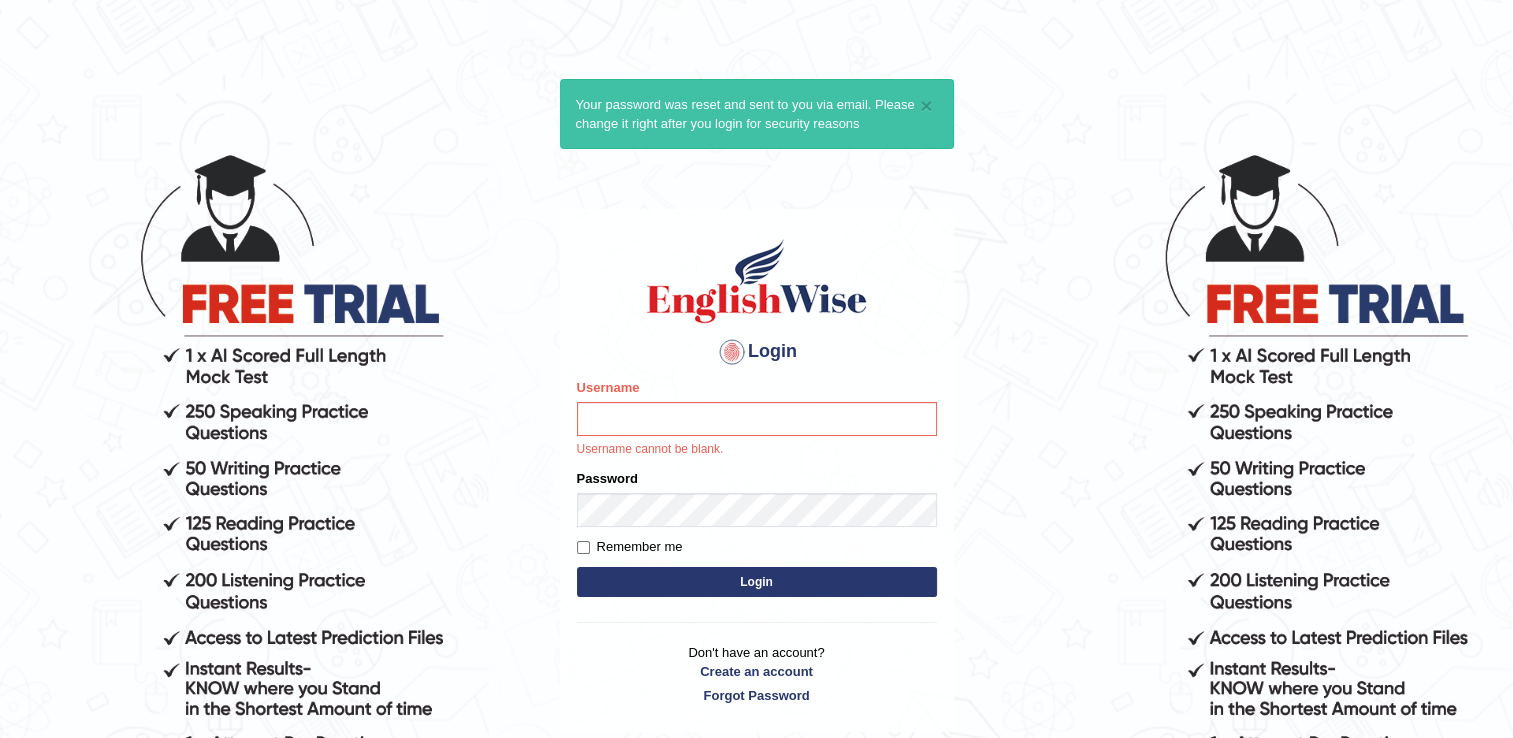 click on "Username" at bounding box center (757, 419) 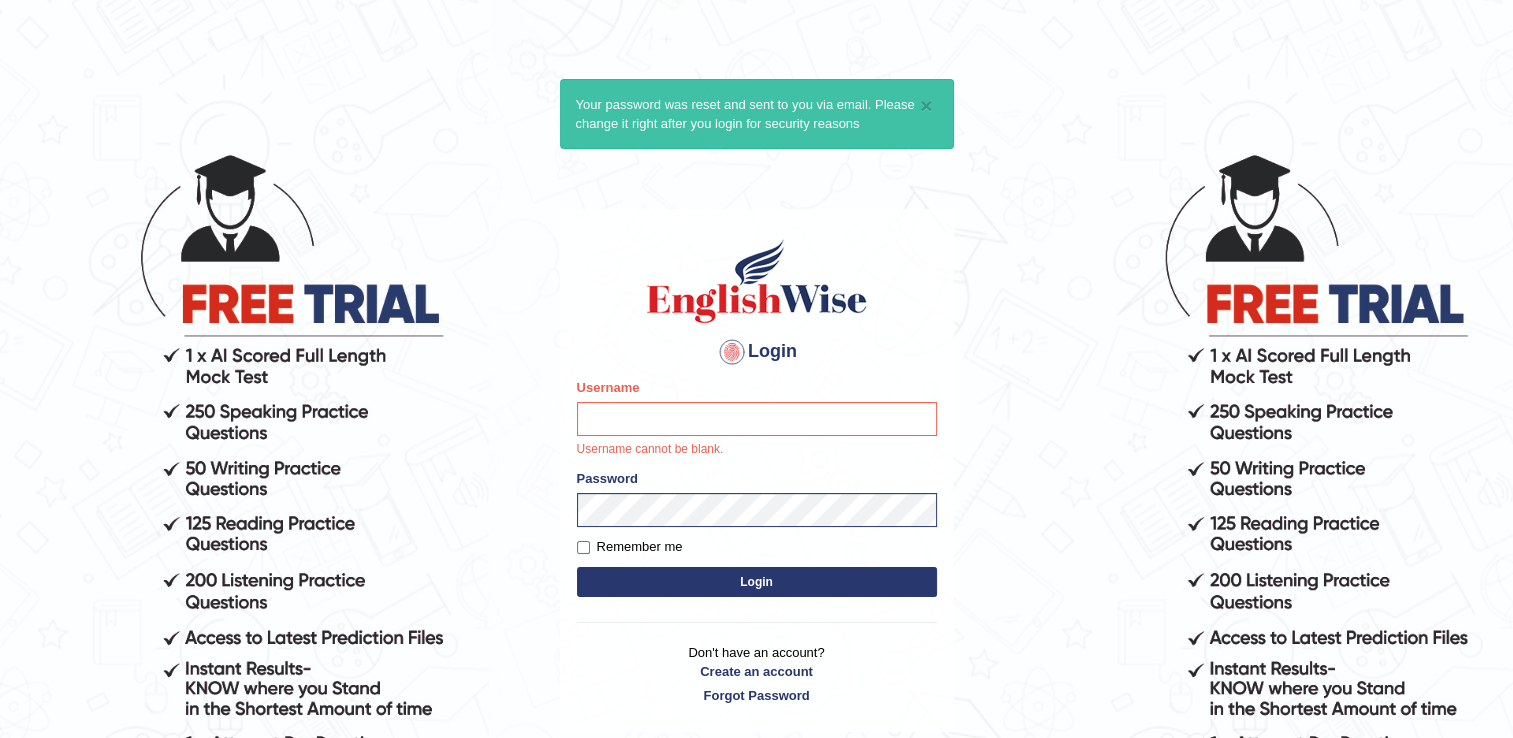 type on "harjeet45" 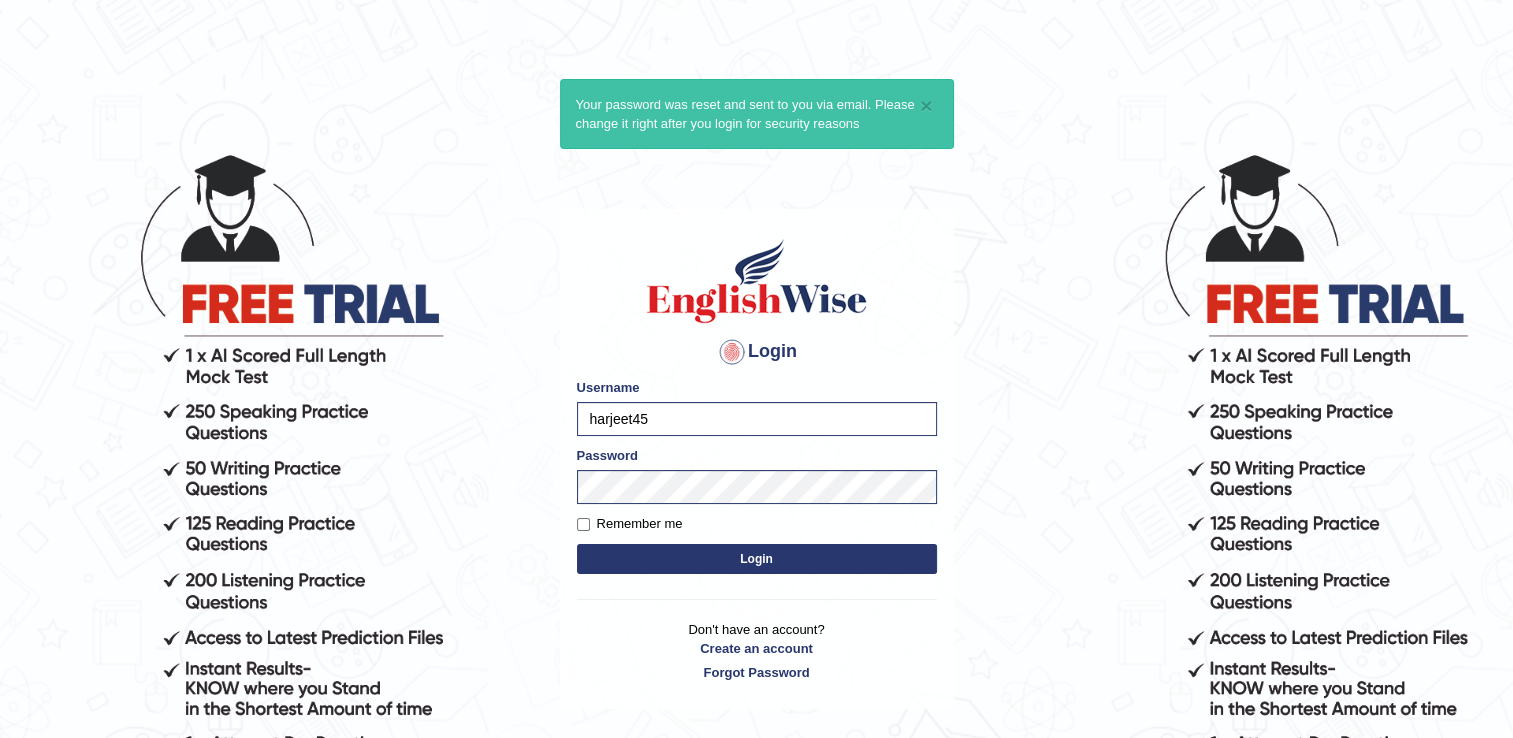 click on "Please fix the following errors:
Username
harjeet45
Password
Remember me
Login" at bounding box center [757, 478] 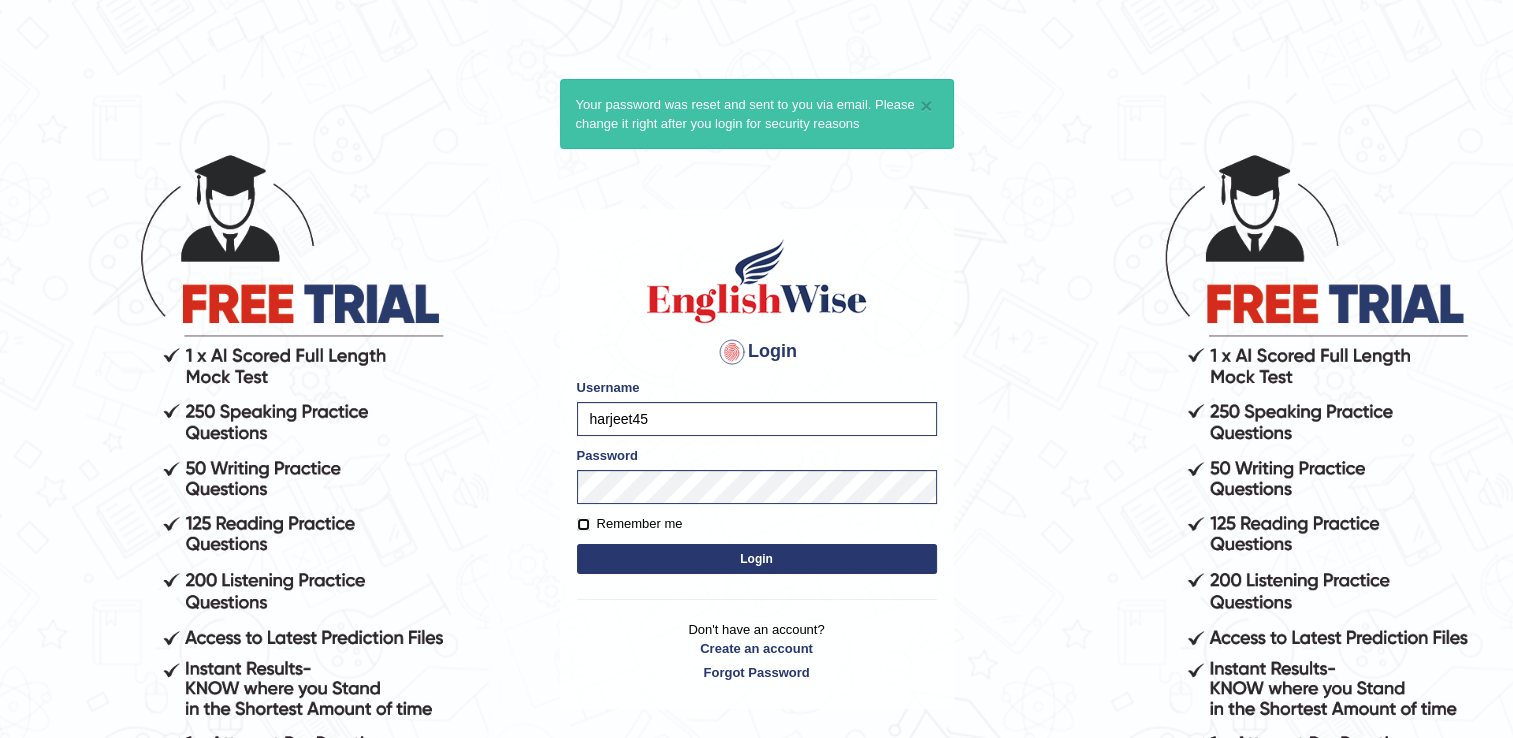 click on "Remember me" at bounding box center (583, 524) 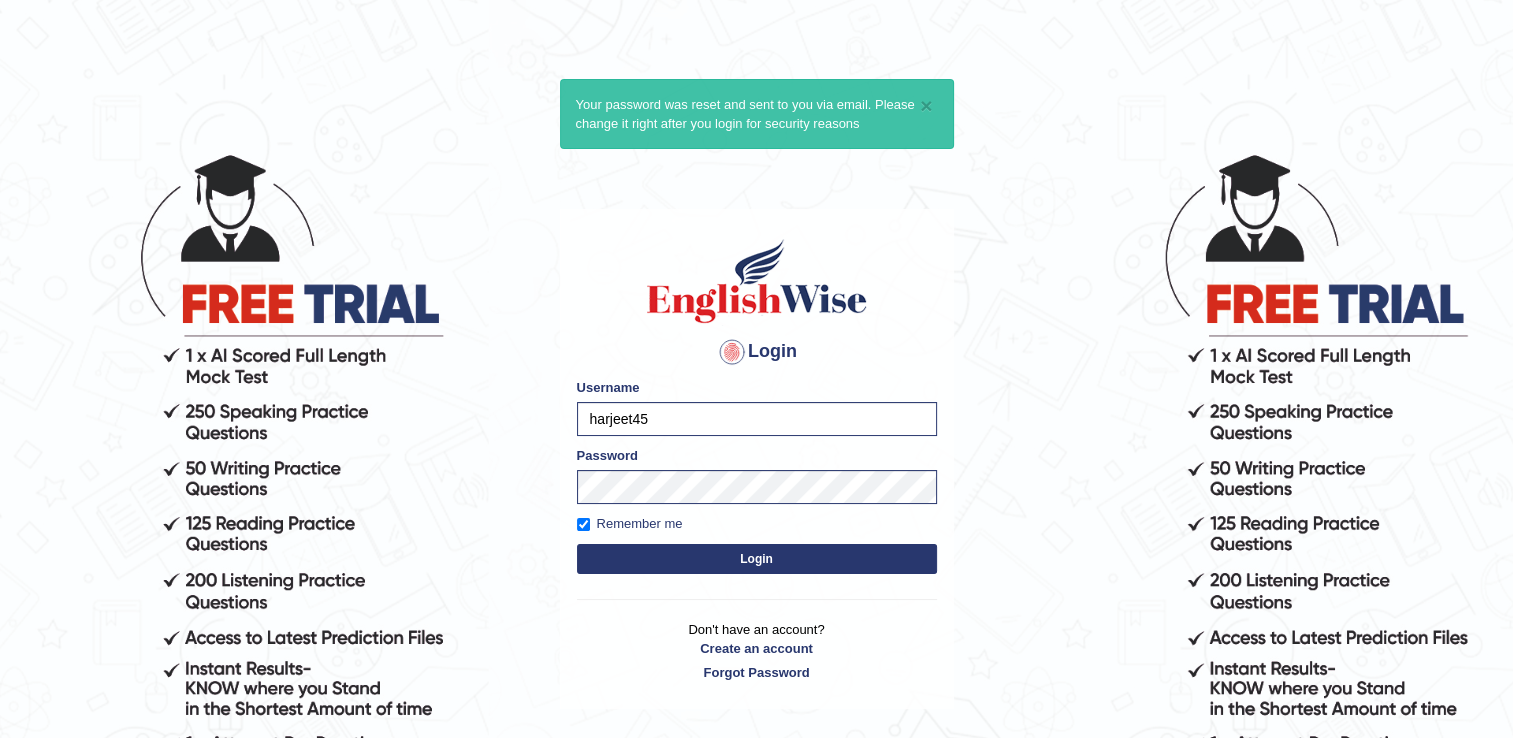 click on "Login" at bounding box center [757, 559] 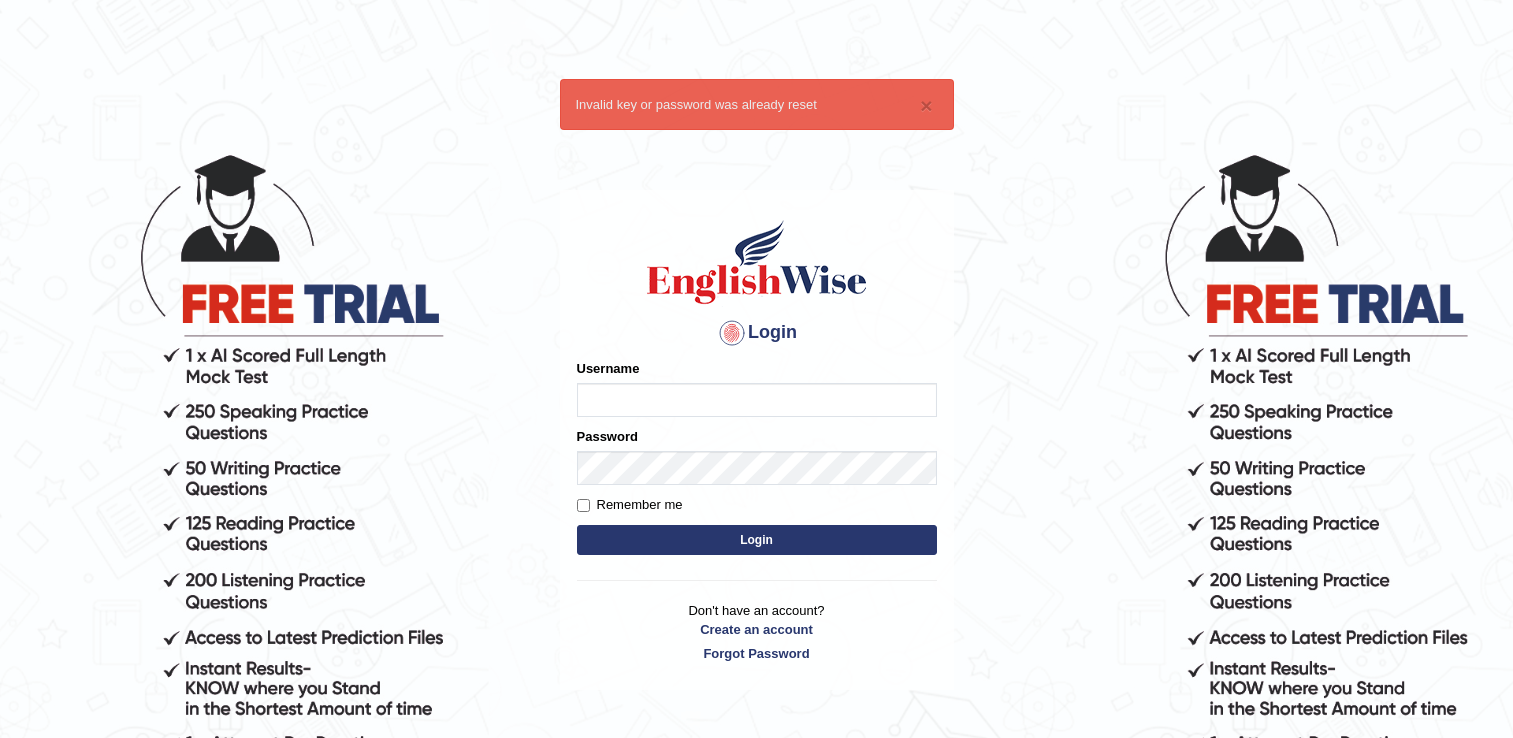 scroll, scrollTop: 0, scrollLeft: 0, axis: both 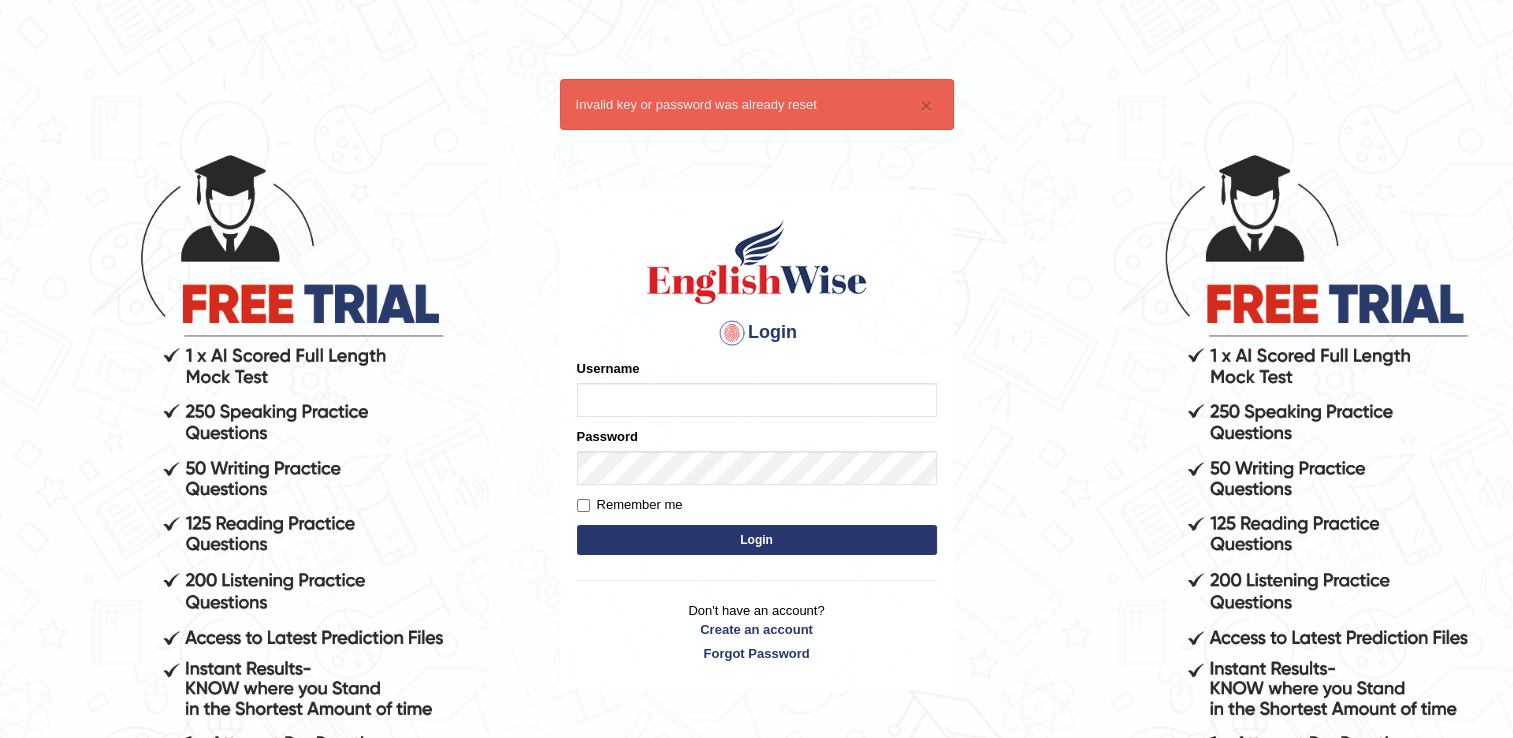 type on "harjeet45" 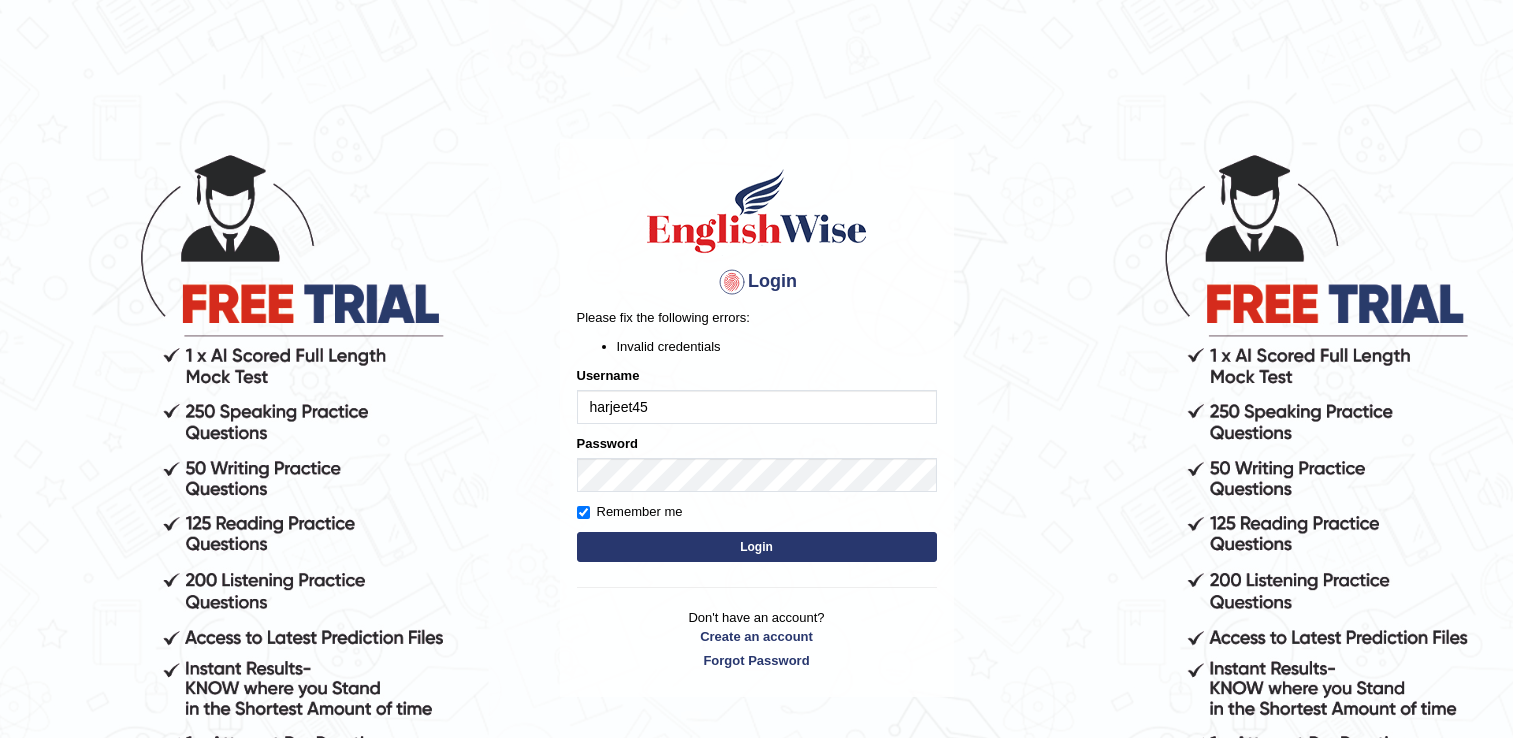 scroll, scrollTop: 0, scrollLeft: 0, axis: both 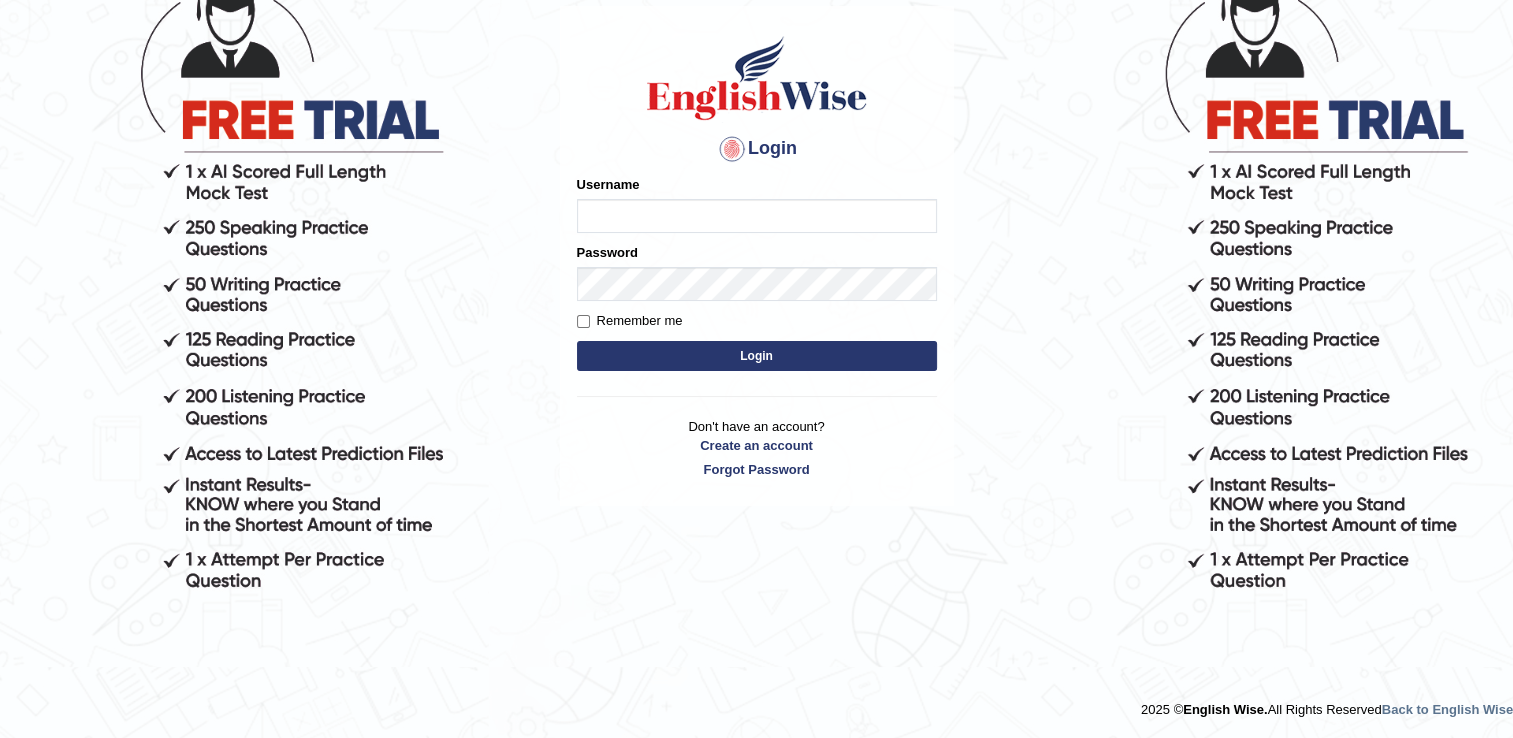 type on "harjeet45" 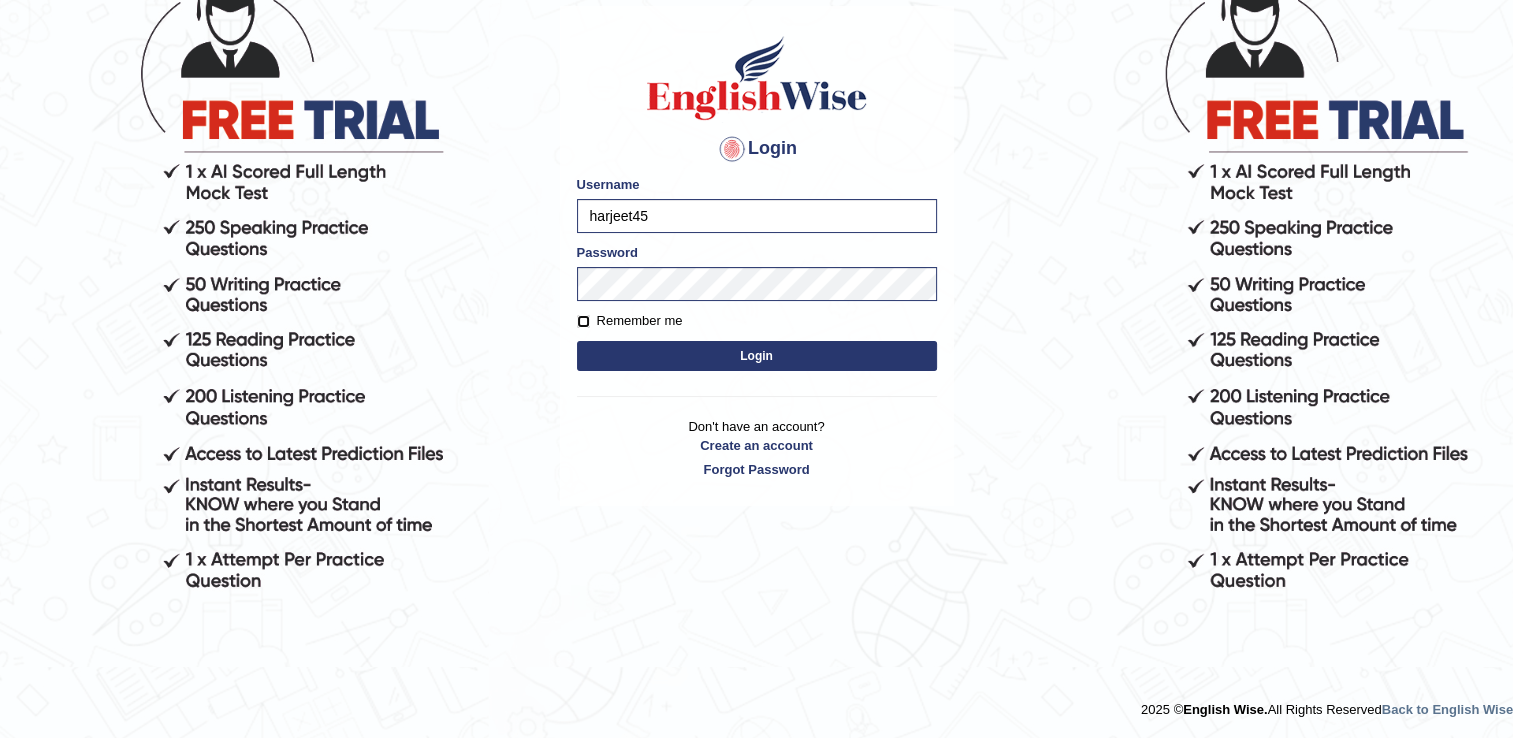 click on "Remember me" at bounding box center (583, 321) 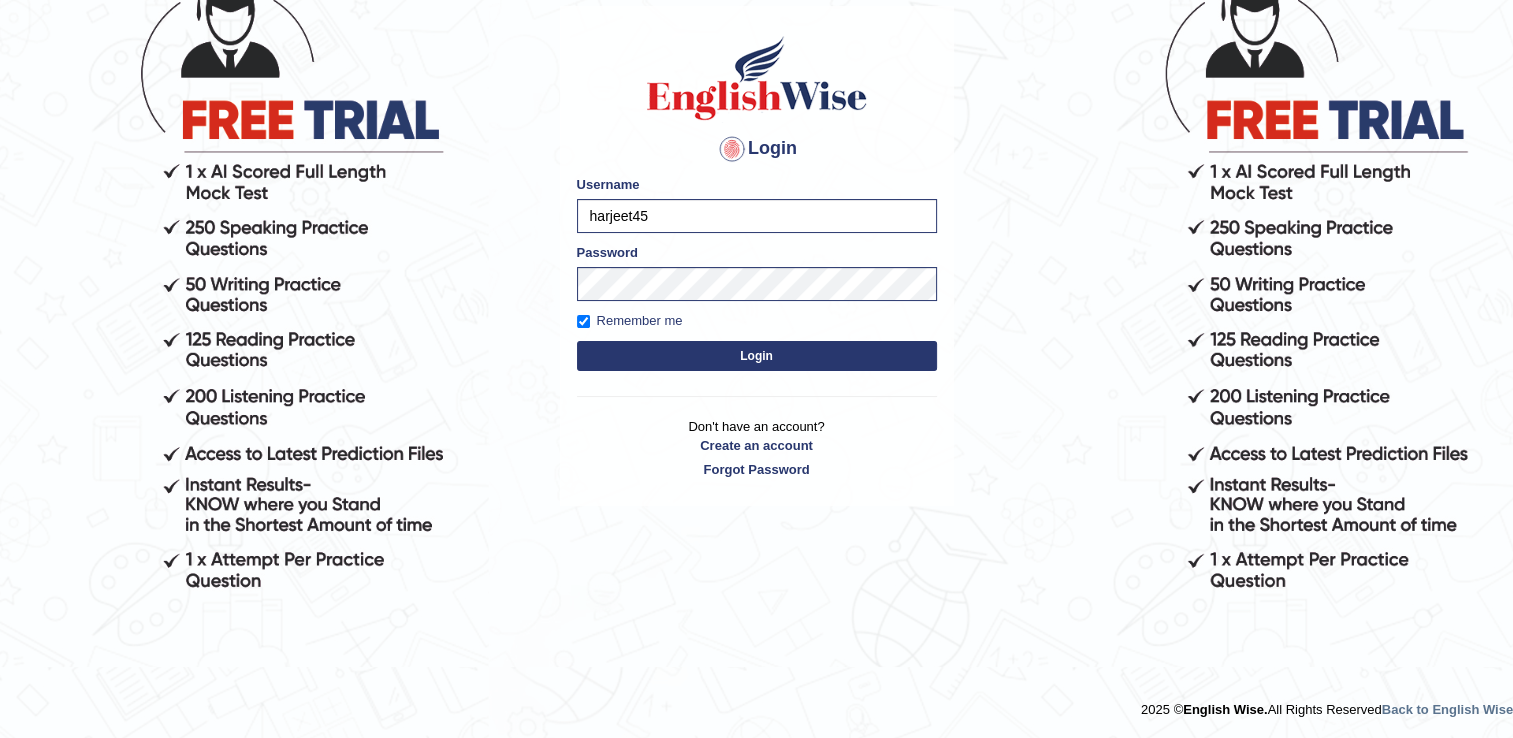 click on "Login" at bounding box center (757, 356) 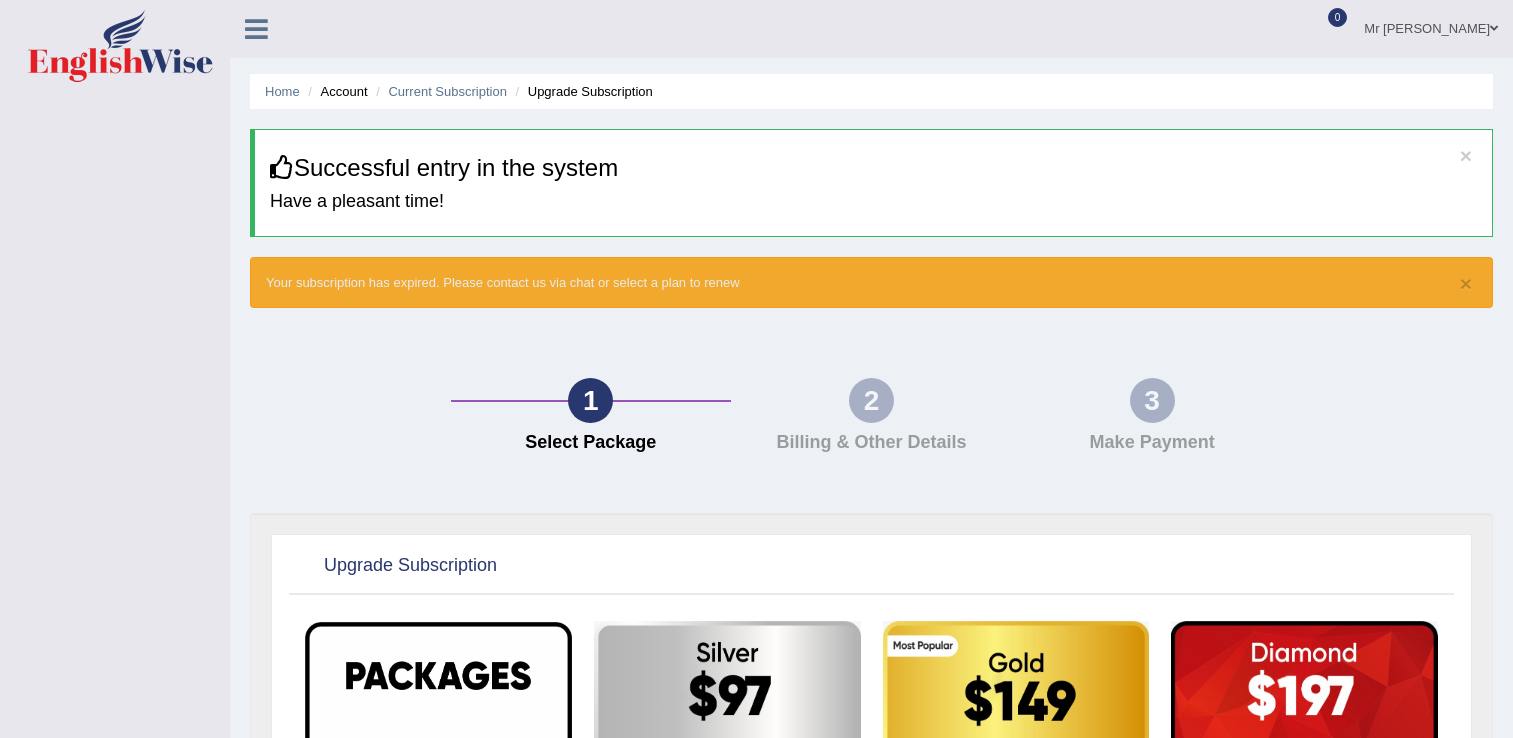 scroll, scrollTop: 0, scrollLeft: 0, axis: both 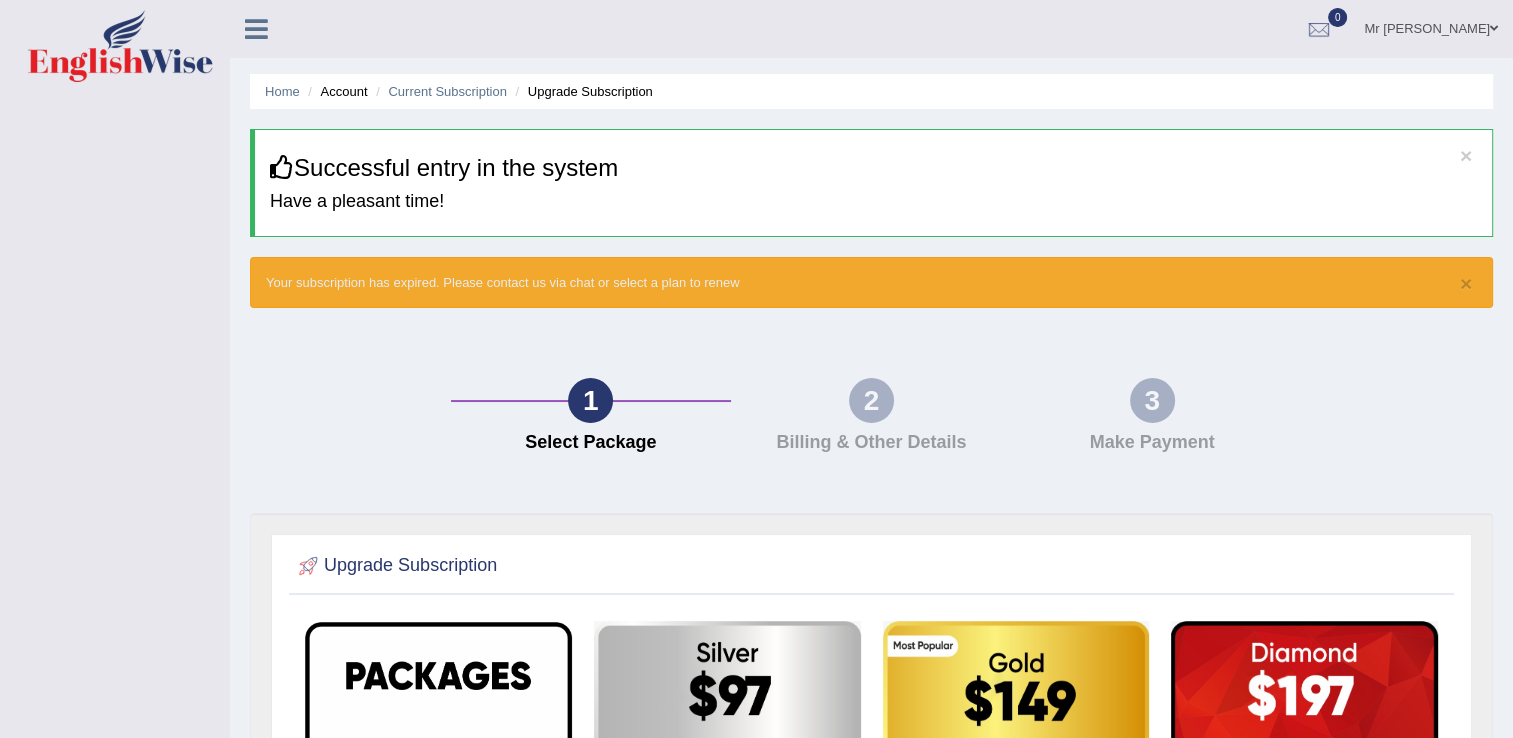 click on "Mr harjeetsingh kainth" at bounding box center (1431, 26) 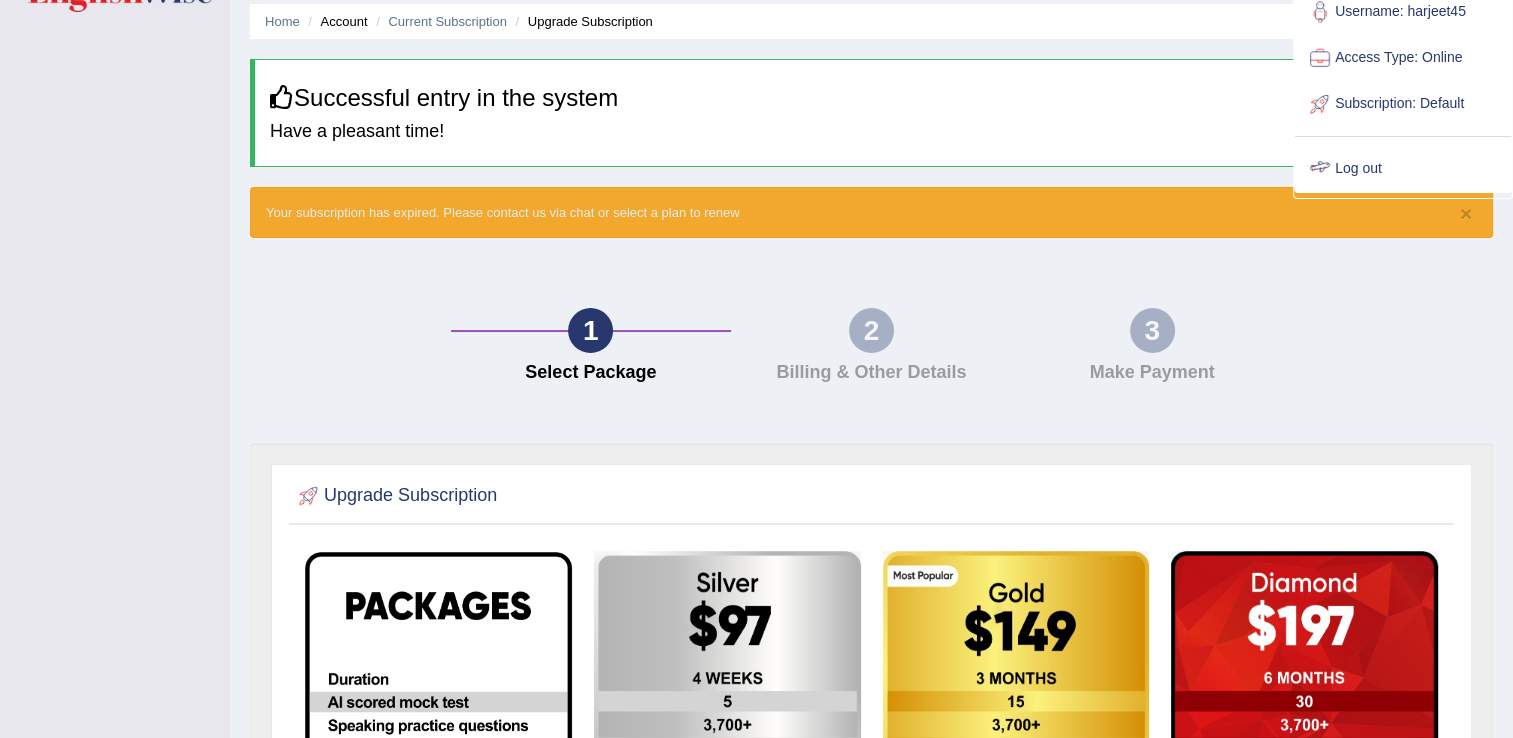 scroll, scrollTop: 0, scrollLeft: 0, axis: both 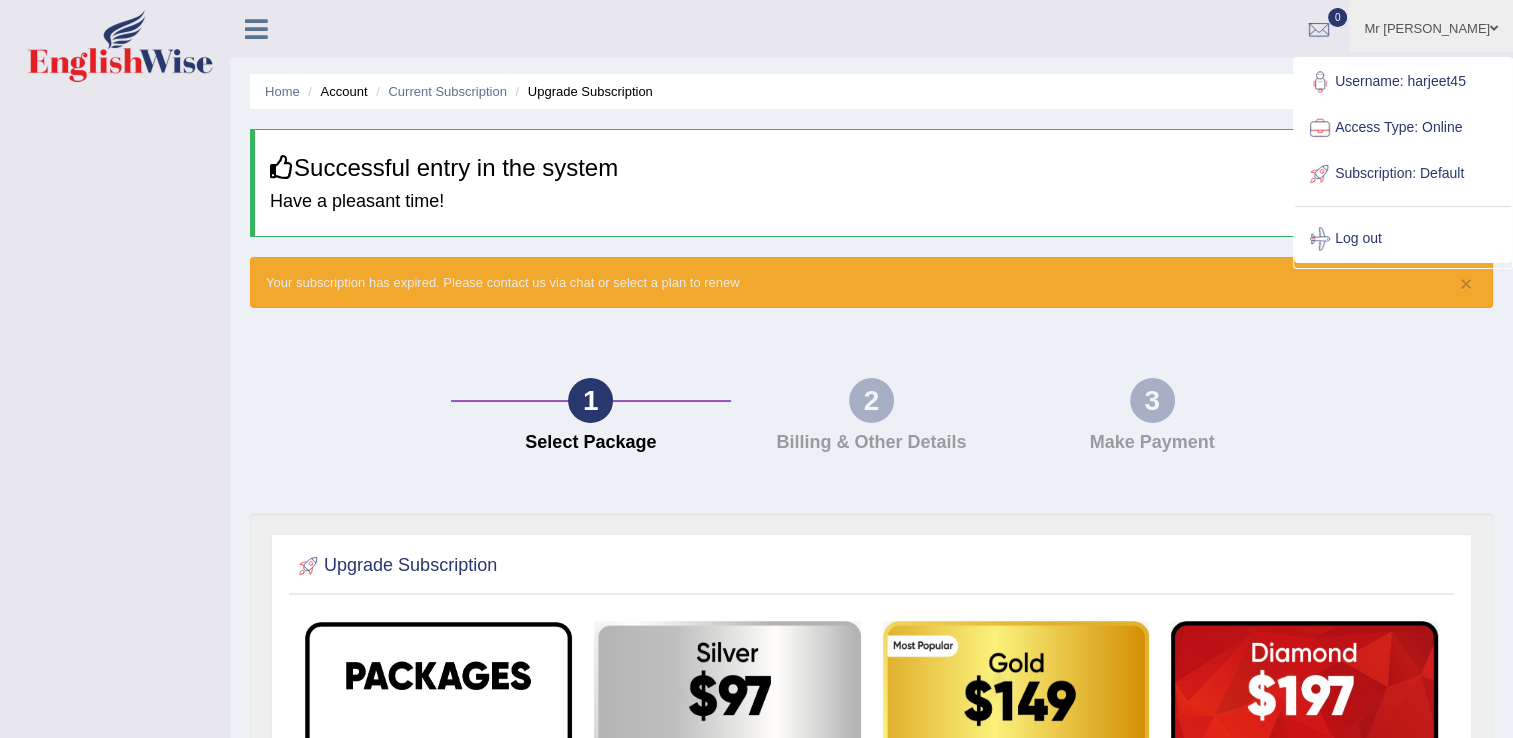 click at bounding box center (256, 29) 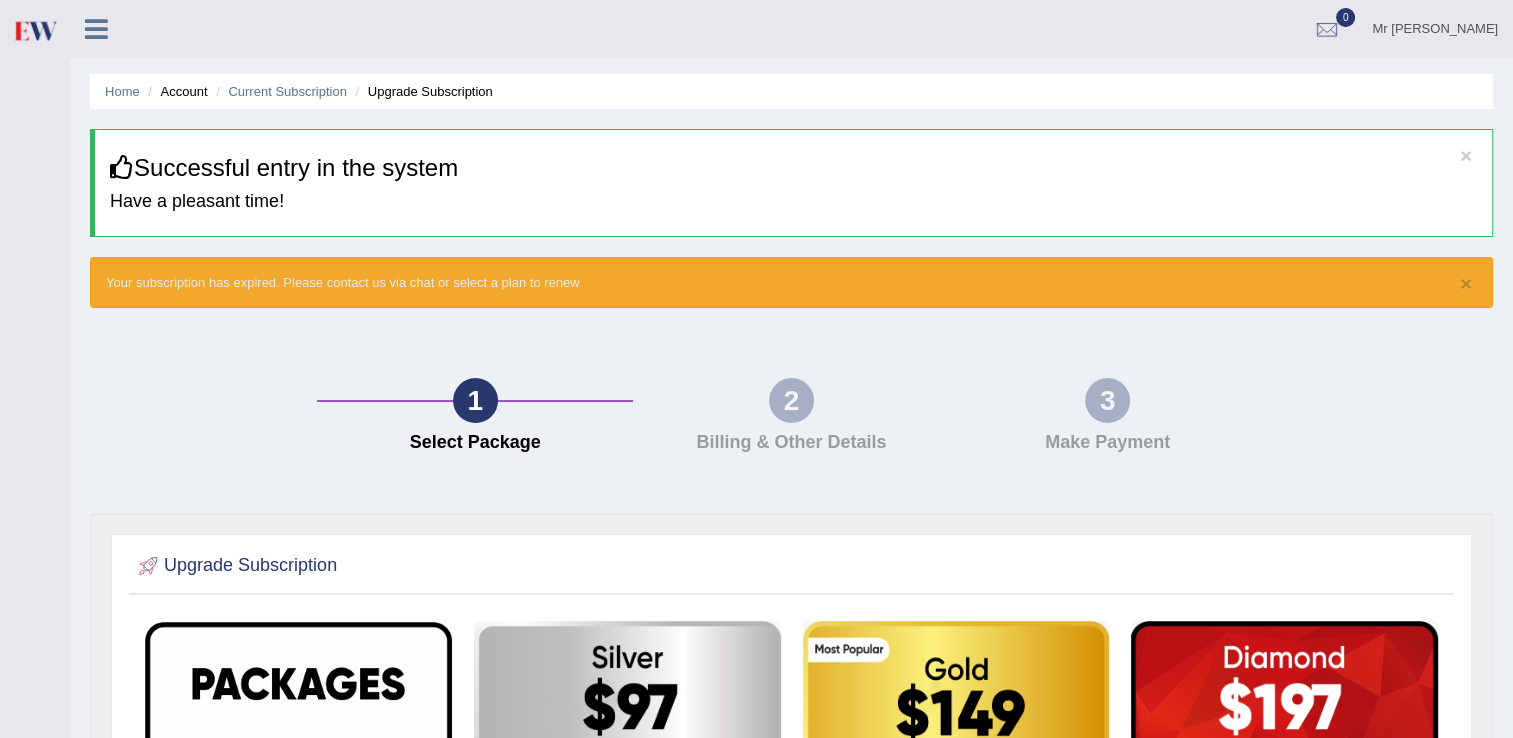 click at bounding box center (96, 27) 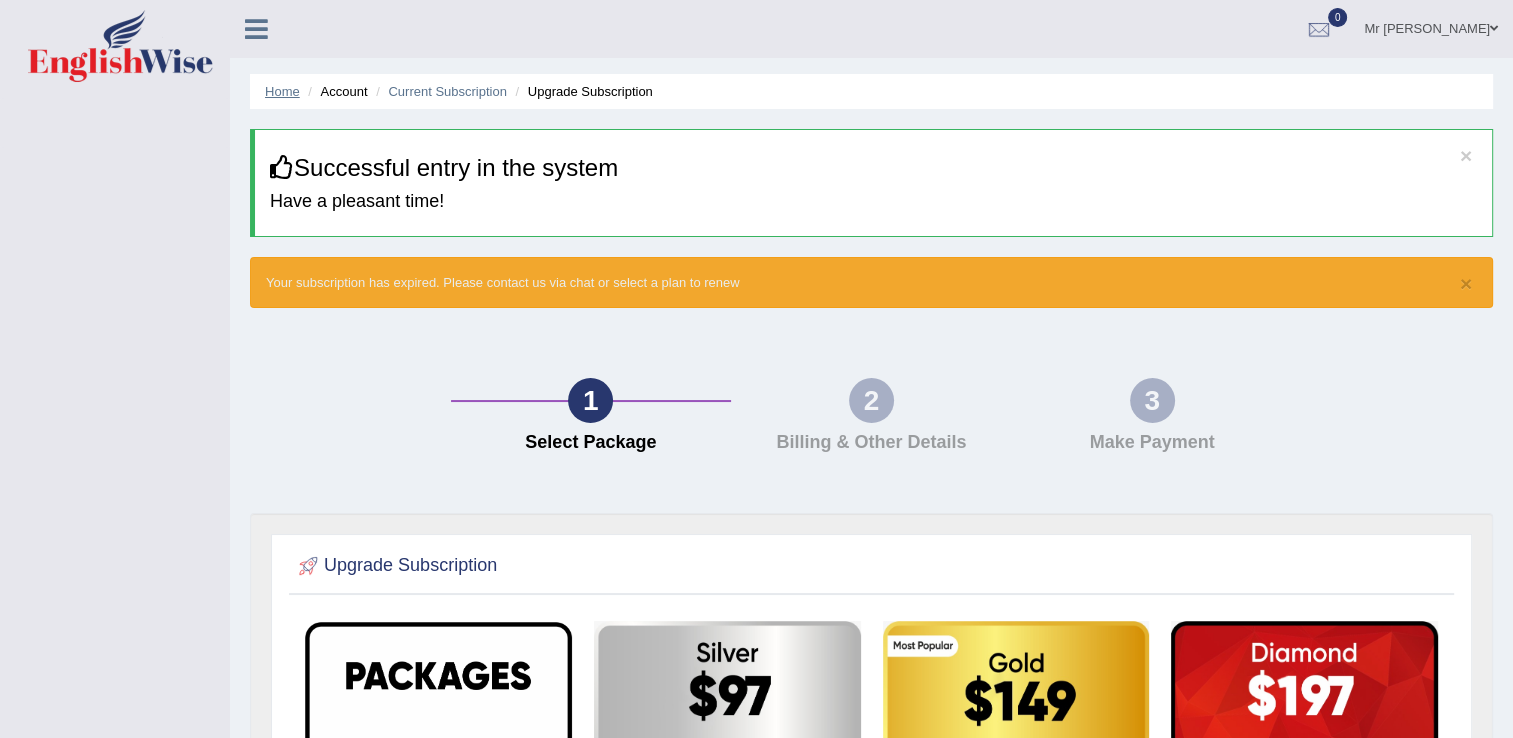 click on "Home" at bounding box center (282, 91) 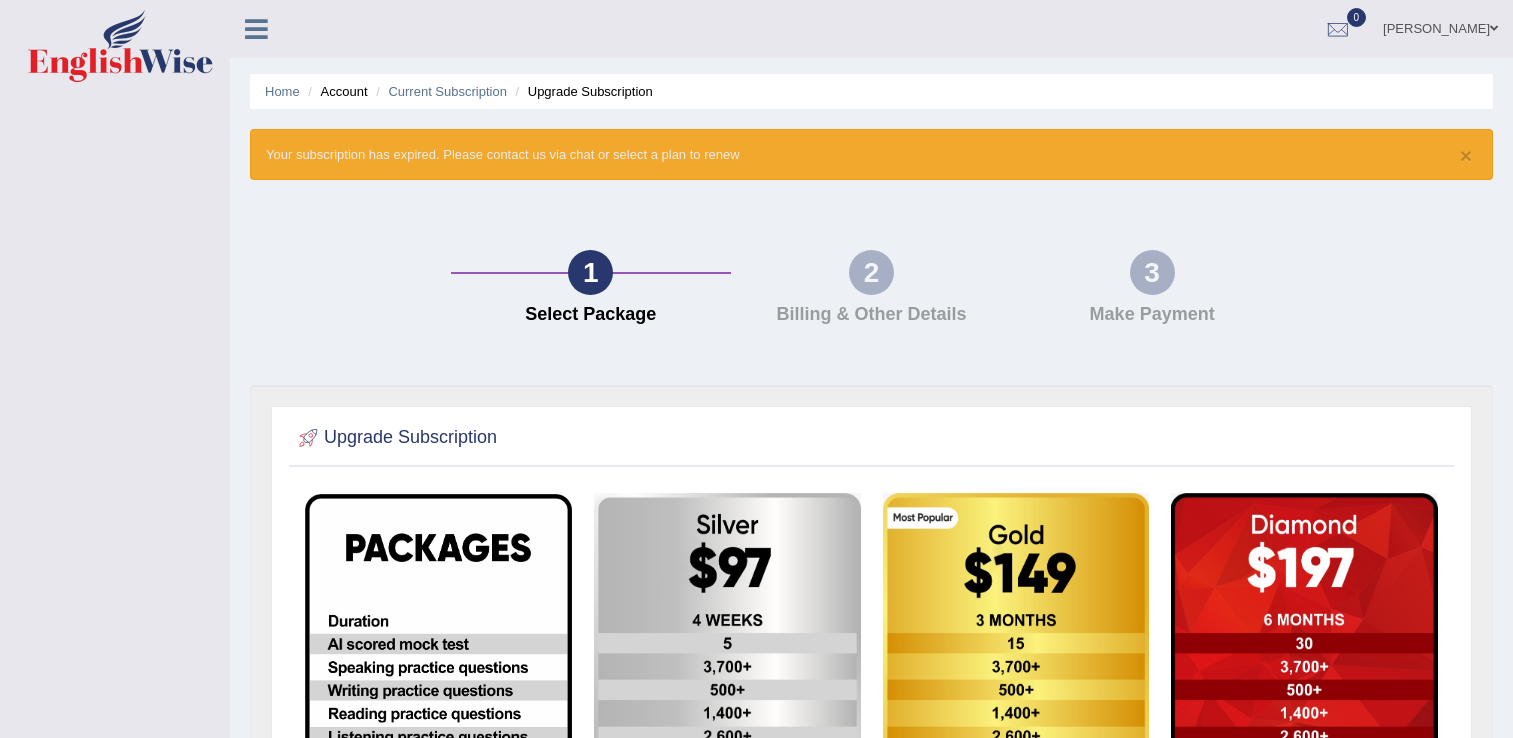 scroll, scrollTop: 0, scrollLeft: 0, axis: both 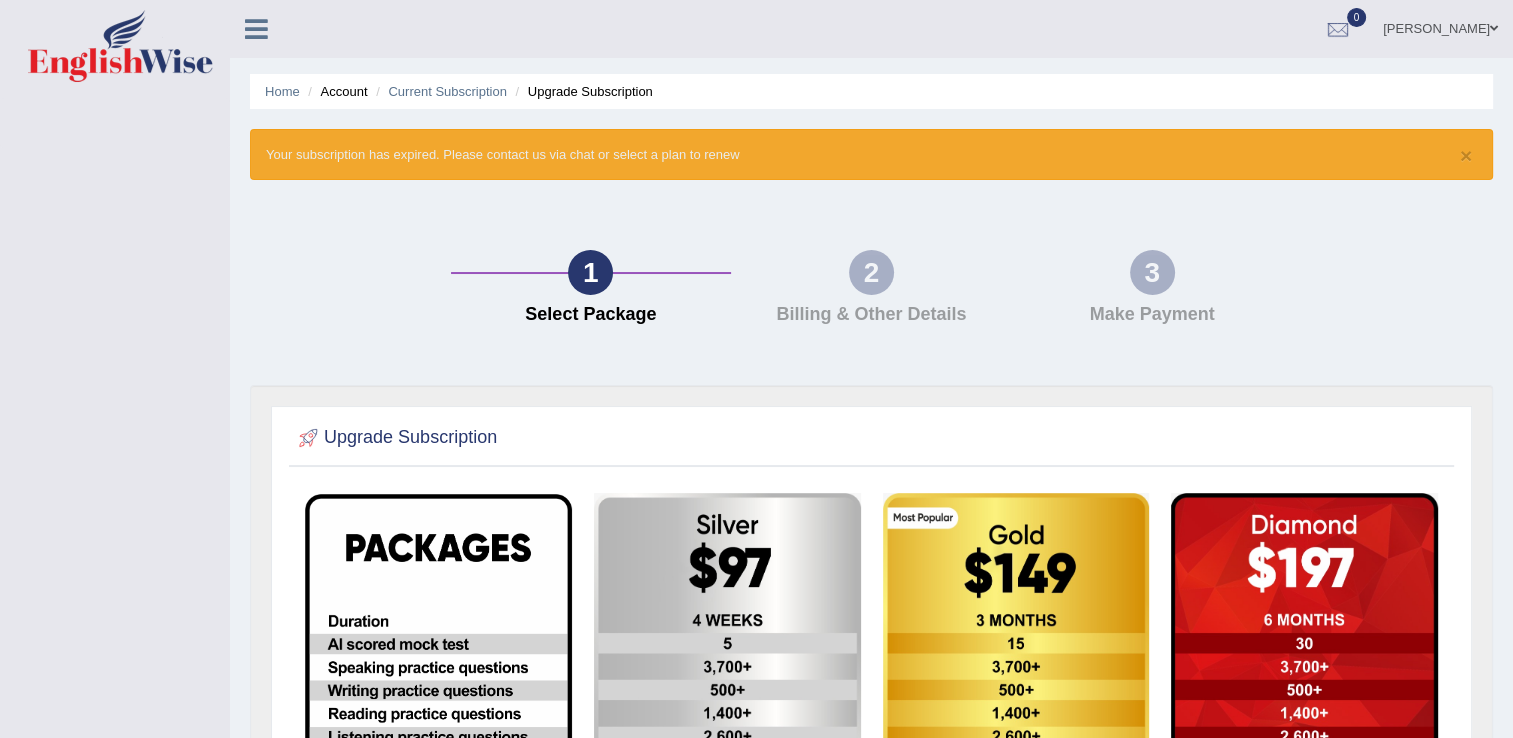 click on "Mr [PERSON_NAME]" at bounding box center [1440, 26] 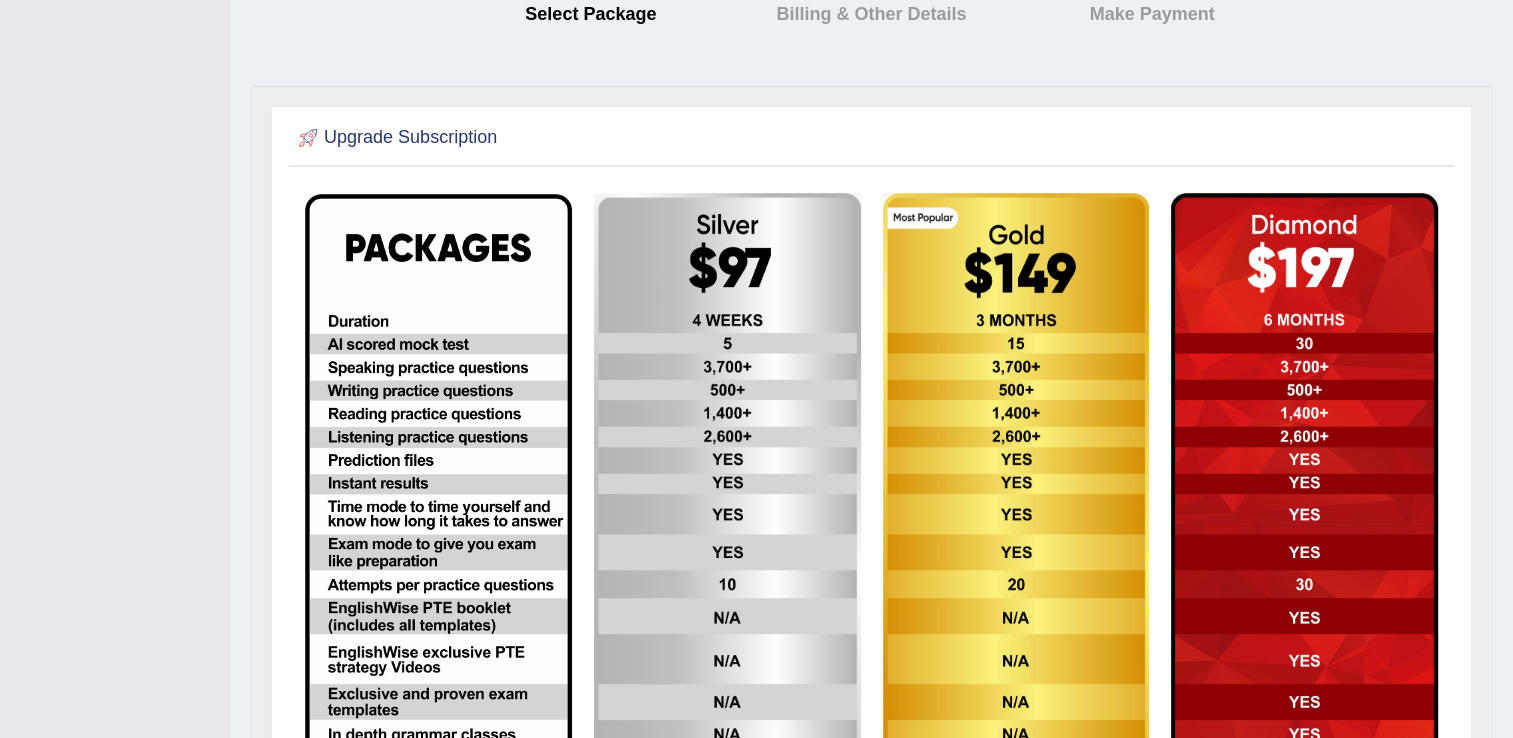 scroll, scrollTop: 508, scrollLeft: 0, axis: vertical 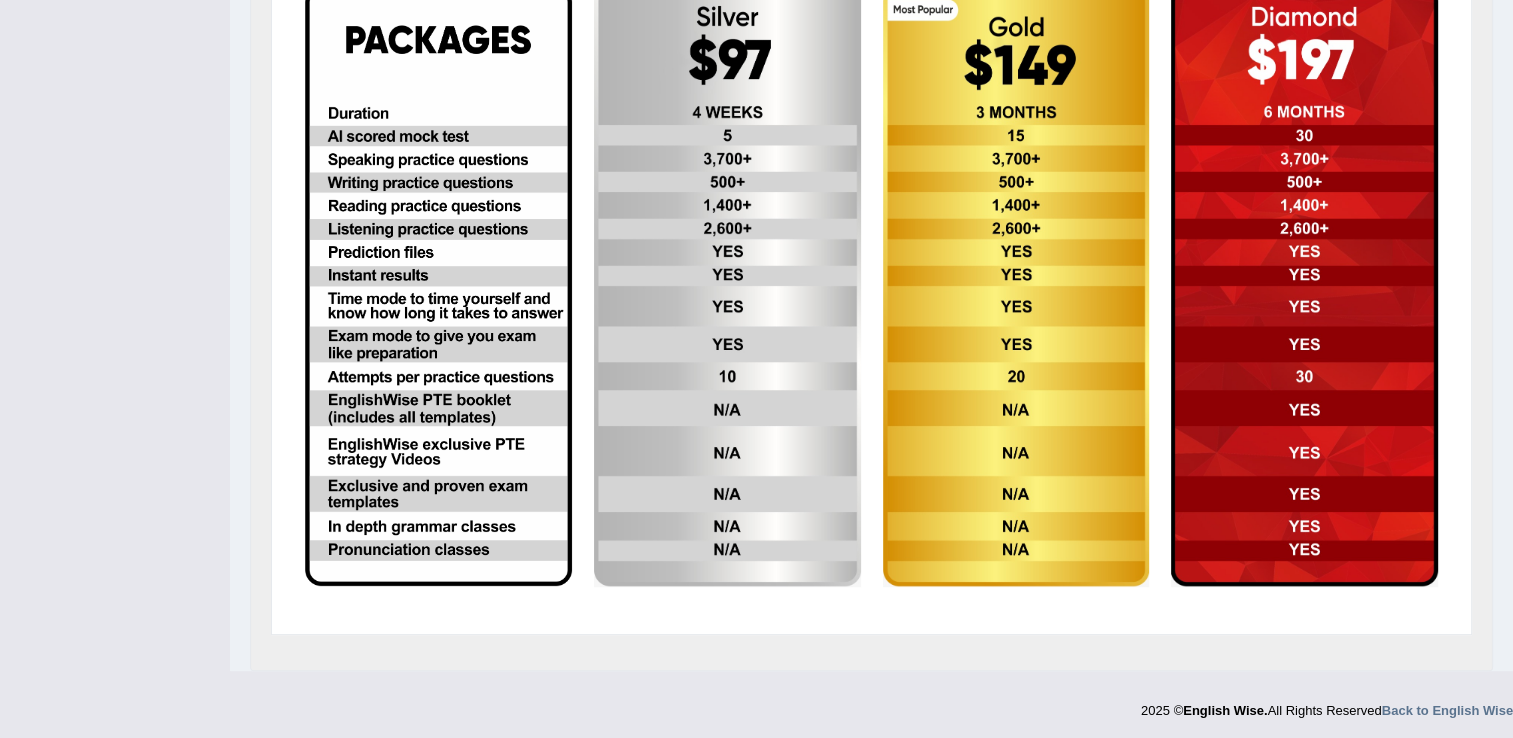 drag, startPoint x: 1112, startPoint y: 698, endPoint x: 1527, endPoint y: 686, distance: 415.17346 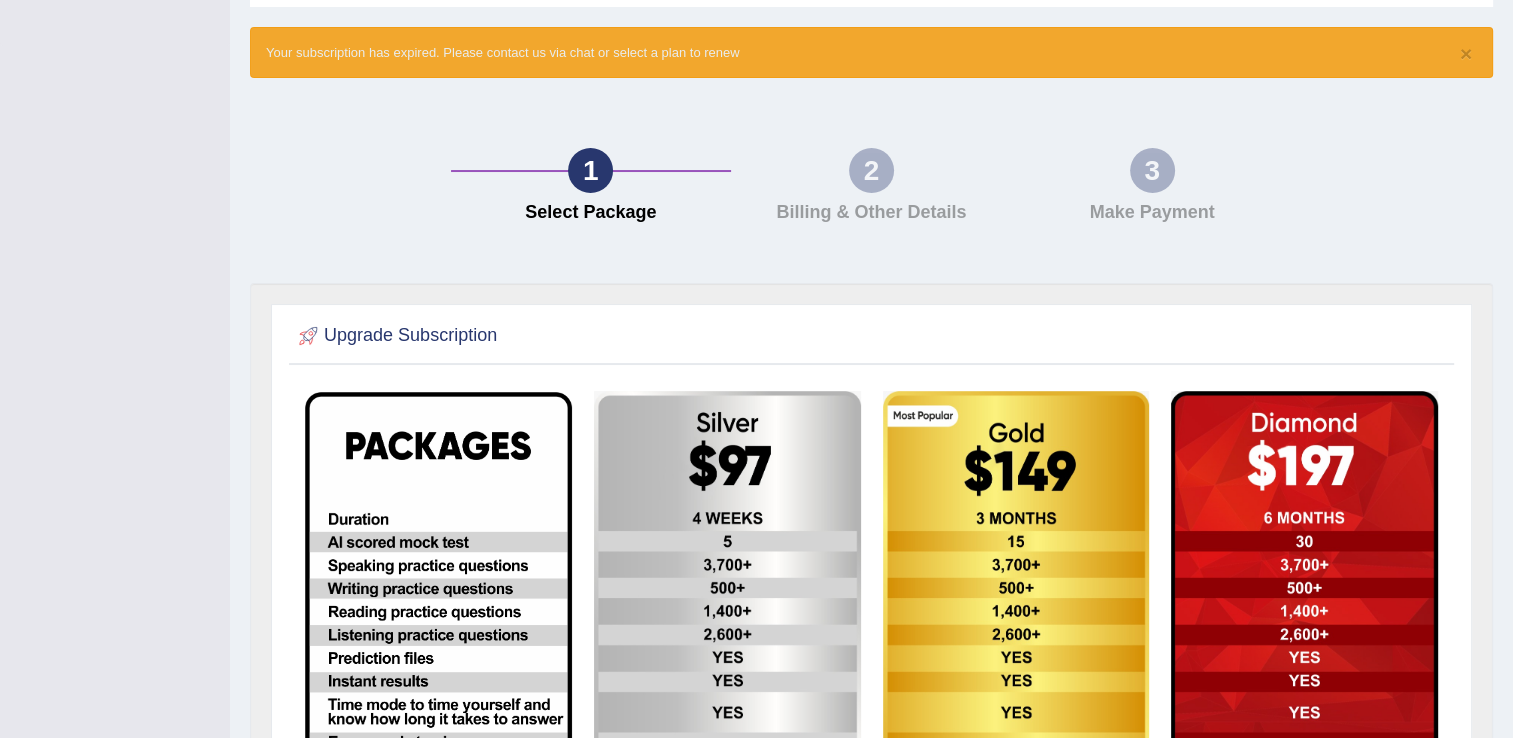 scroll, scrollTop: 0, scrollLeft: 0, axis: both 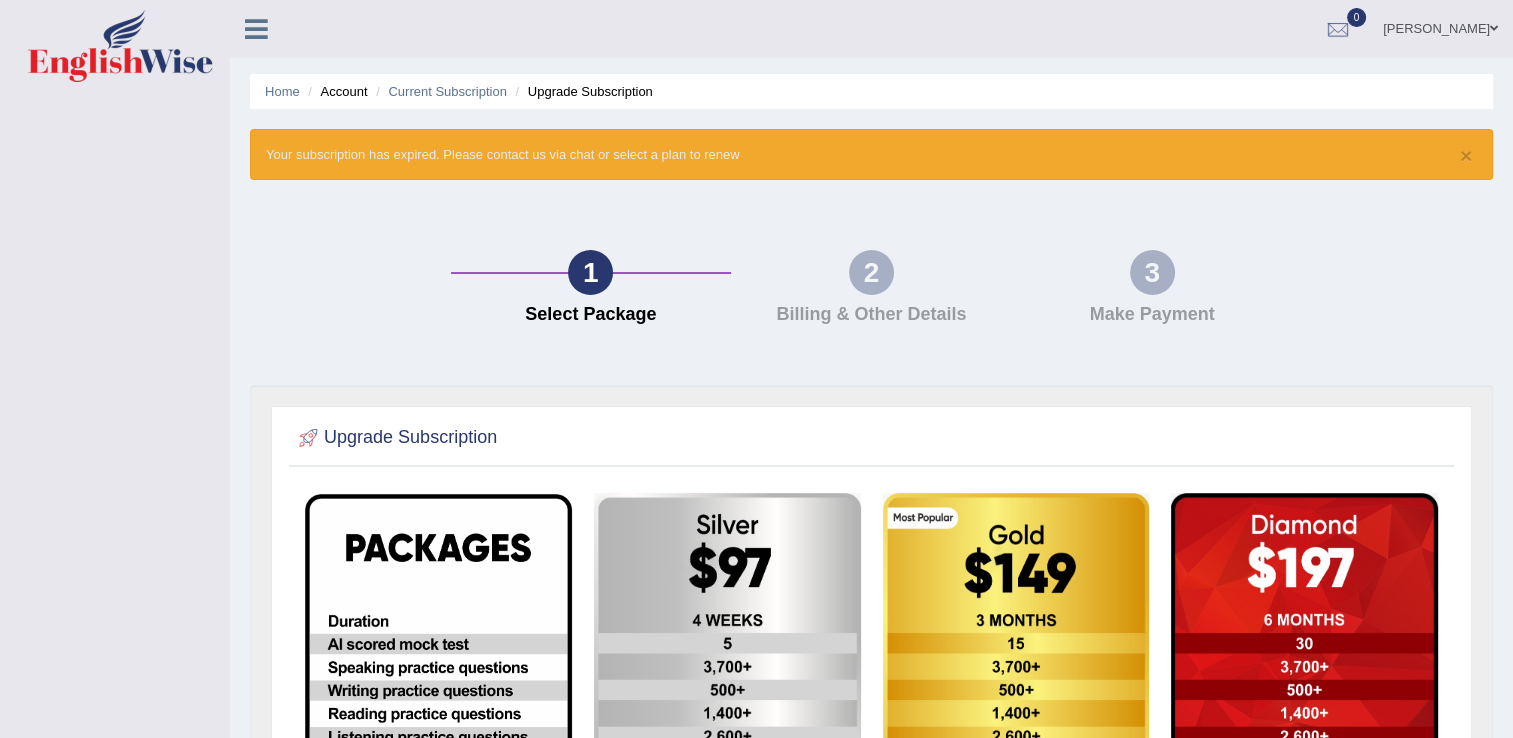 click on "Home" at bounding box center [282, 91] 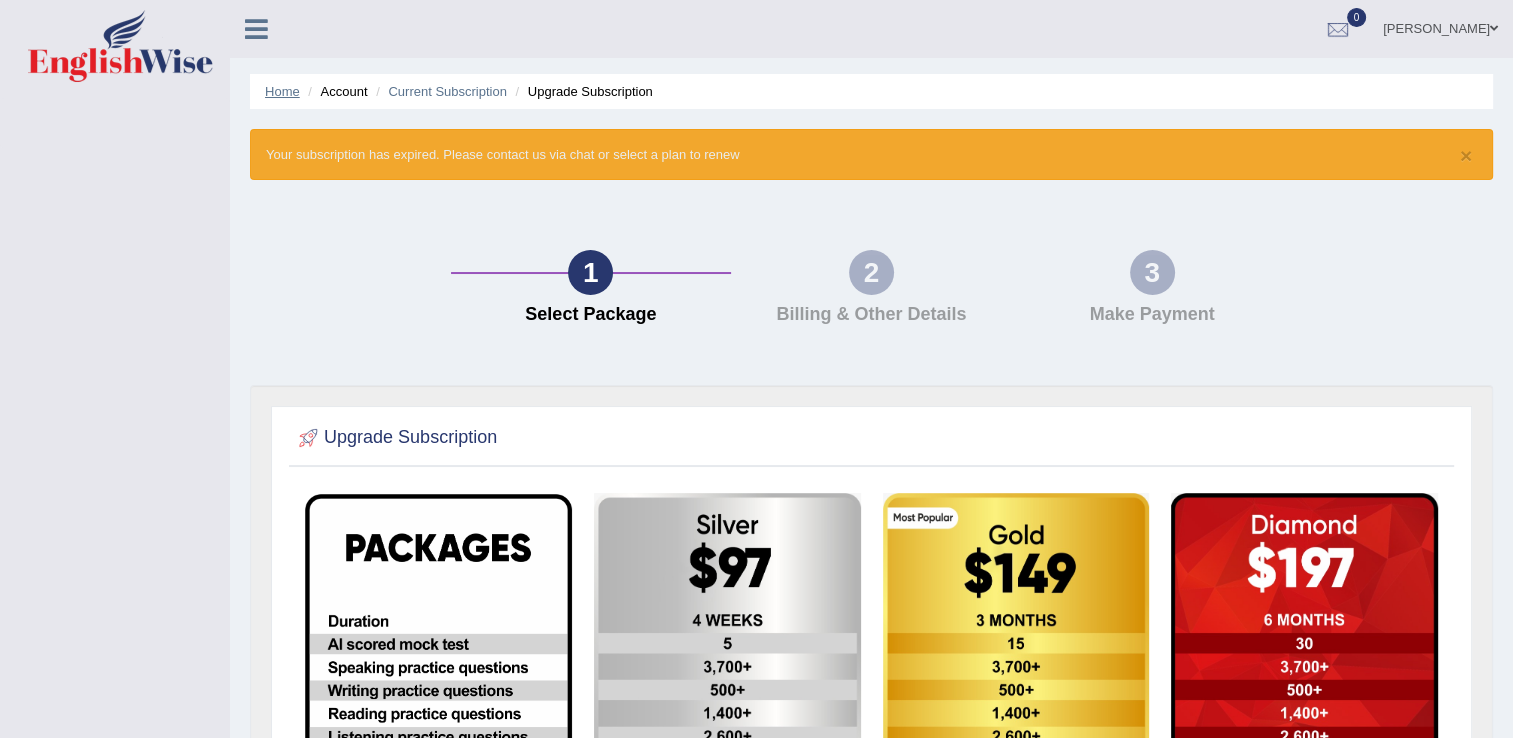 click on "Home" at bounding box center [282, 91] 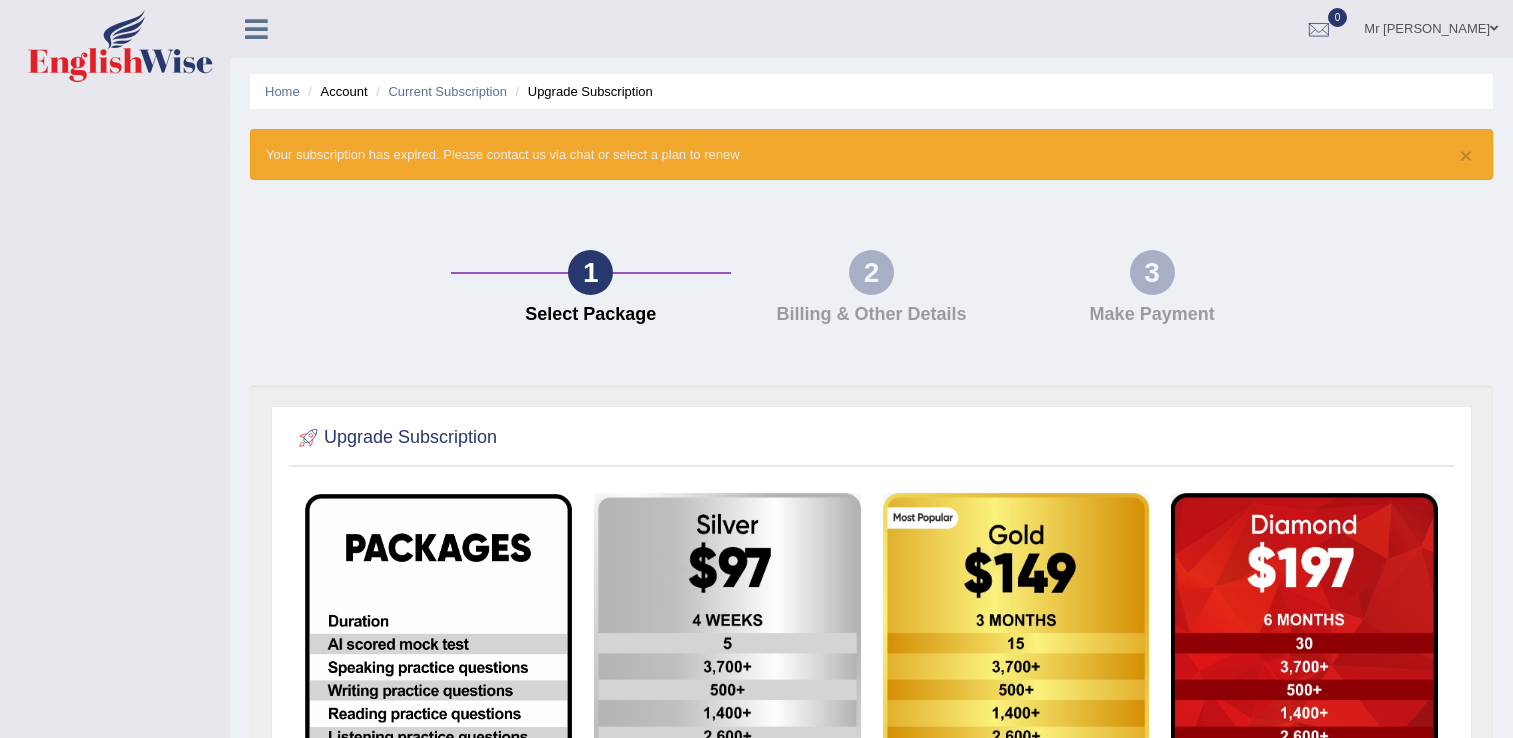 scroll, scrollTop: 0, scrollLeft: 0, axis: both 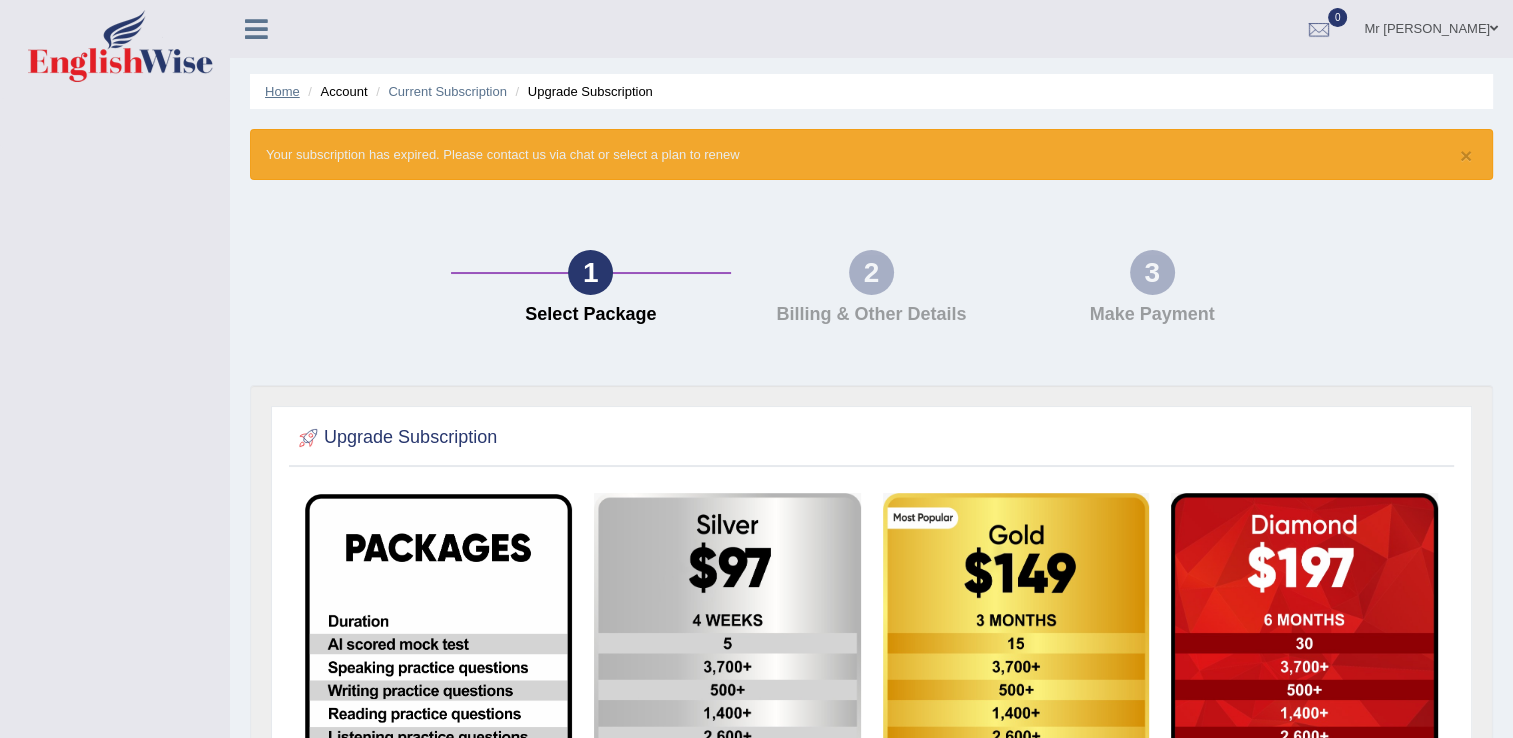click on "Home" at bounding box center (282, 91) 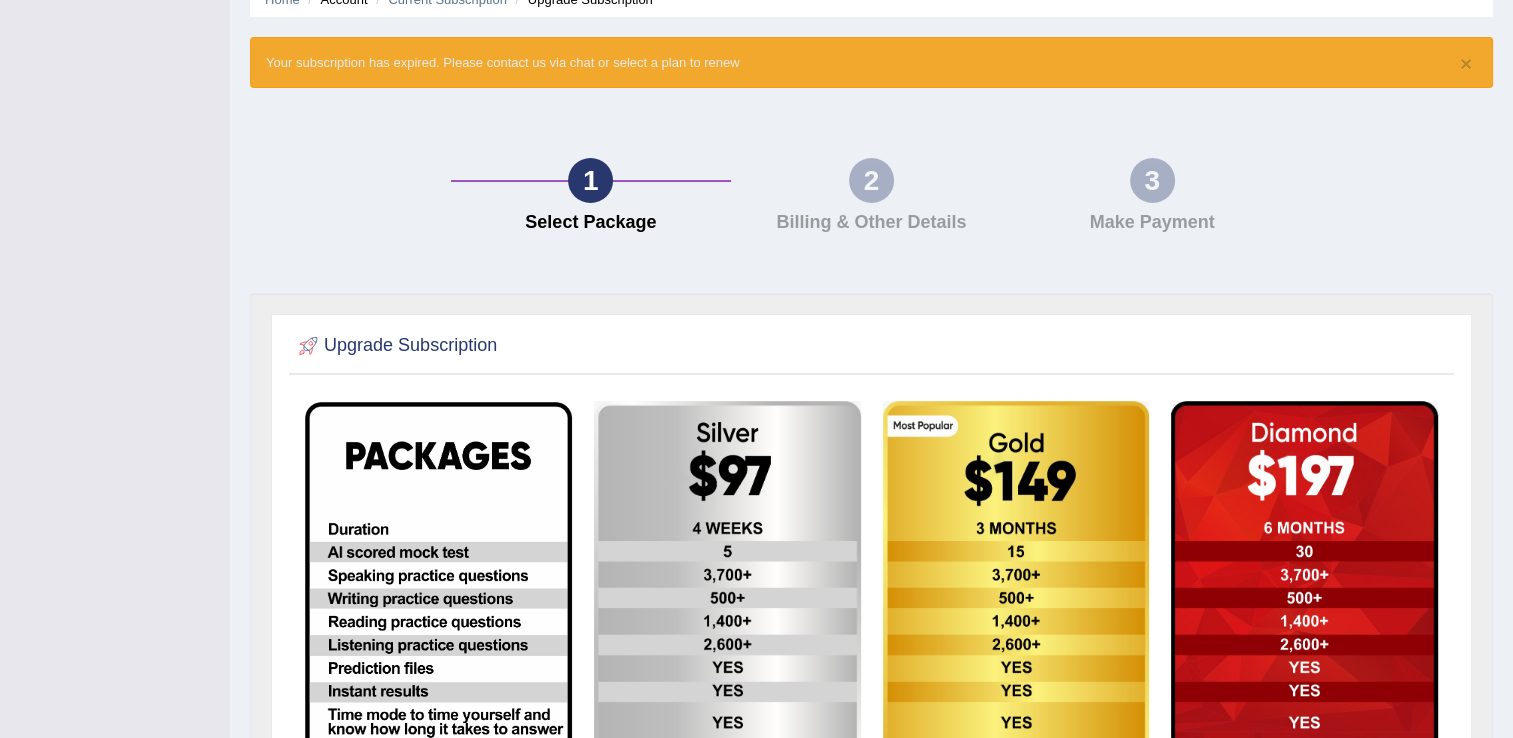 scroll, scrollTop: 0, scrollLeft: 0, axis: both 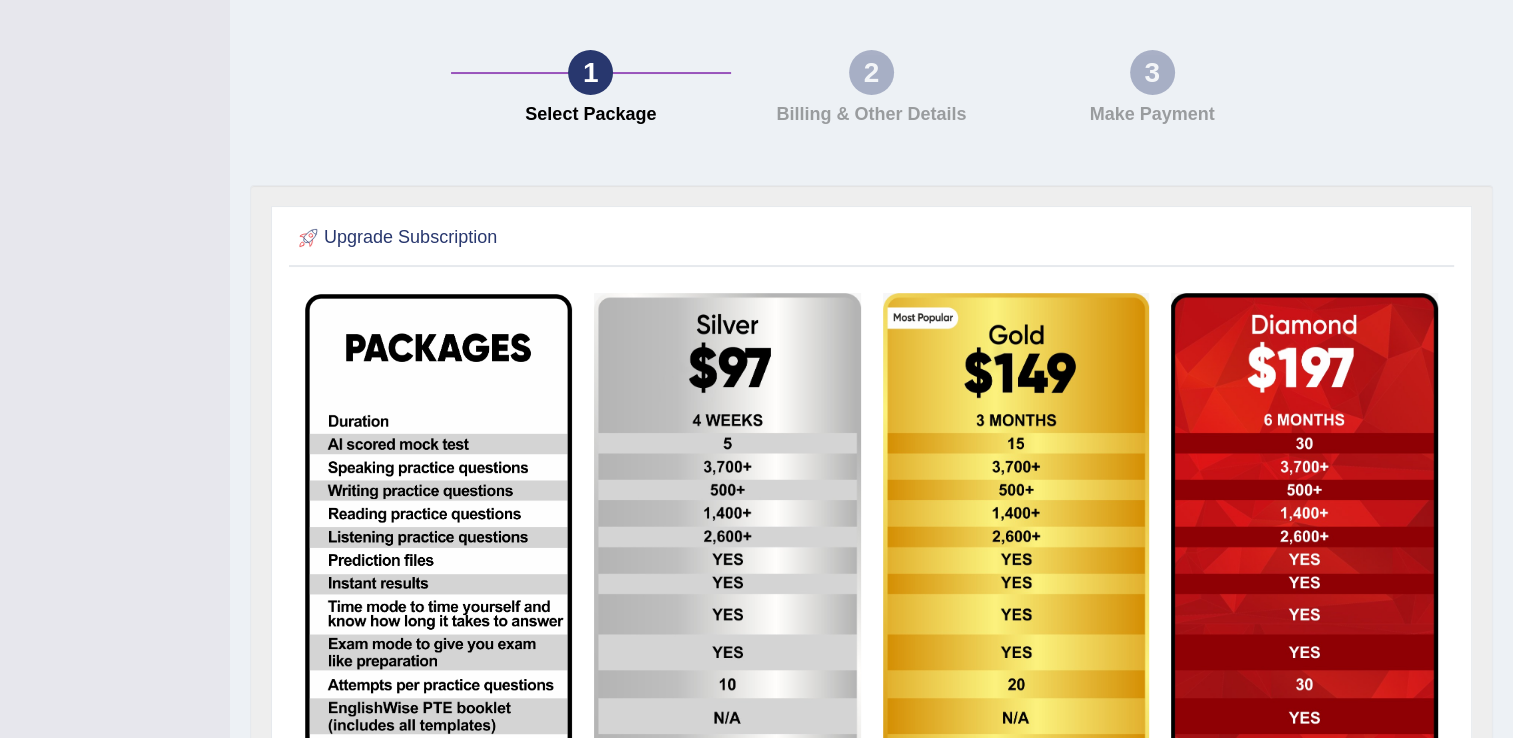 click at bounding box center (438, 594) 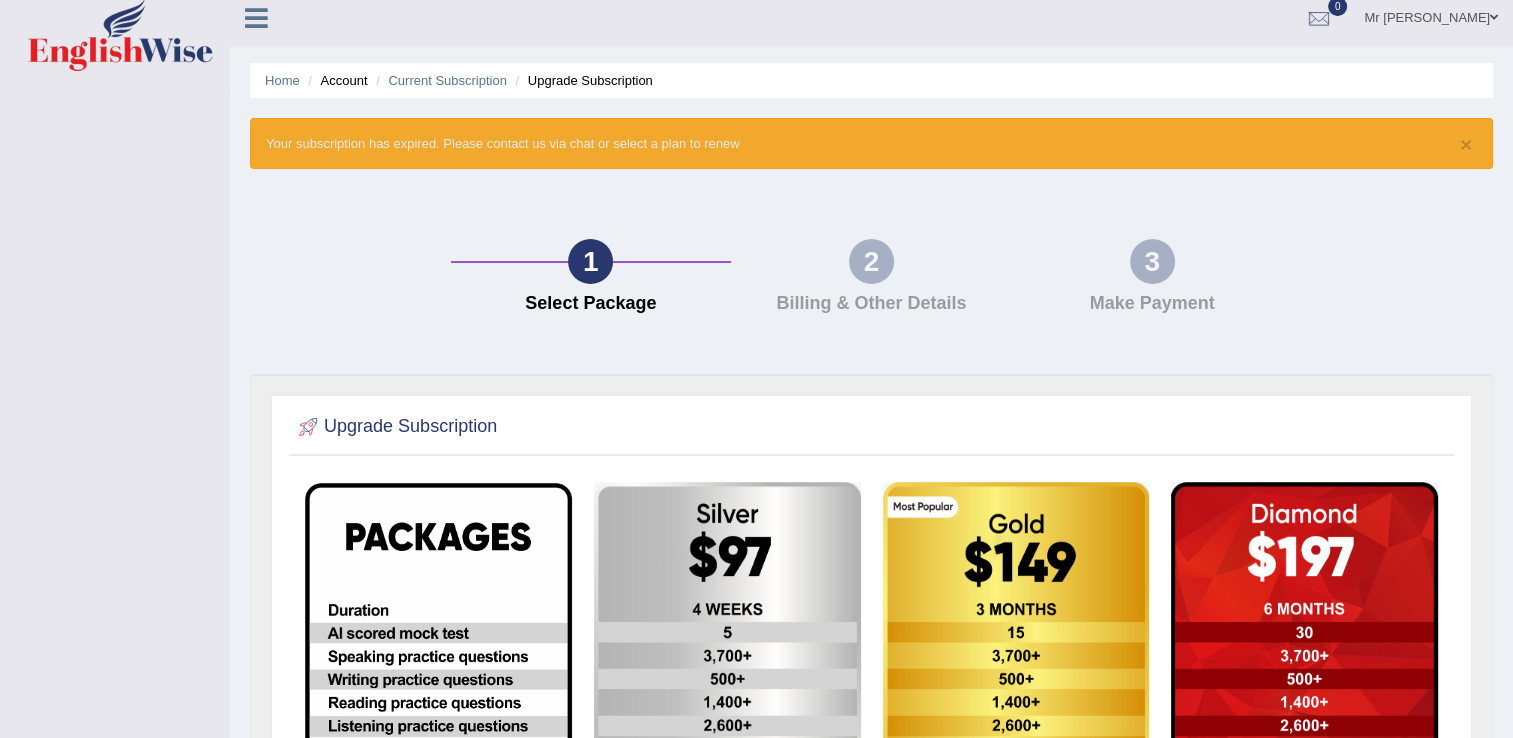 scroll, scrollTop: 0, scrollLeft: 0, axis: both 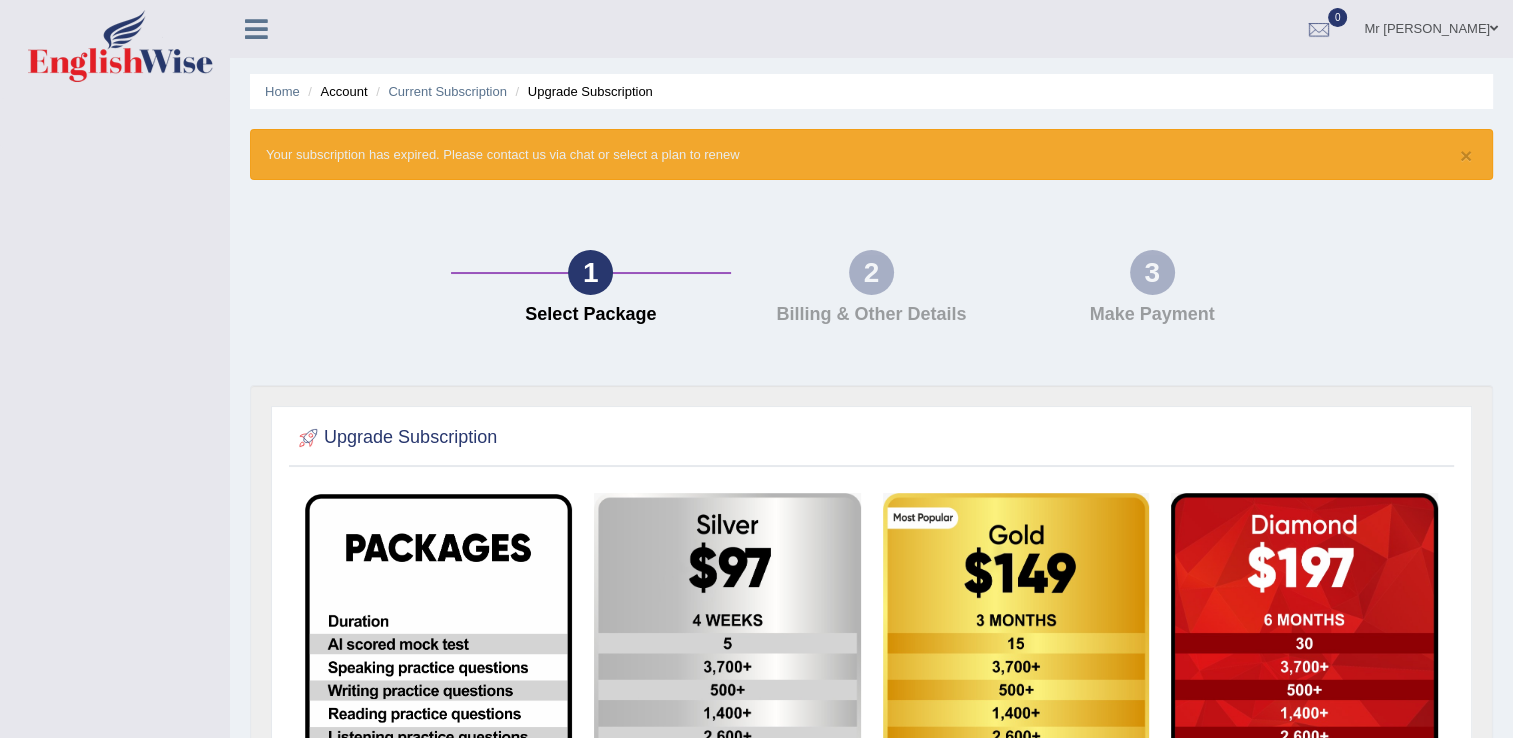 click on "1
Select Package" at bounding box center (591, 292) 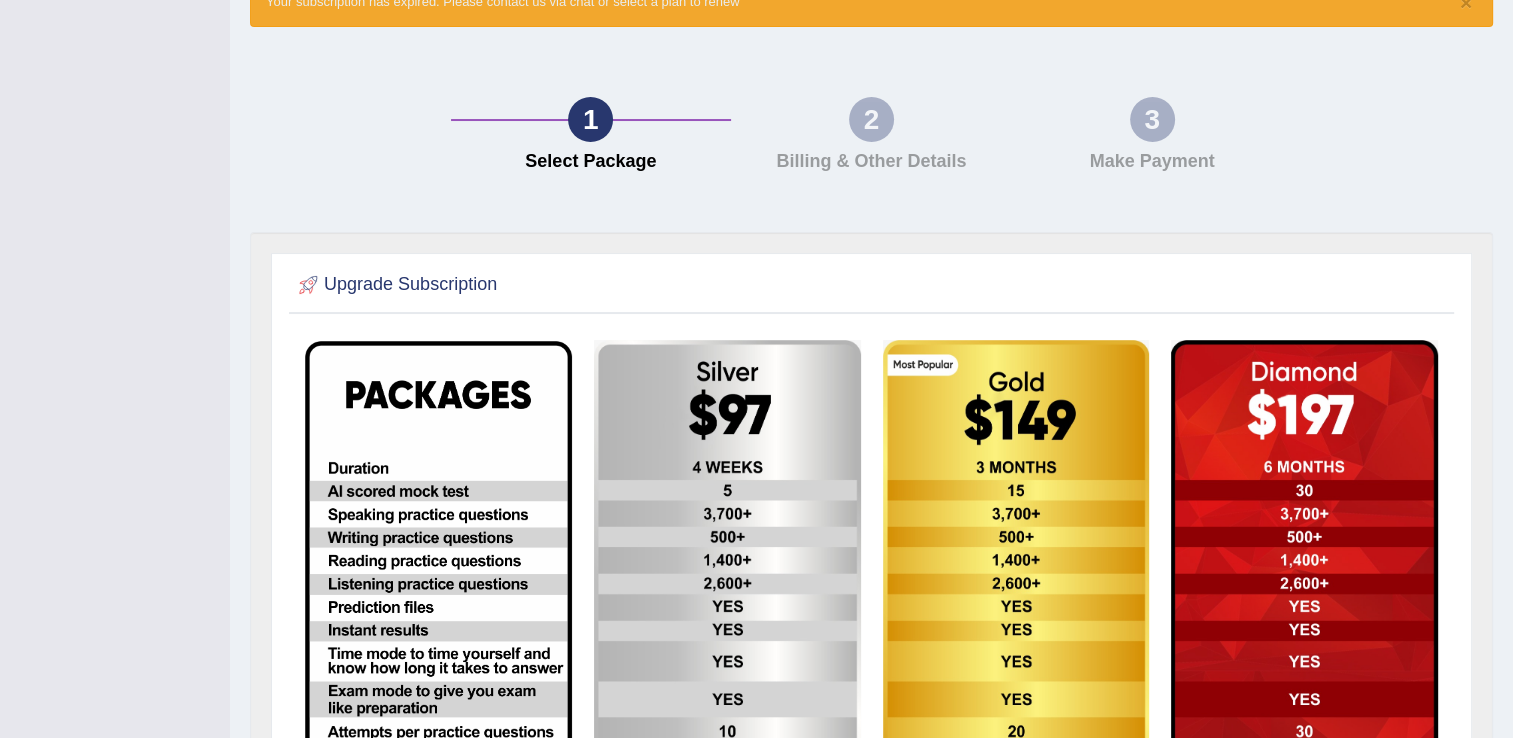 scroll, scrollTop: 508, scrollLeft: 0, axis: vertical 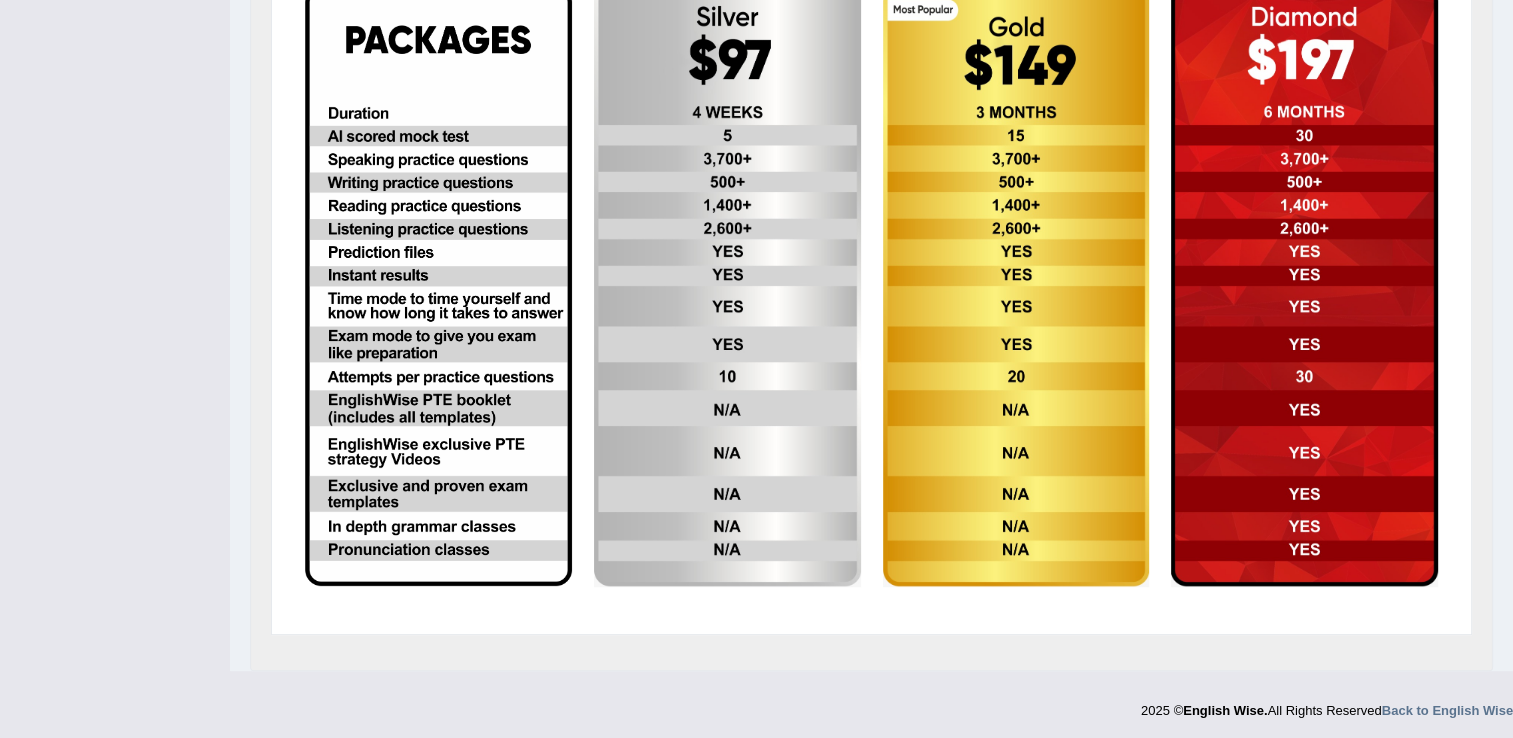 click at bounding box center (438, 286) 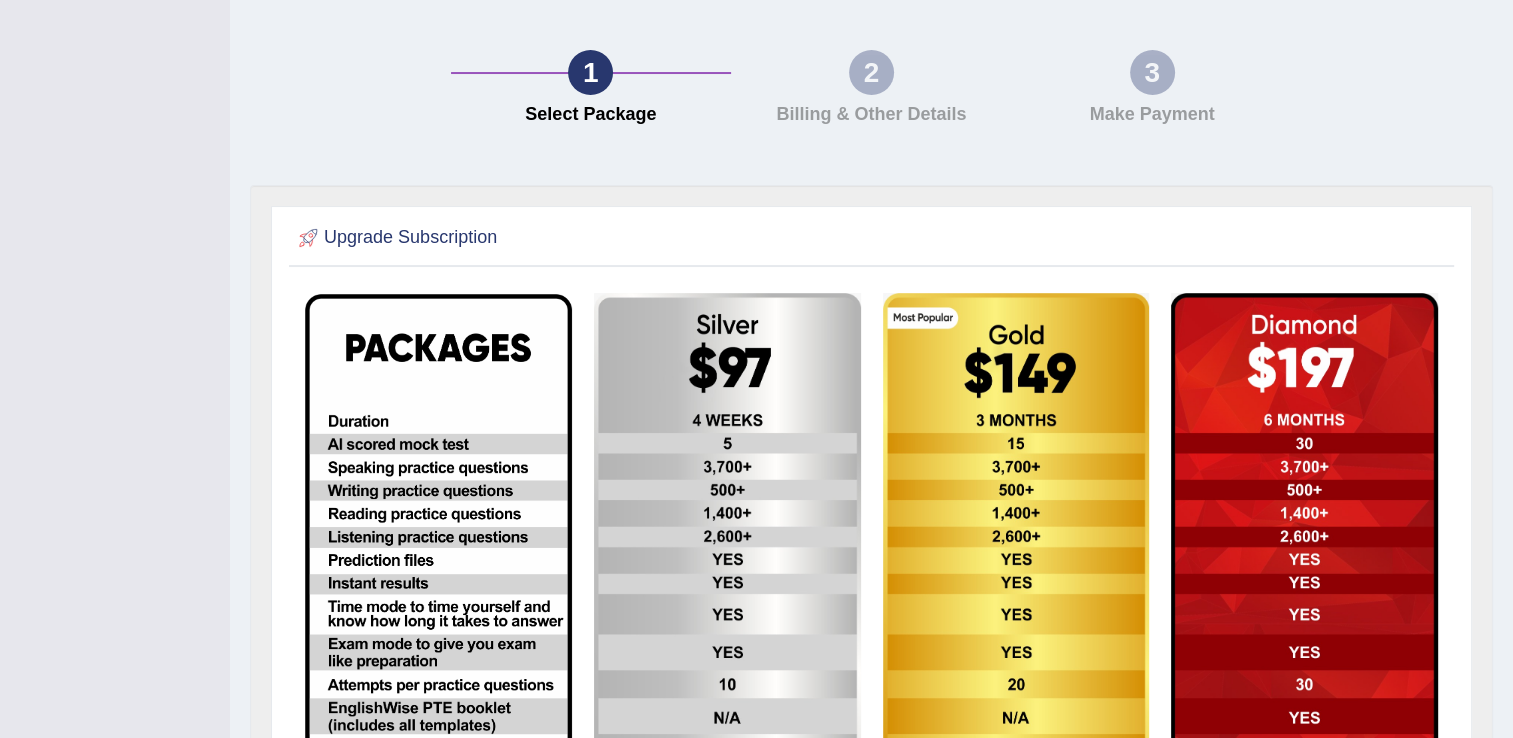 scroll, scrollTop: 0, scrollLeft: 0, axis: both 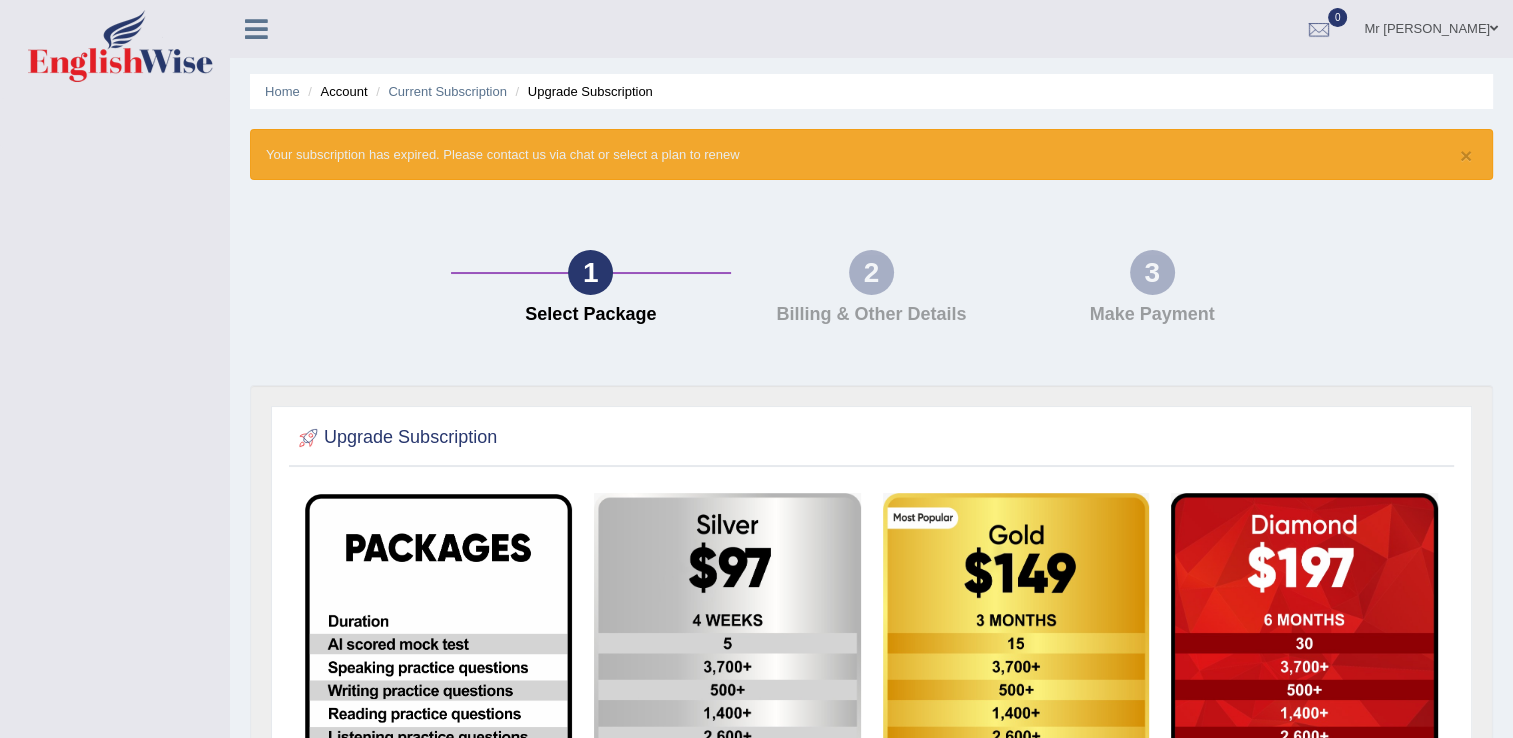 drag, startPoint x: 815, startPoint y: 295, endPoint x: 808, endPoint y: 278, distance: 18.384777 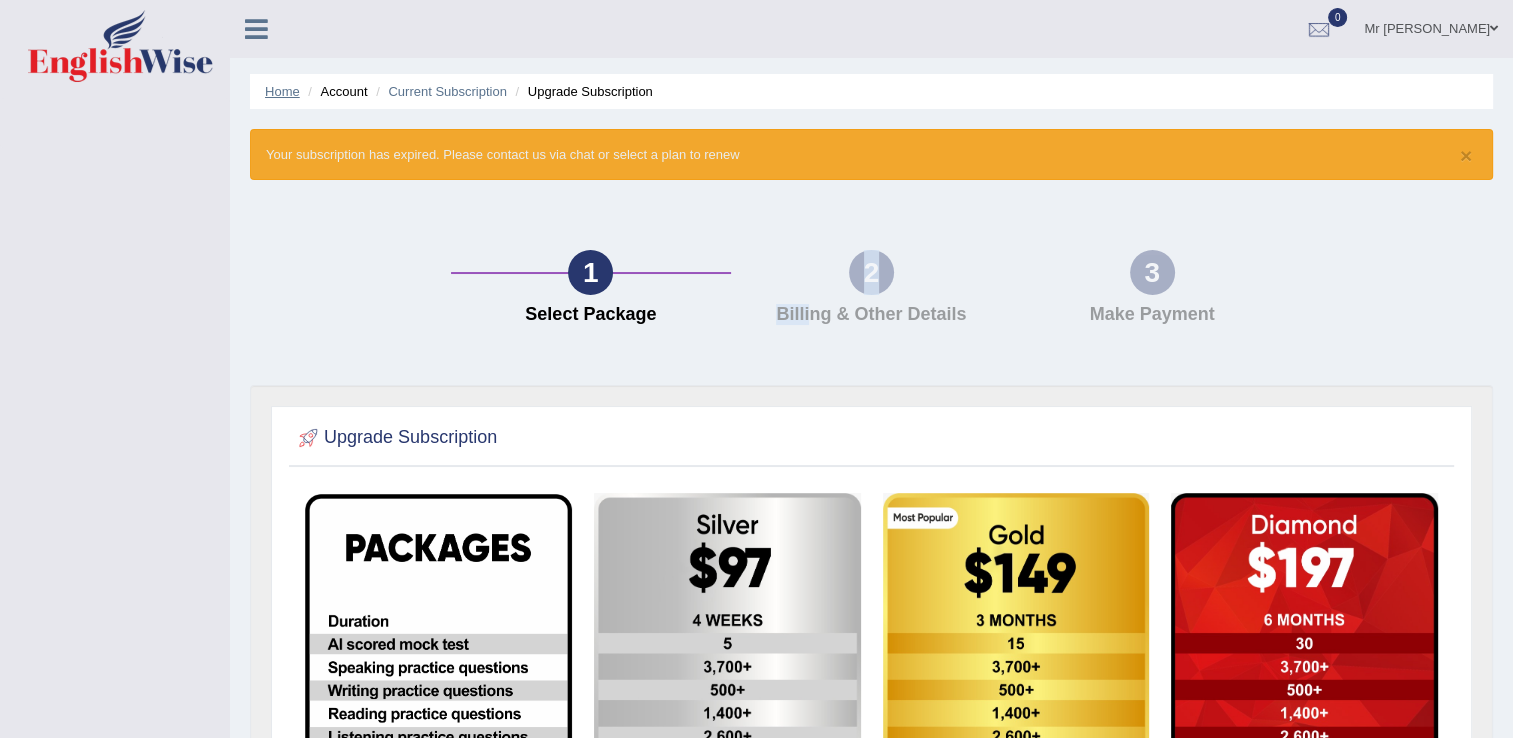 click on "Home" at bounding box center [282, 91] 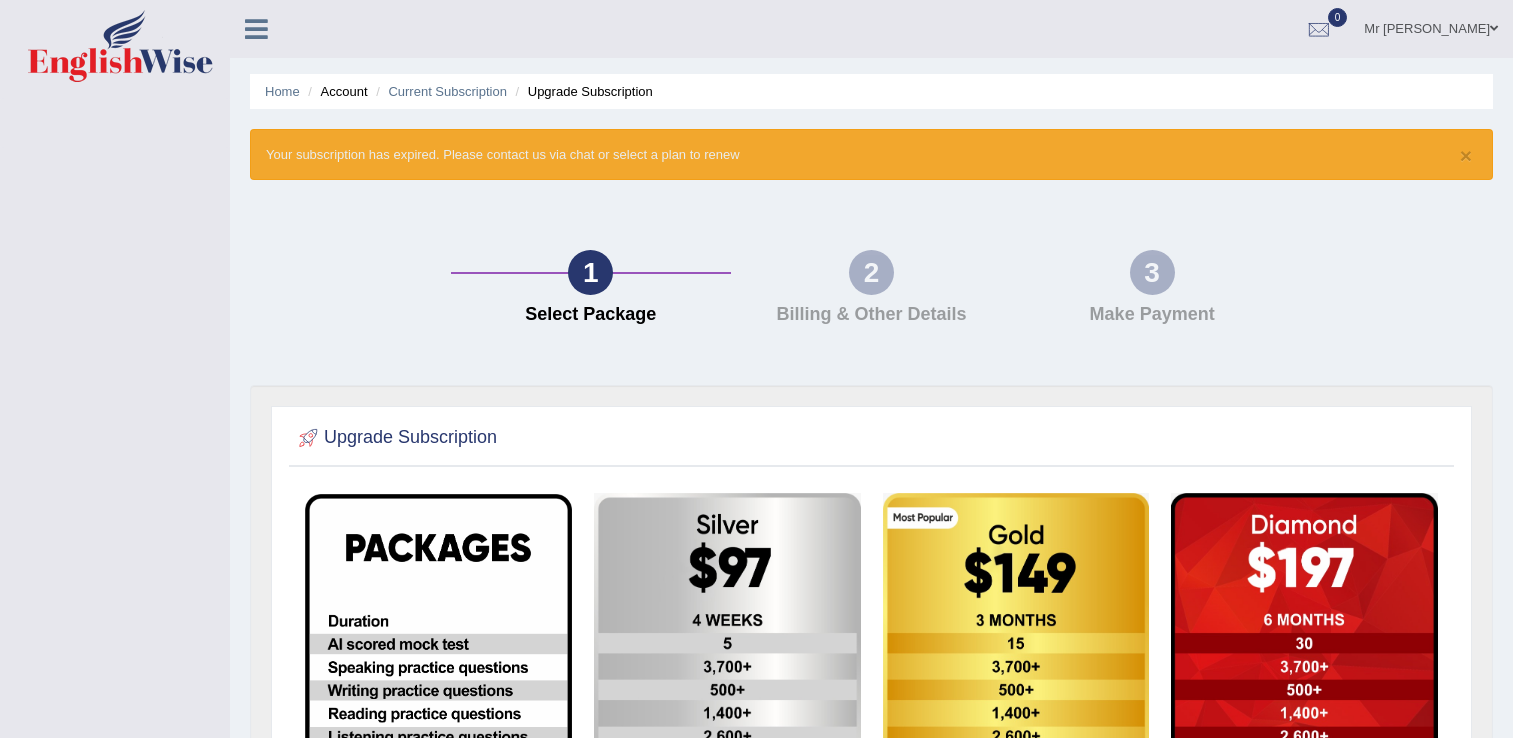 scroll, scrollTop: 0, scrollLeft: 0, axis: both 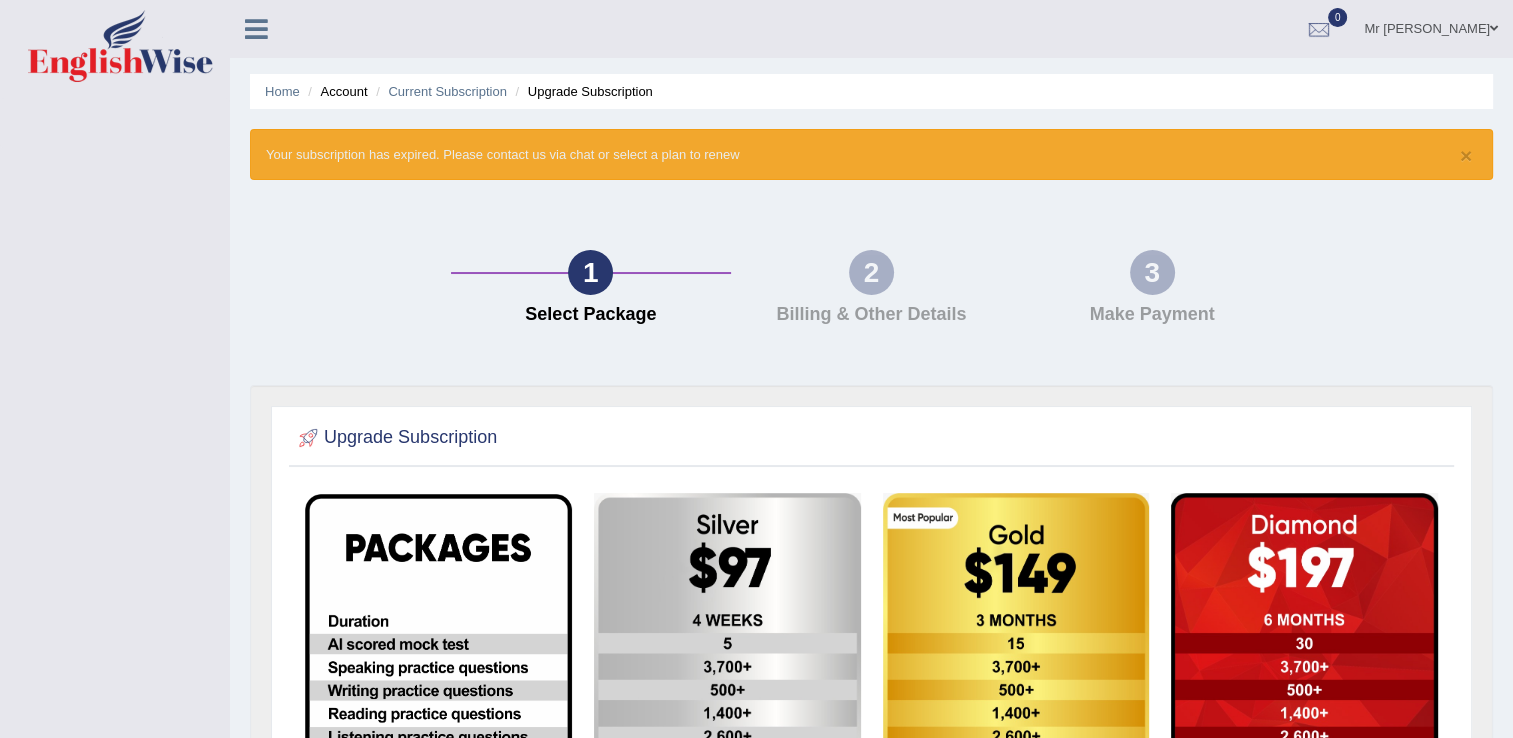 click on "Mr [PERSON_NAME]" at bounding box center (1431, 26) 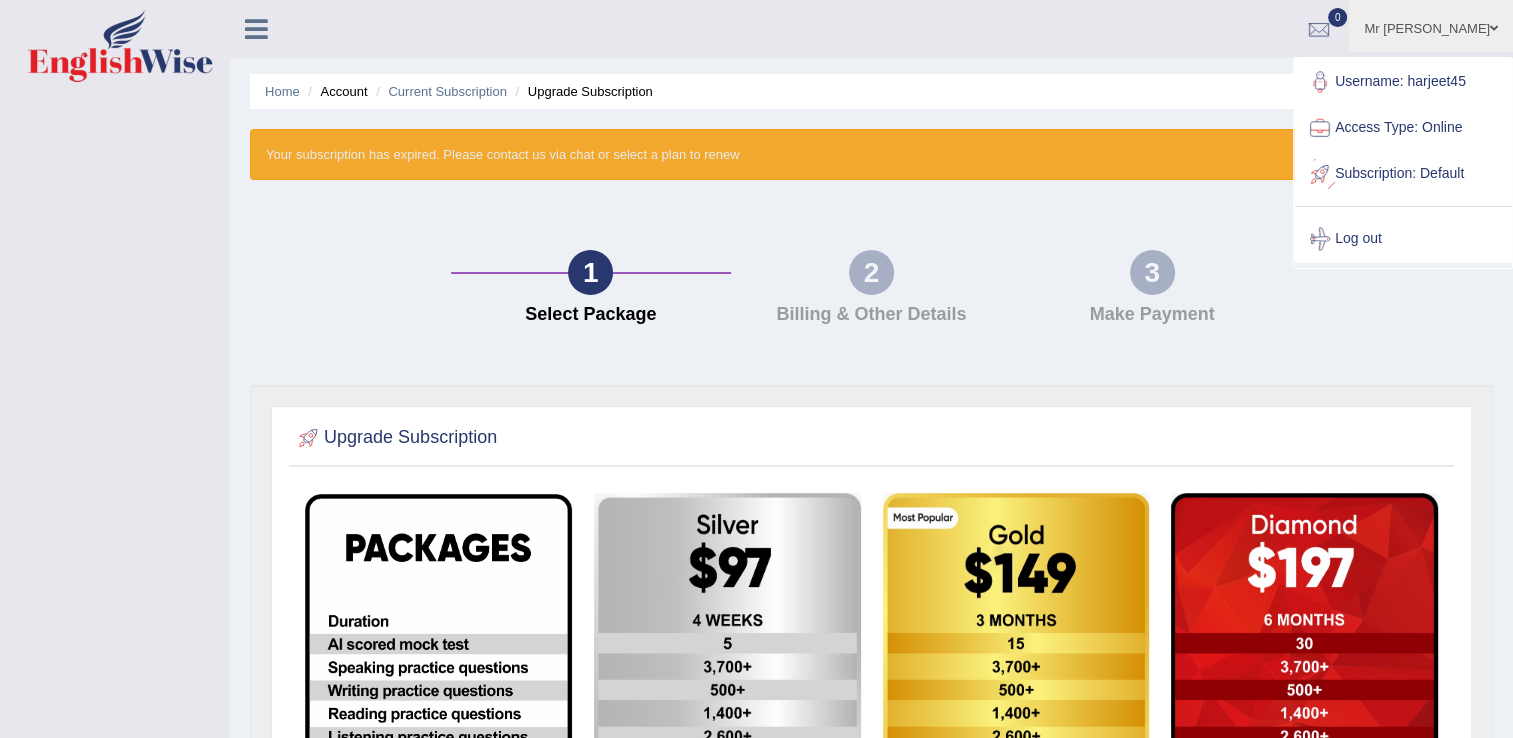 click on "Access Type: Online" at bounding box center [1403, 128] 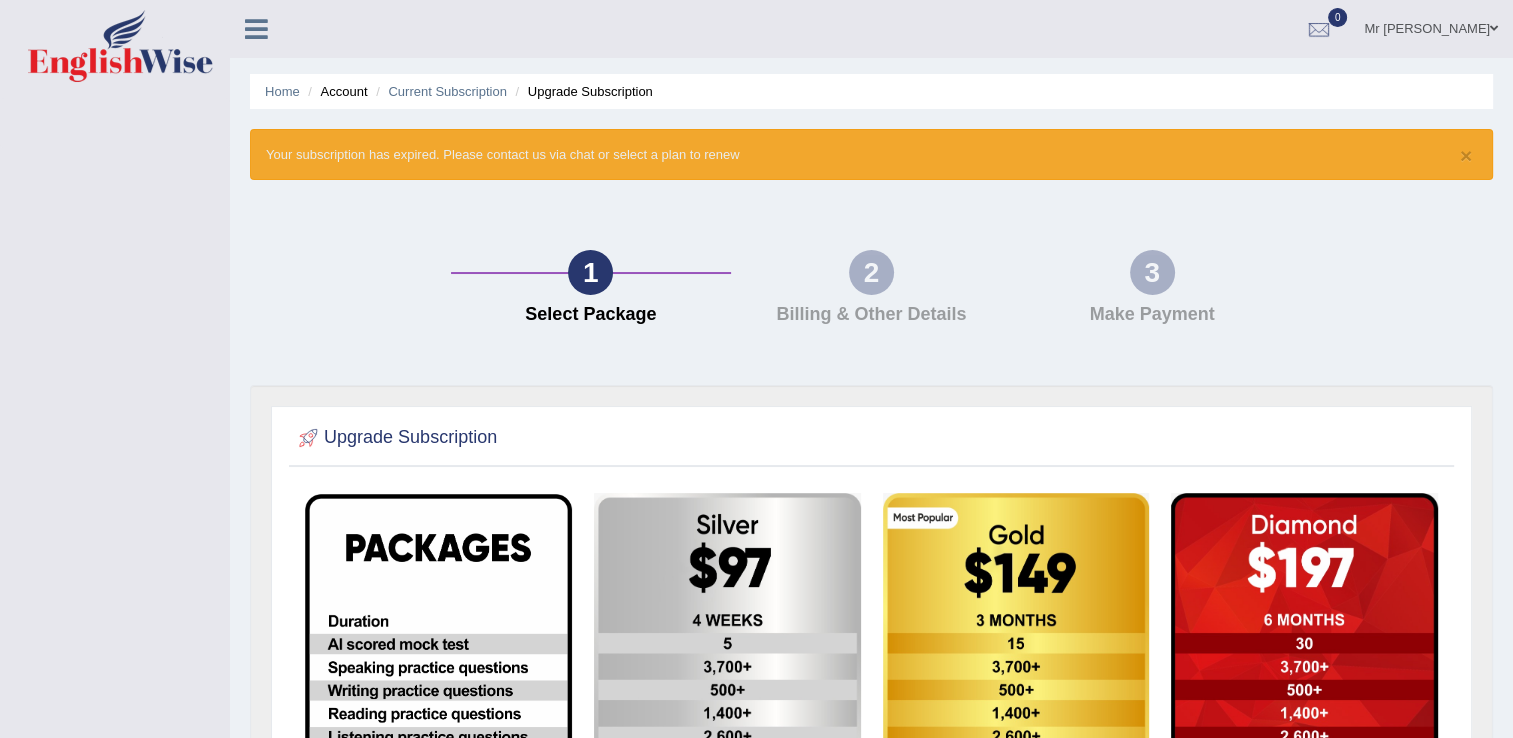 click at bounding box center [256, 27] 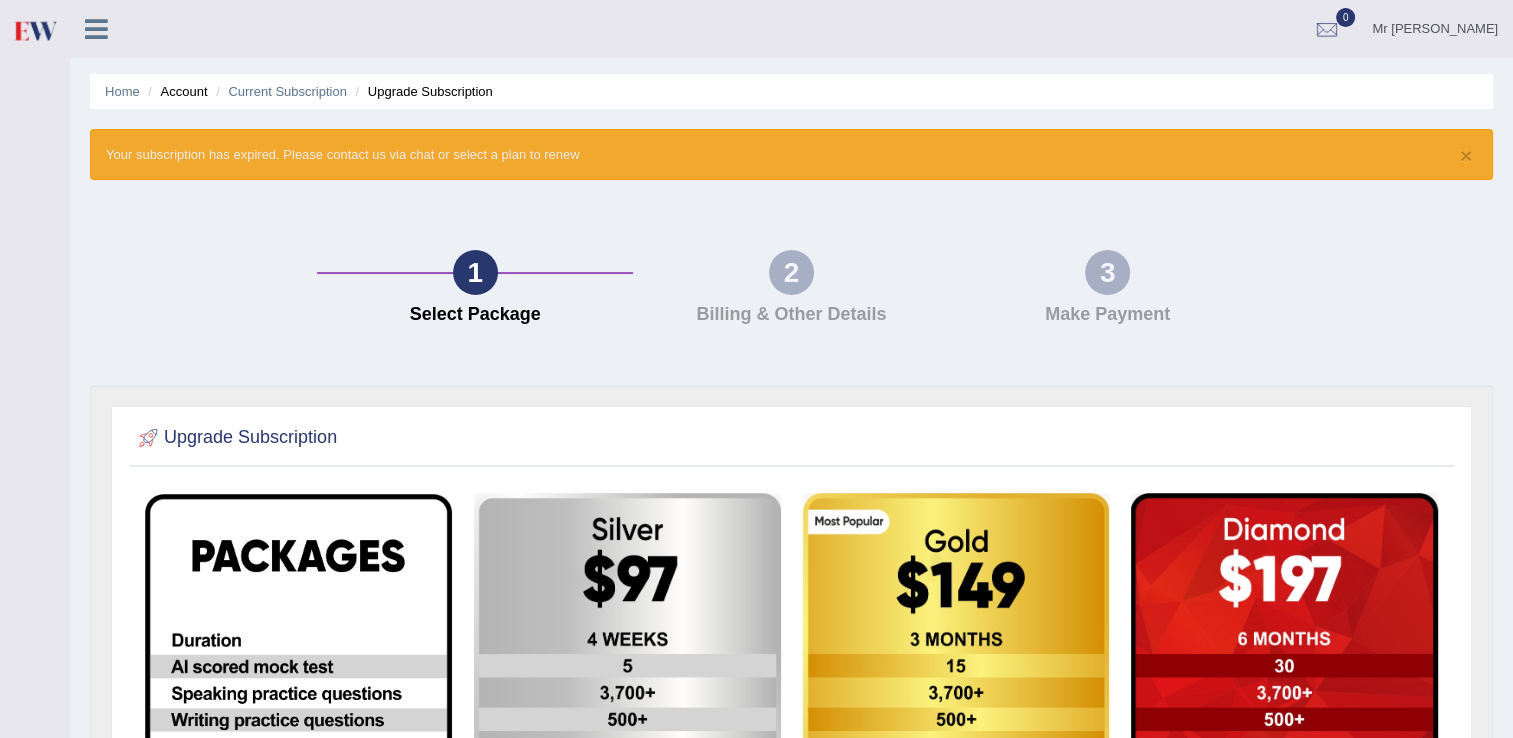 click on "Home
Account
Current Subscription
Upgrade Subscription" at bounding box center [791, 91] 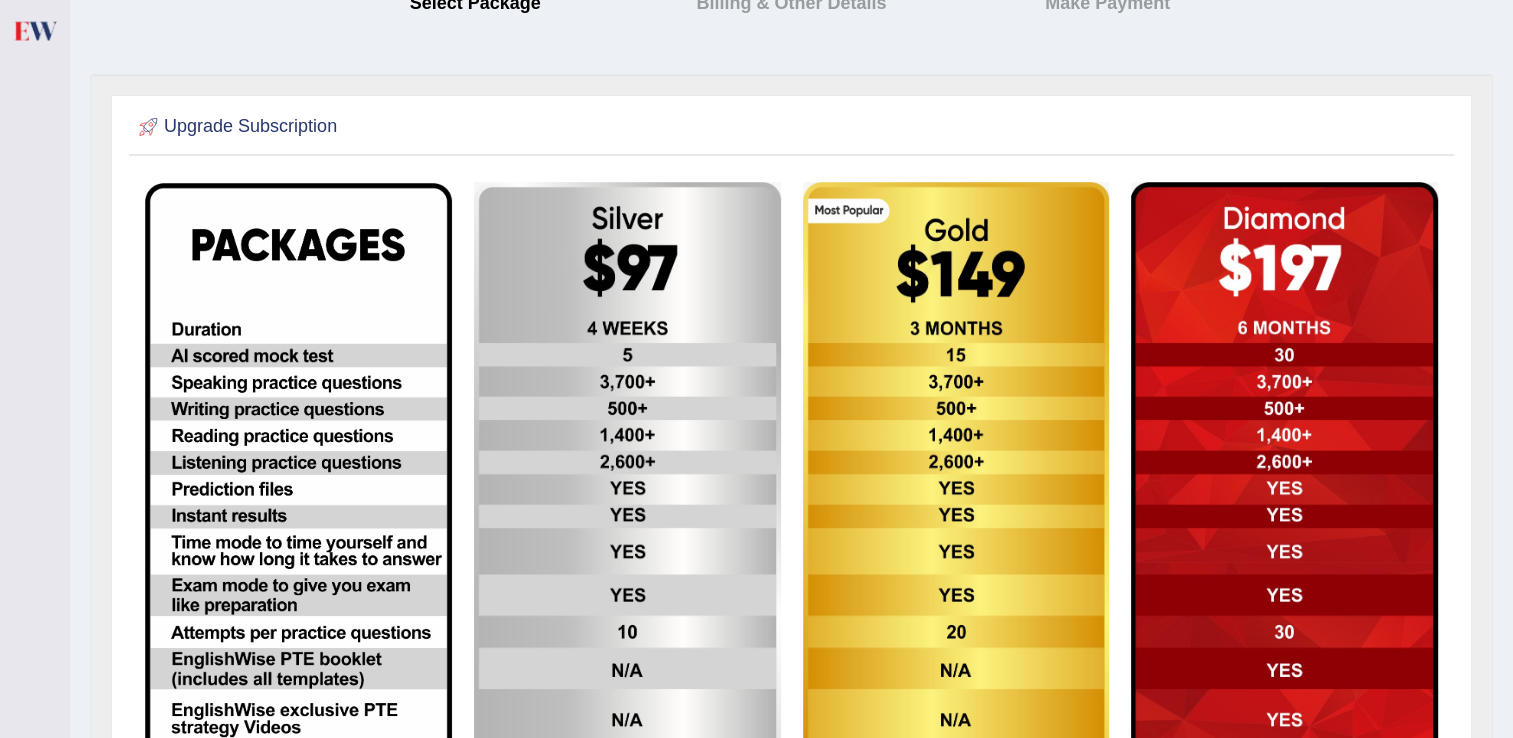 scroll, scrollTop: 309, scrollLeft: 0, axis: vertical 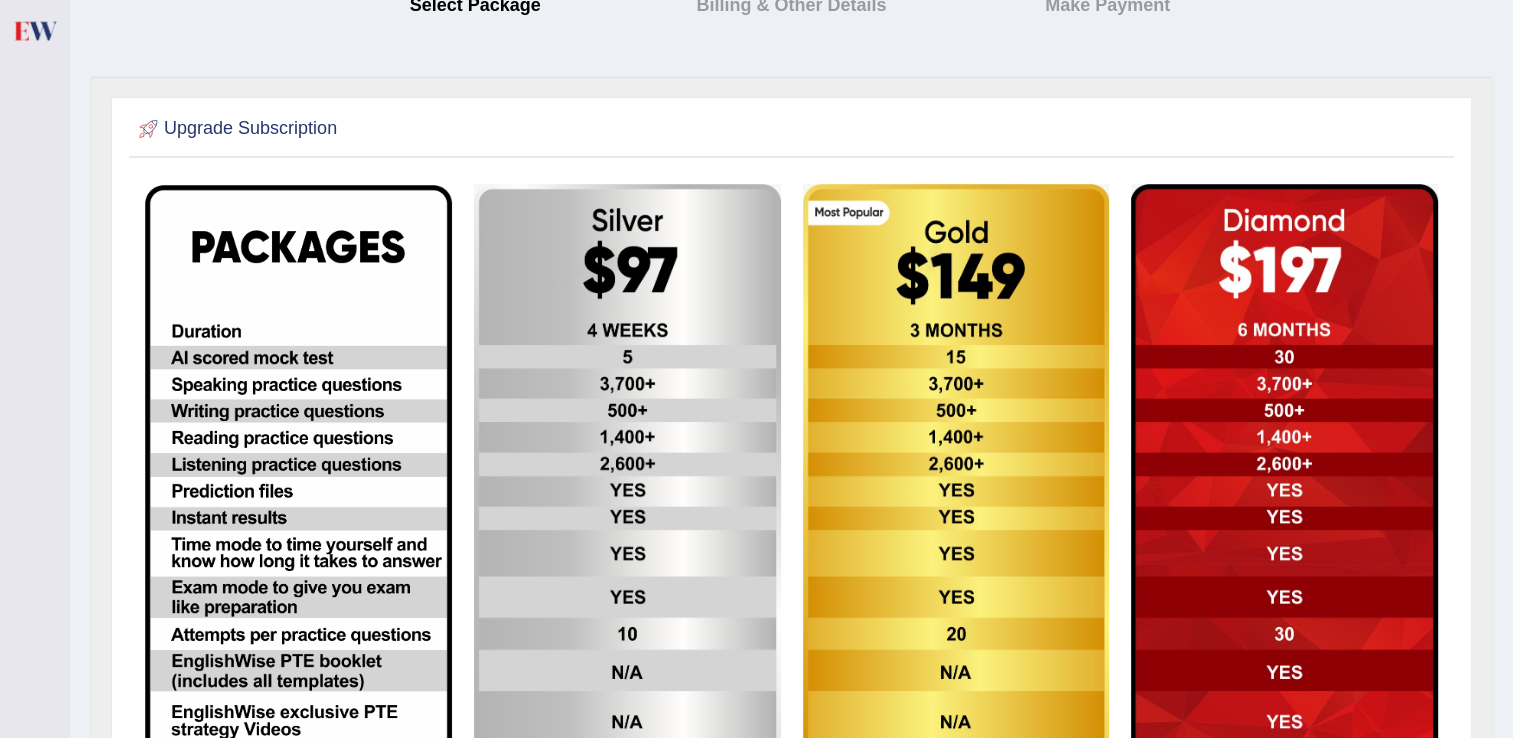 click at bounding box center (627, 530) 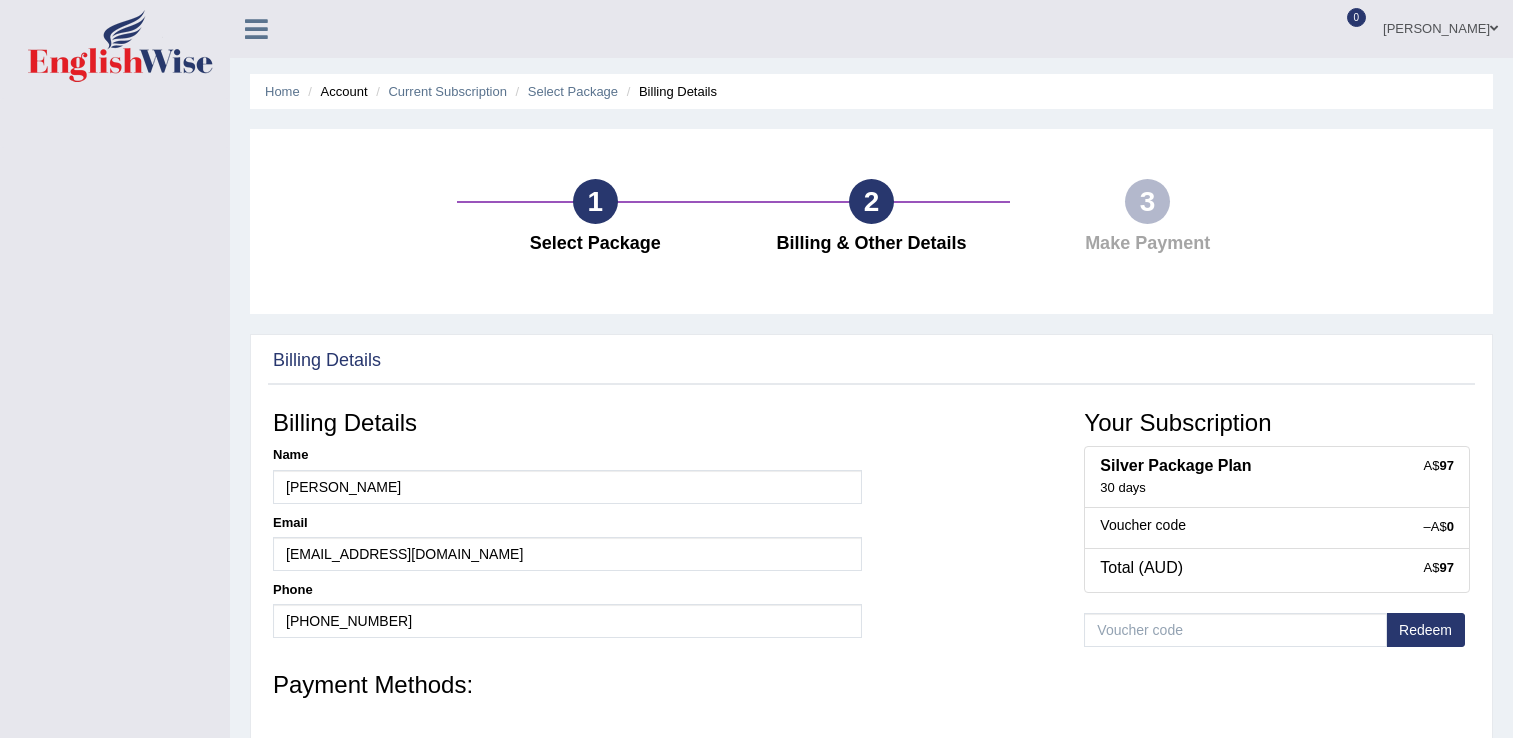 scroll, scrollTop: 312, scrollLeft: 0, axis: vertical 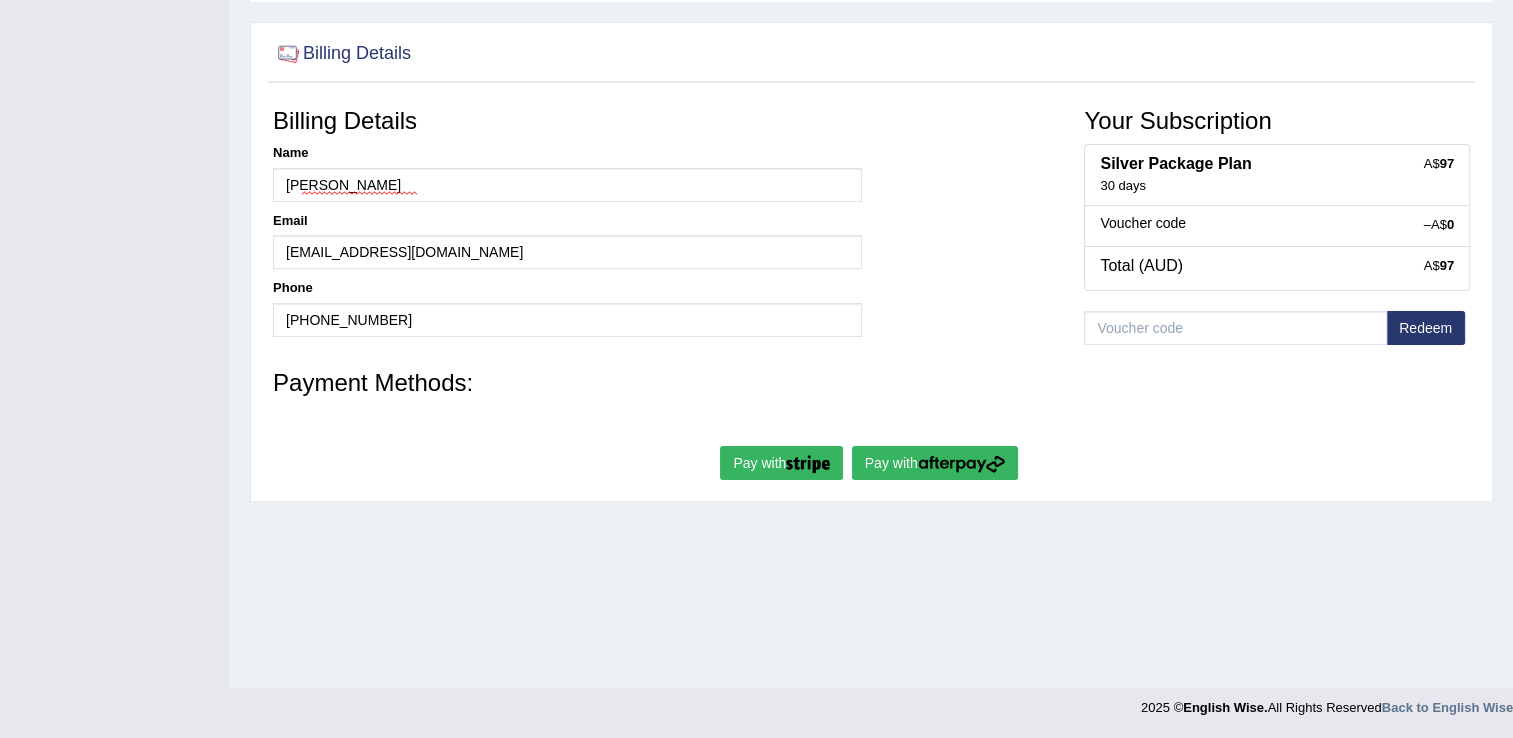 drag, startPoint x: 1063, startPoint y: 706, endPoint x: 1098, endPoint y: 643, distance: 72.06941 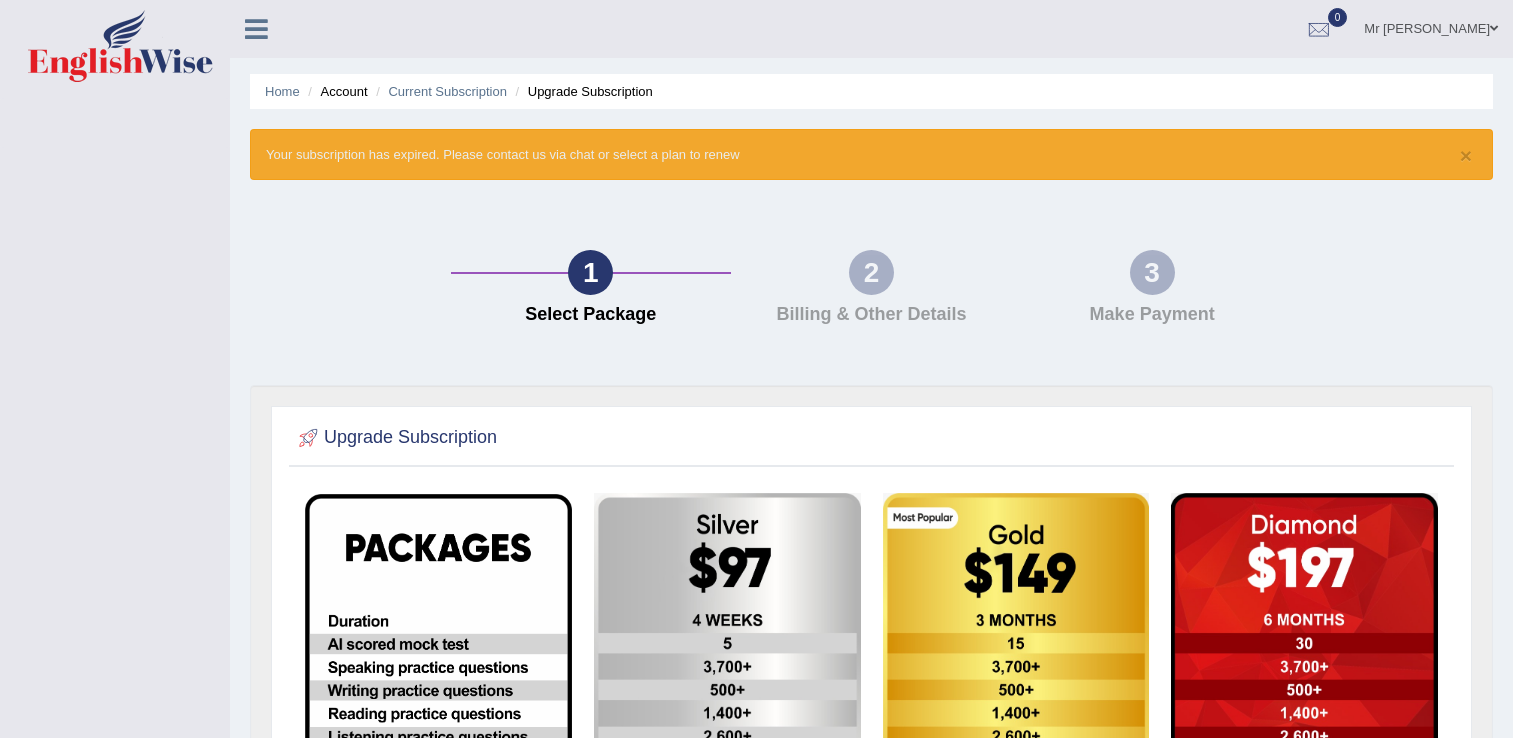 scroll, scrollTop: 0, scrollLeft: 0, axis: both 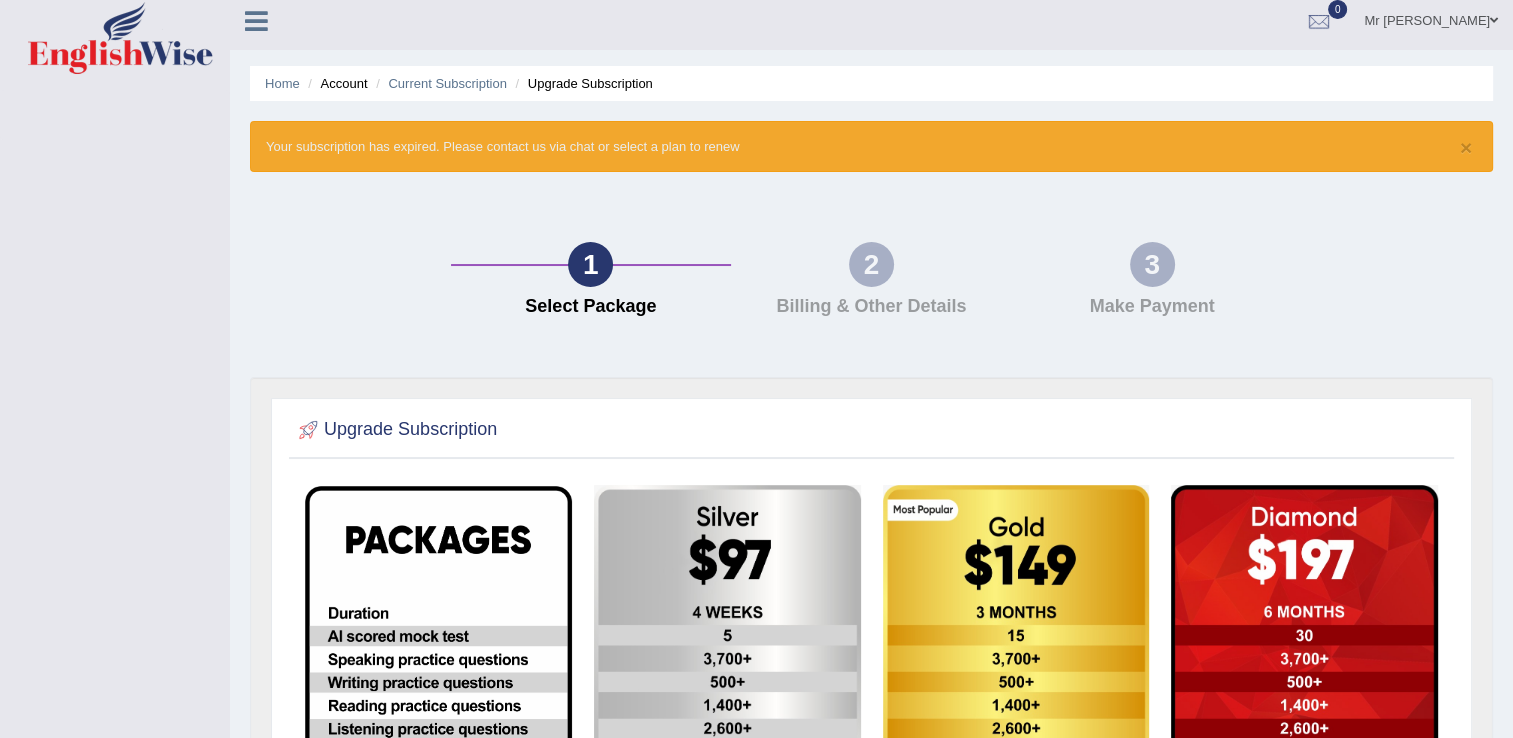click on "2" at bounding box center (871, 264) 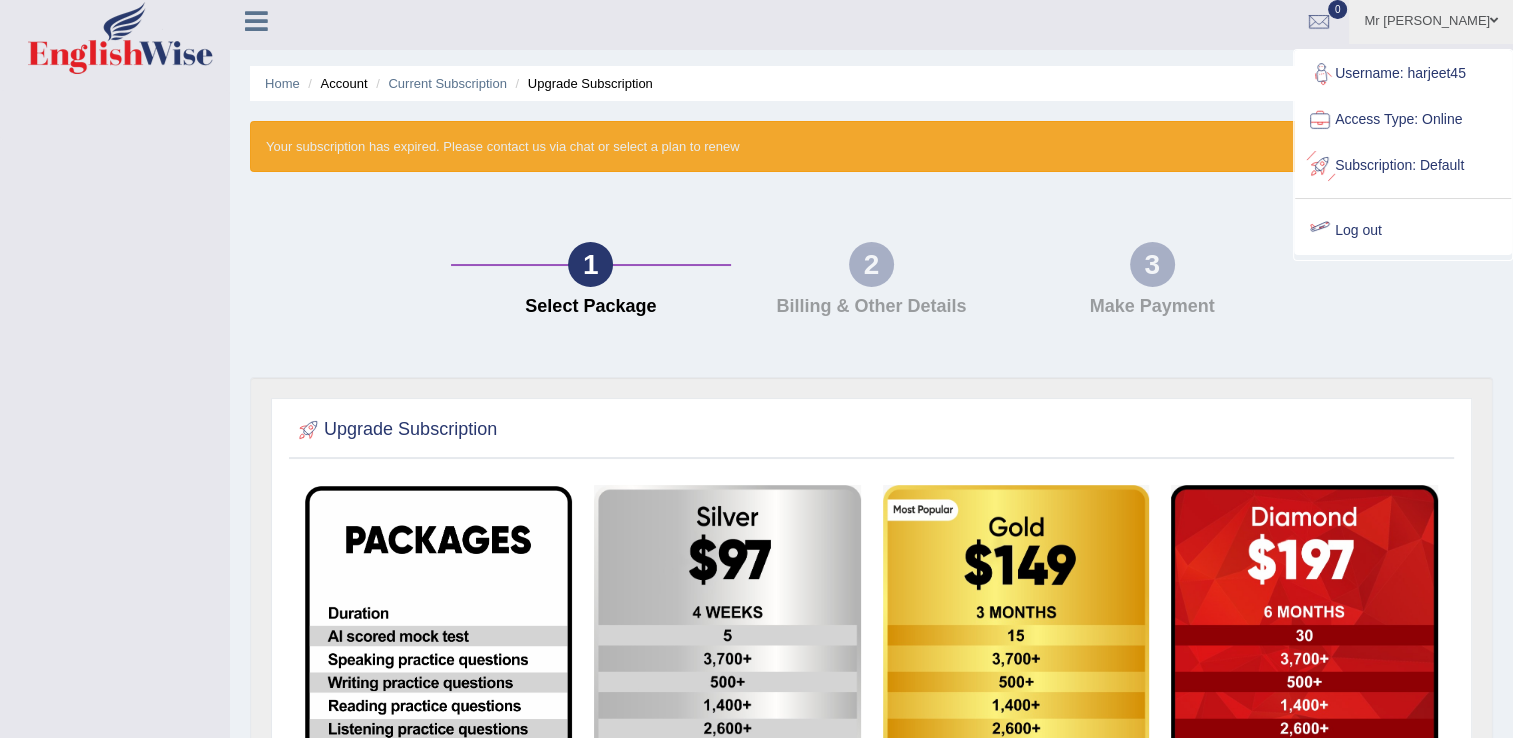 click on "3
Make Payment" at bounding box center [1152, 284] 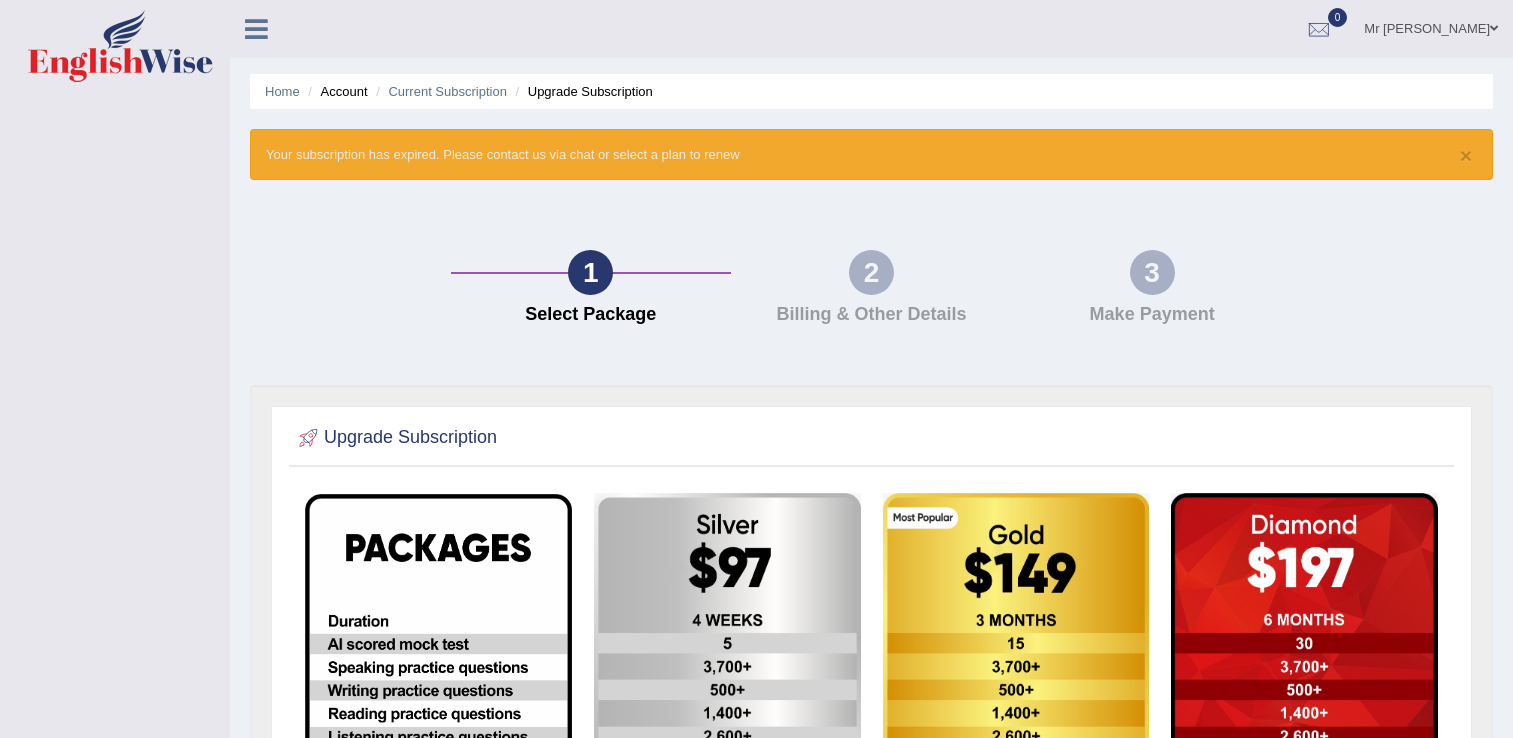 scroll, scrollTop: 0, scrollLeft: 0, axis: both 